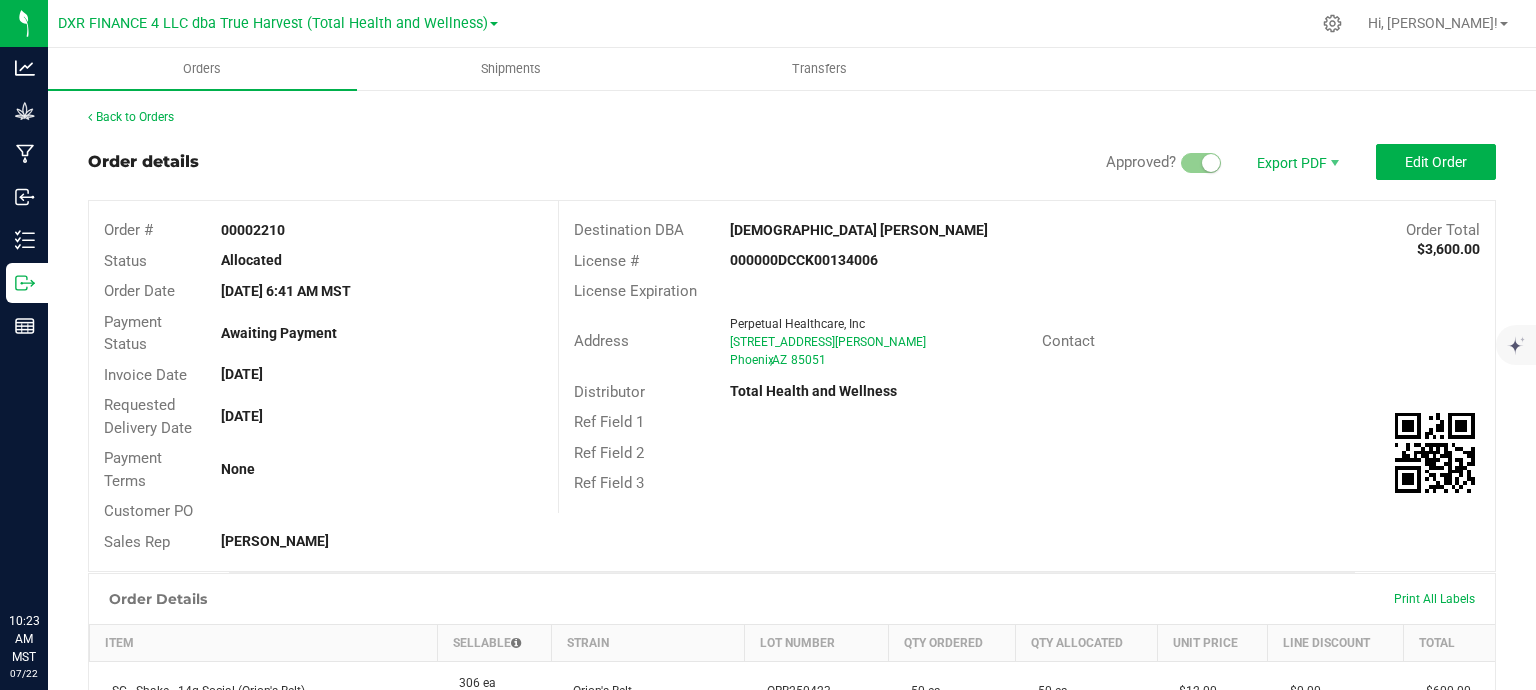 scroll, scrollTop: 0, scrollLeft: 0, axis: both 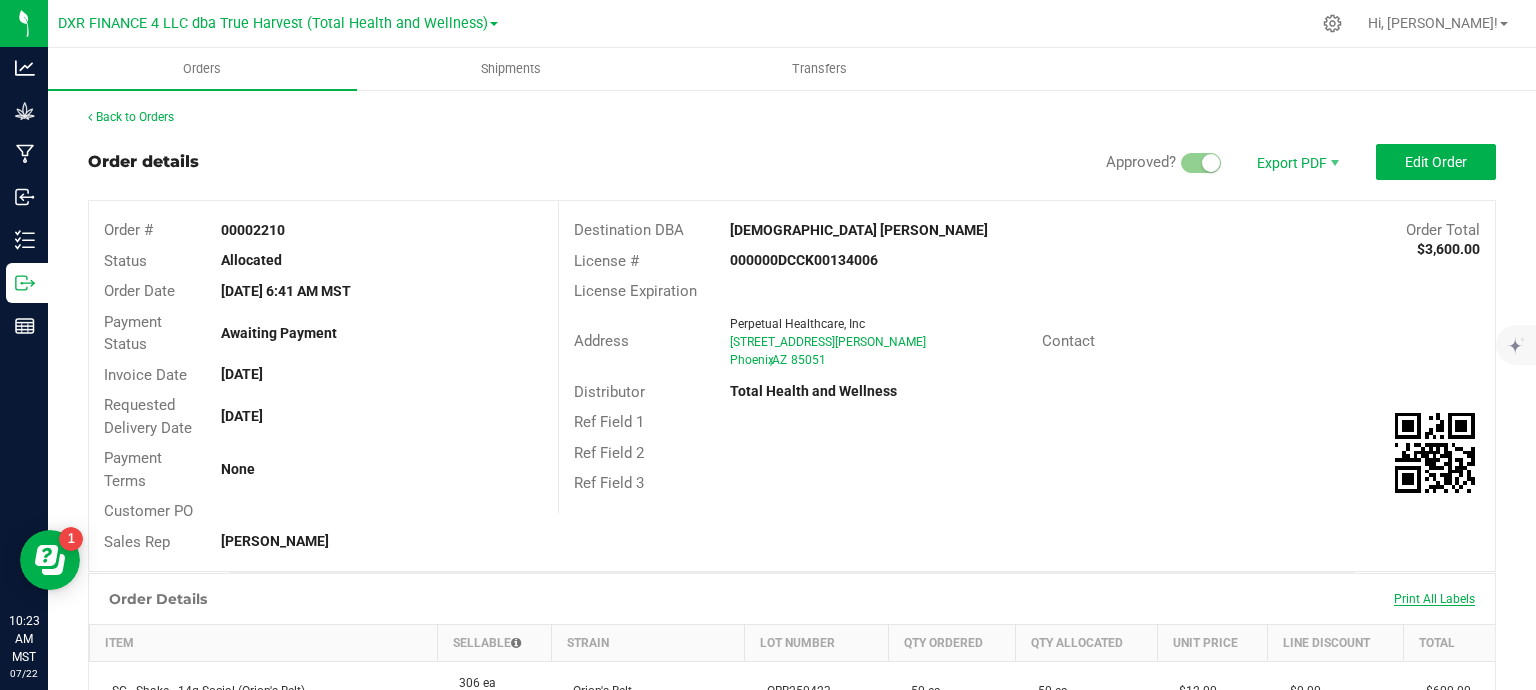 click on "Print All Labels" at bounding box center [1434, 599] 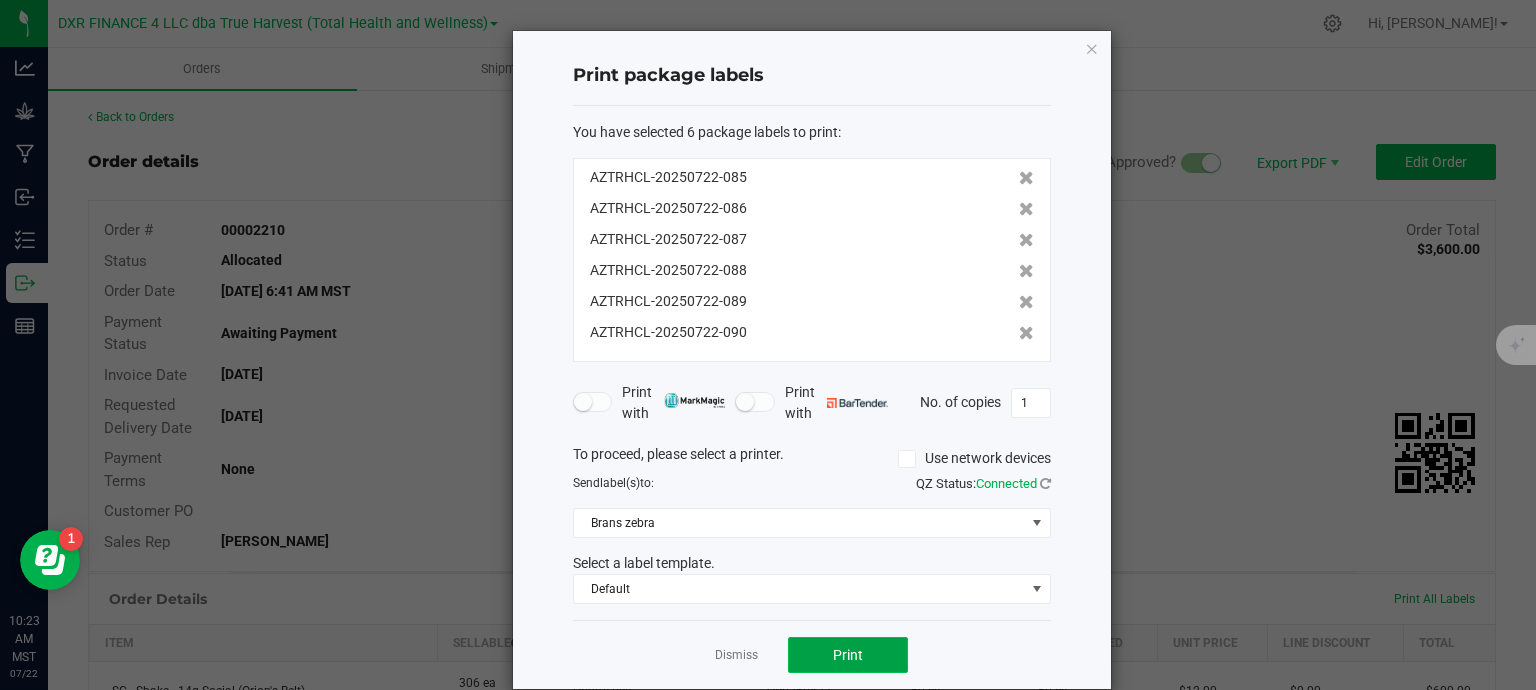 click on "Print" 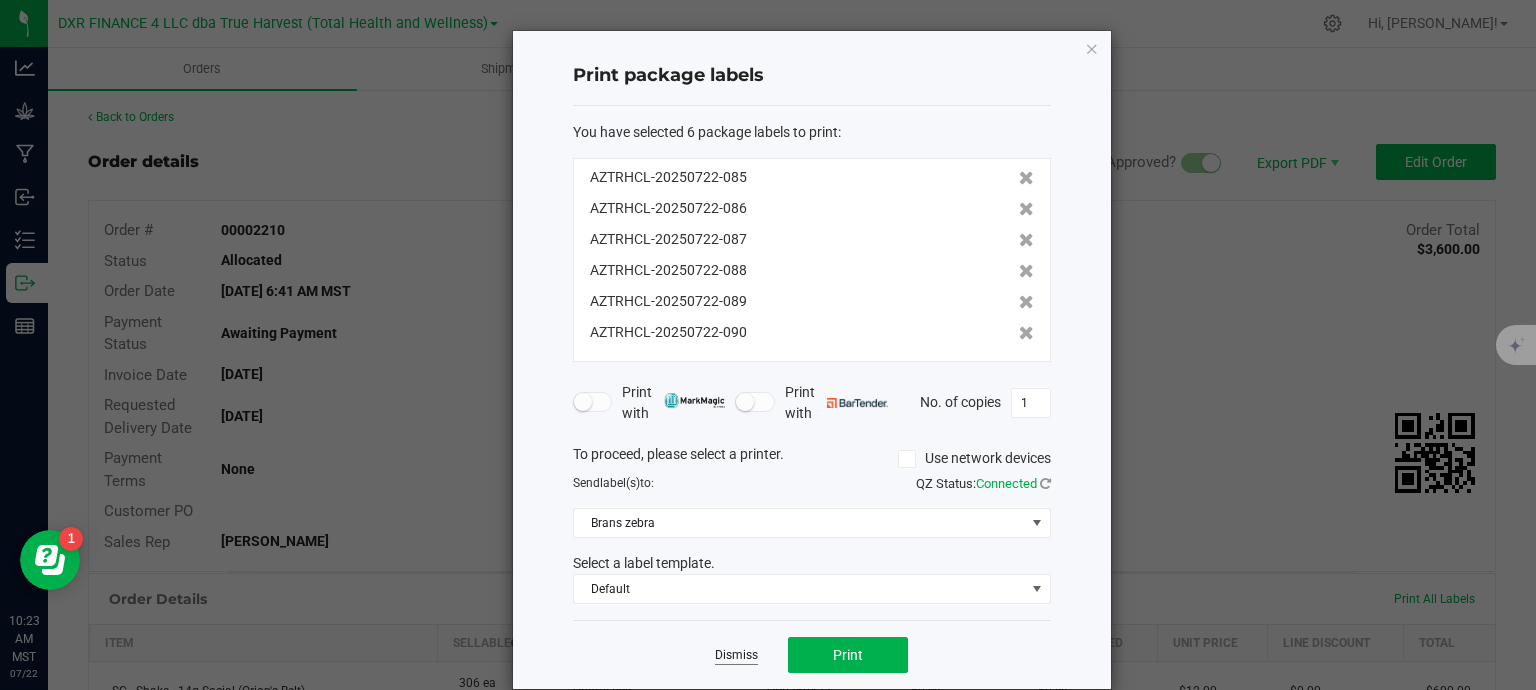 click on "Dismiss" 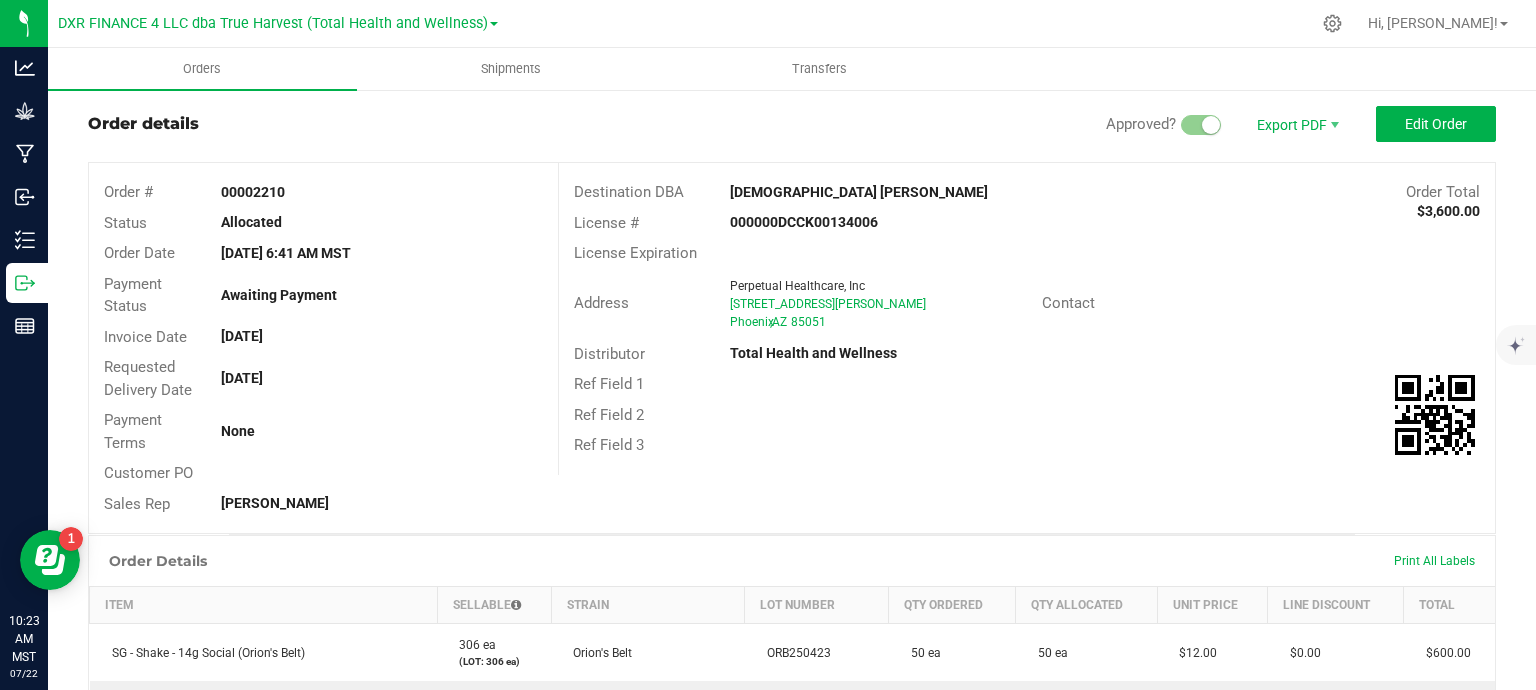 scroll, scrollTop: 0, scrollLeft: 0, axis: both 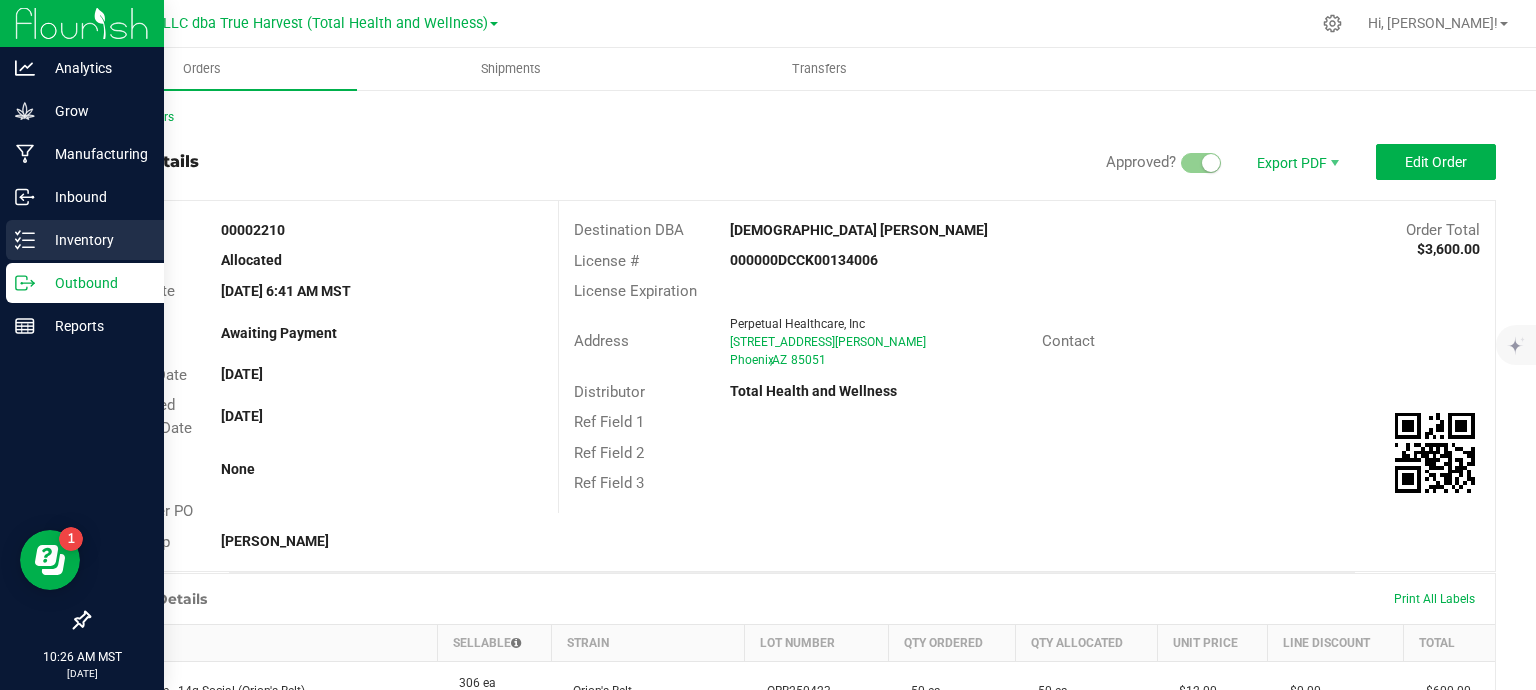 click on "Inventory" at bounding box center [95, 240] 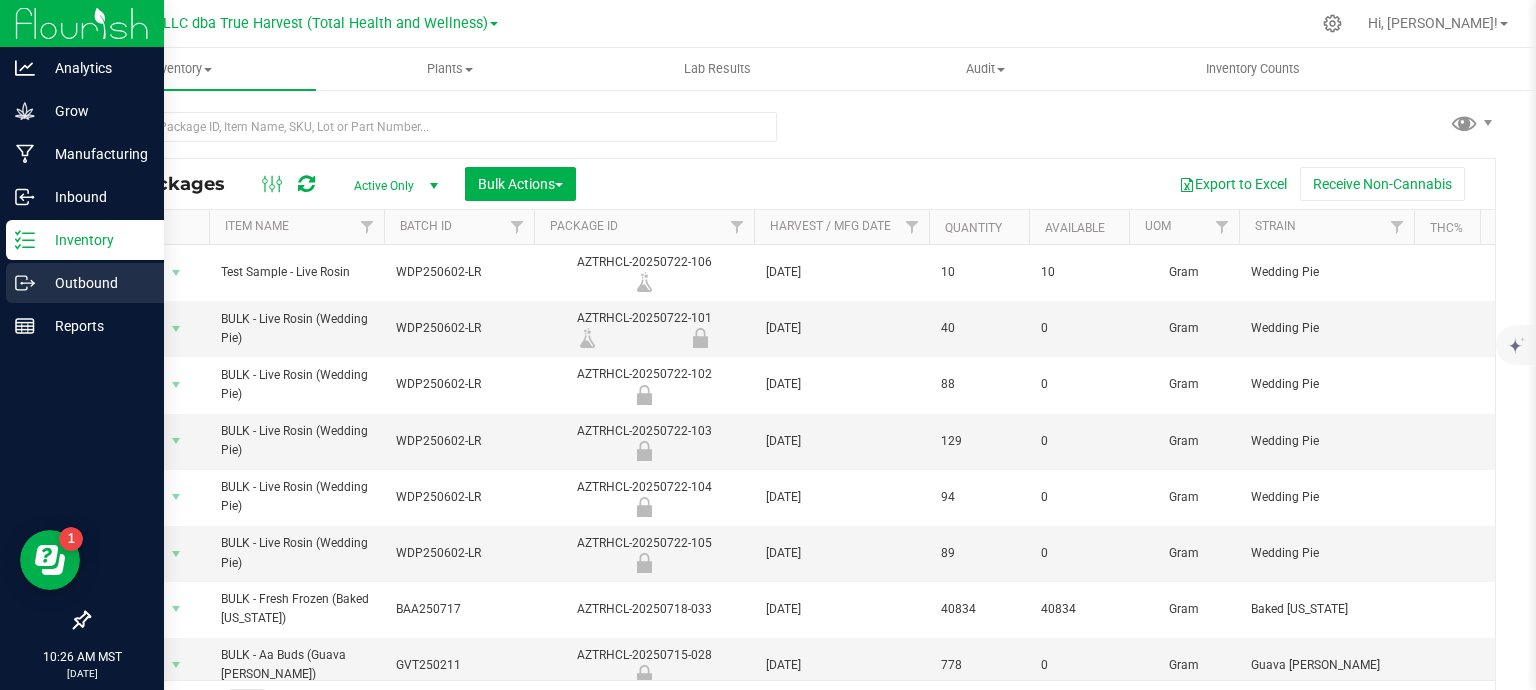 click on "Outbound" at bounding box center (95, 283) 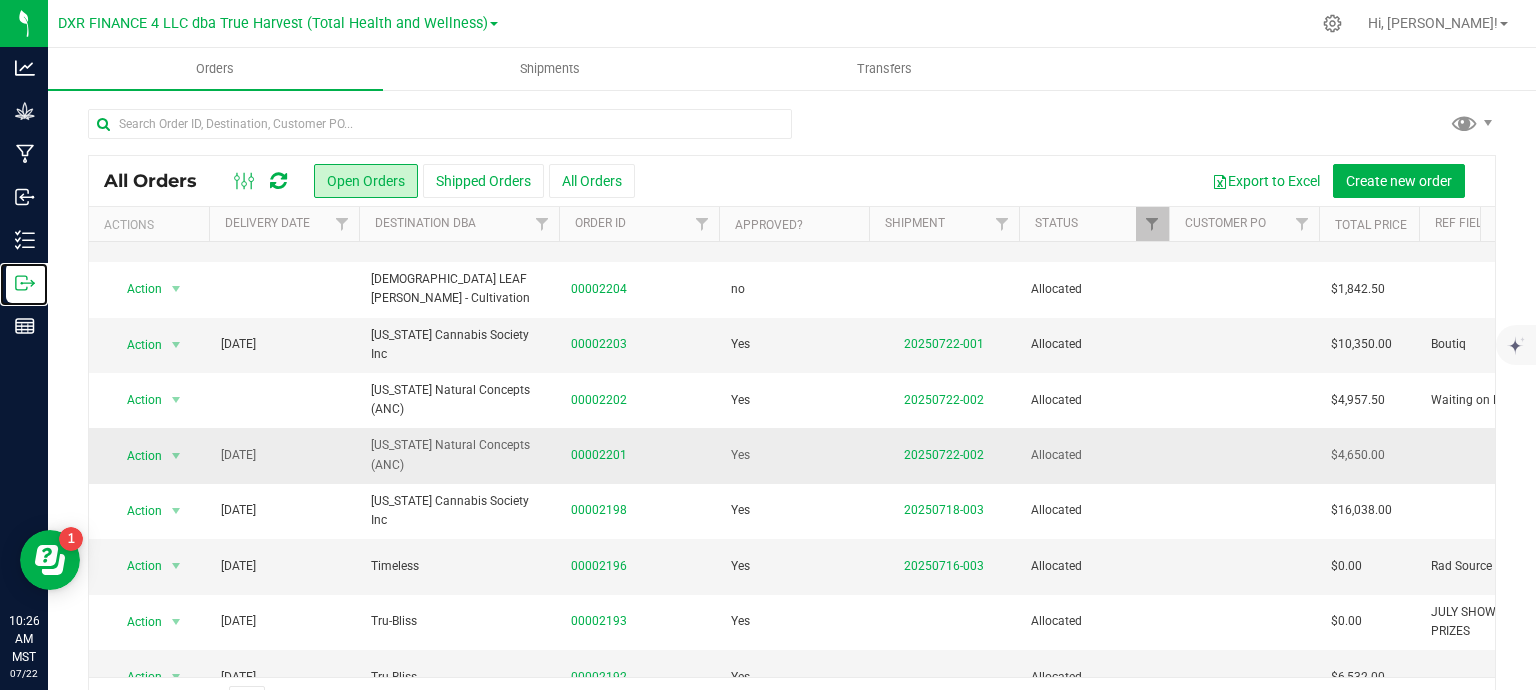 scroll, scrollTop: 683, scrollLeft: 0, axis: vertical 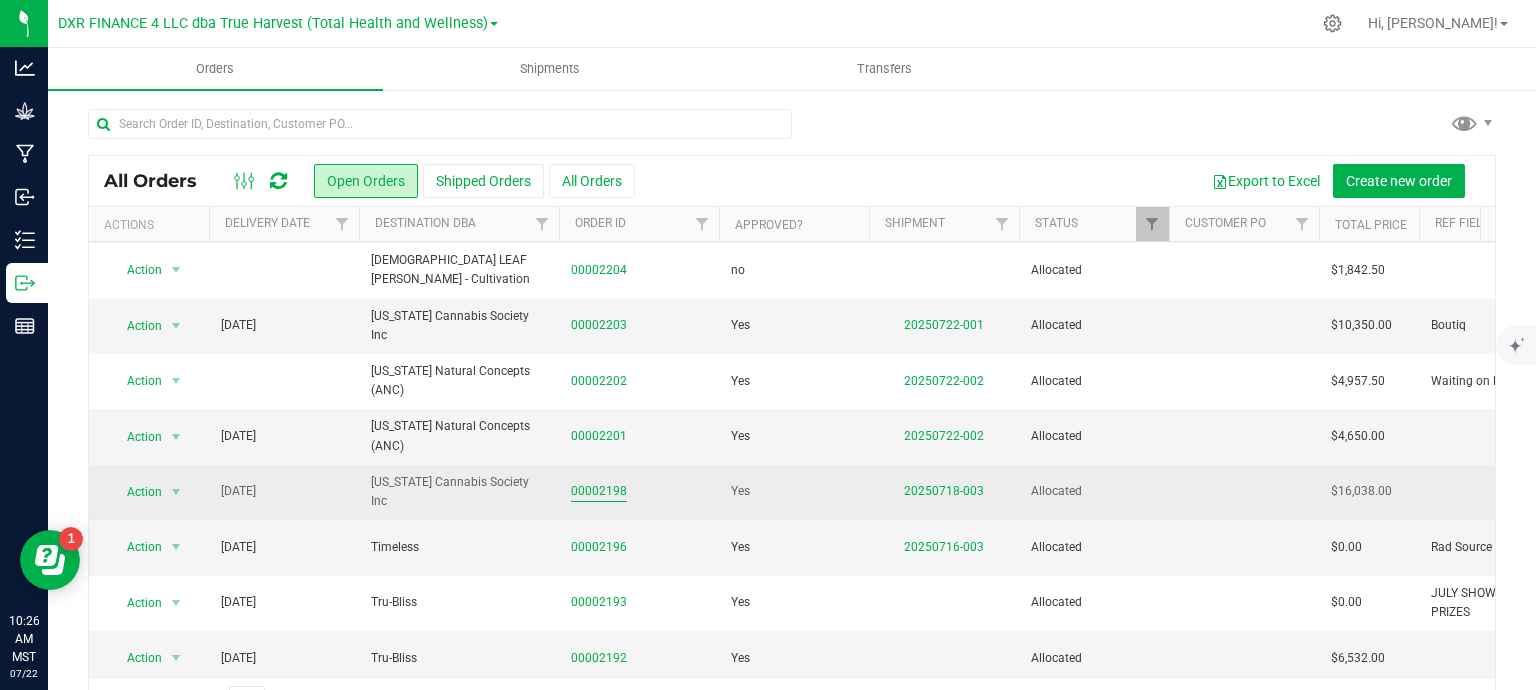click on "00002198" at bounding box center [599, 491] 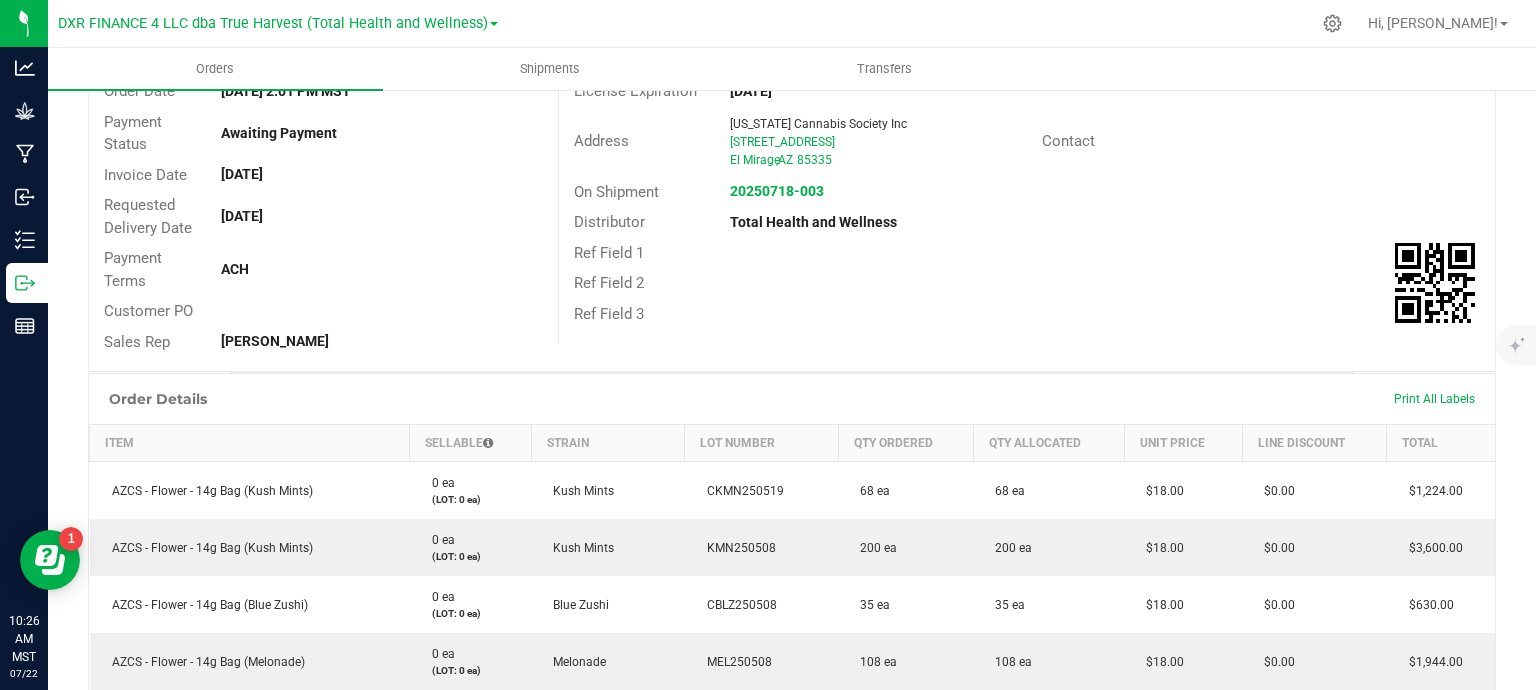 scroll, scrollTop: 0, scrollLeft: 0, axis: both 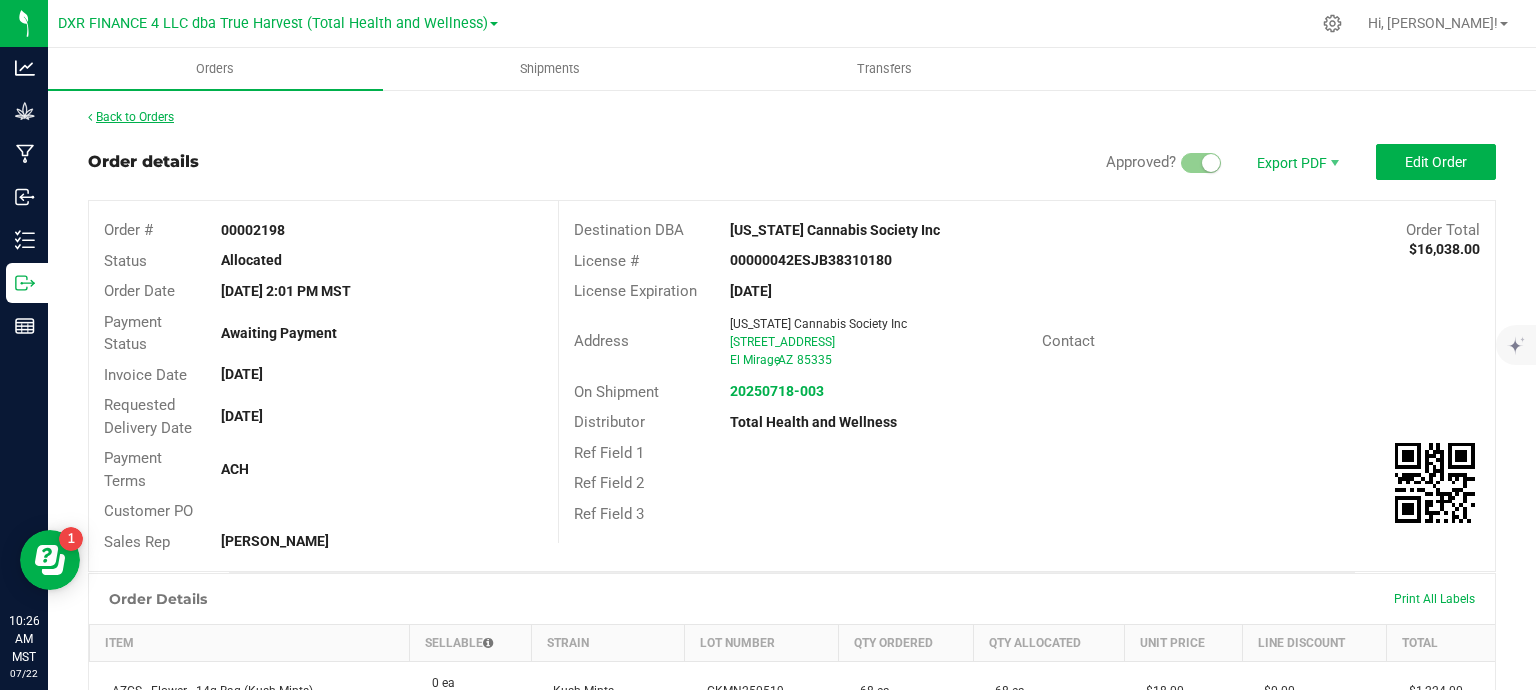 click on "Back to Orders" at bounding box center (131, 117) 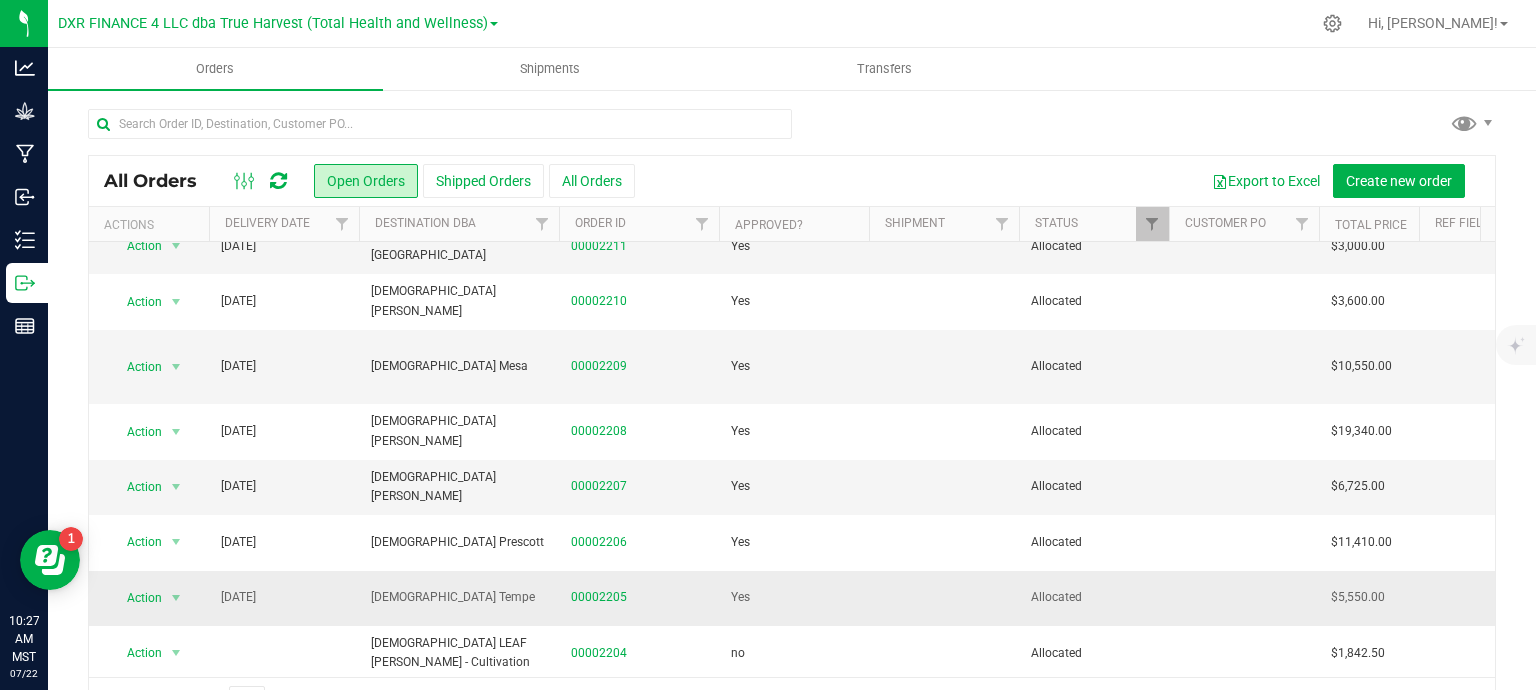 scroll, scrollTop: 400, scrollLeft: 0, axis: vertical 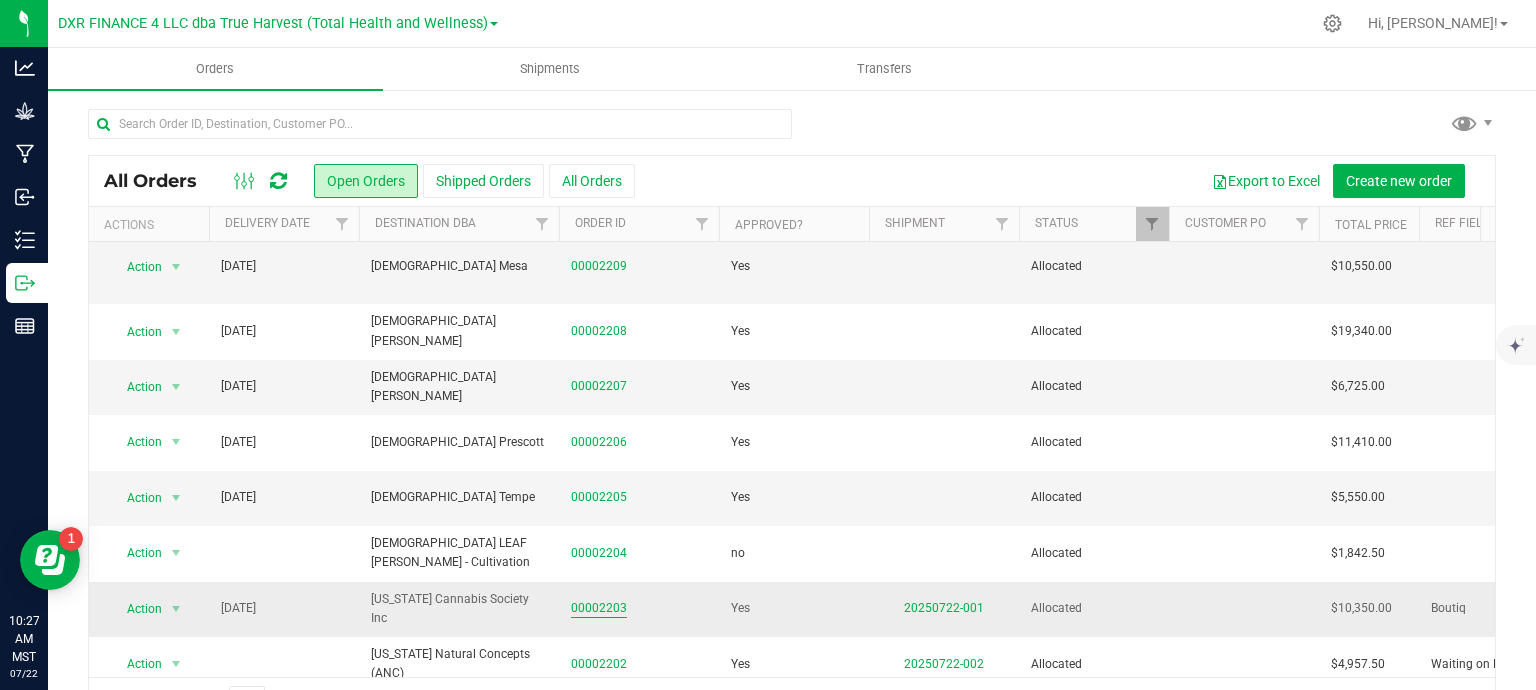 click on "00002203" at bounding box center (599, 608) 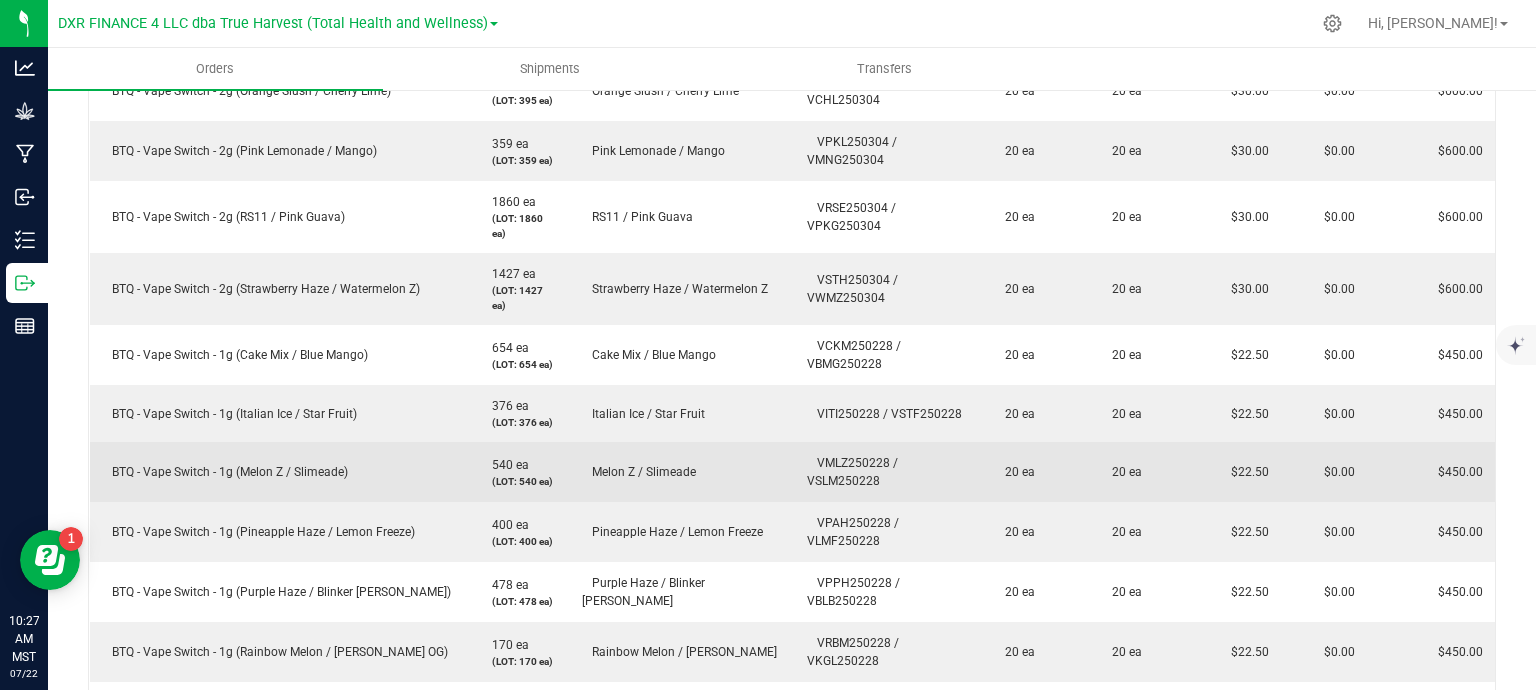 scroll, scrollTop: 1500, scrollLeft: 0, axis: vertical 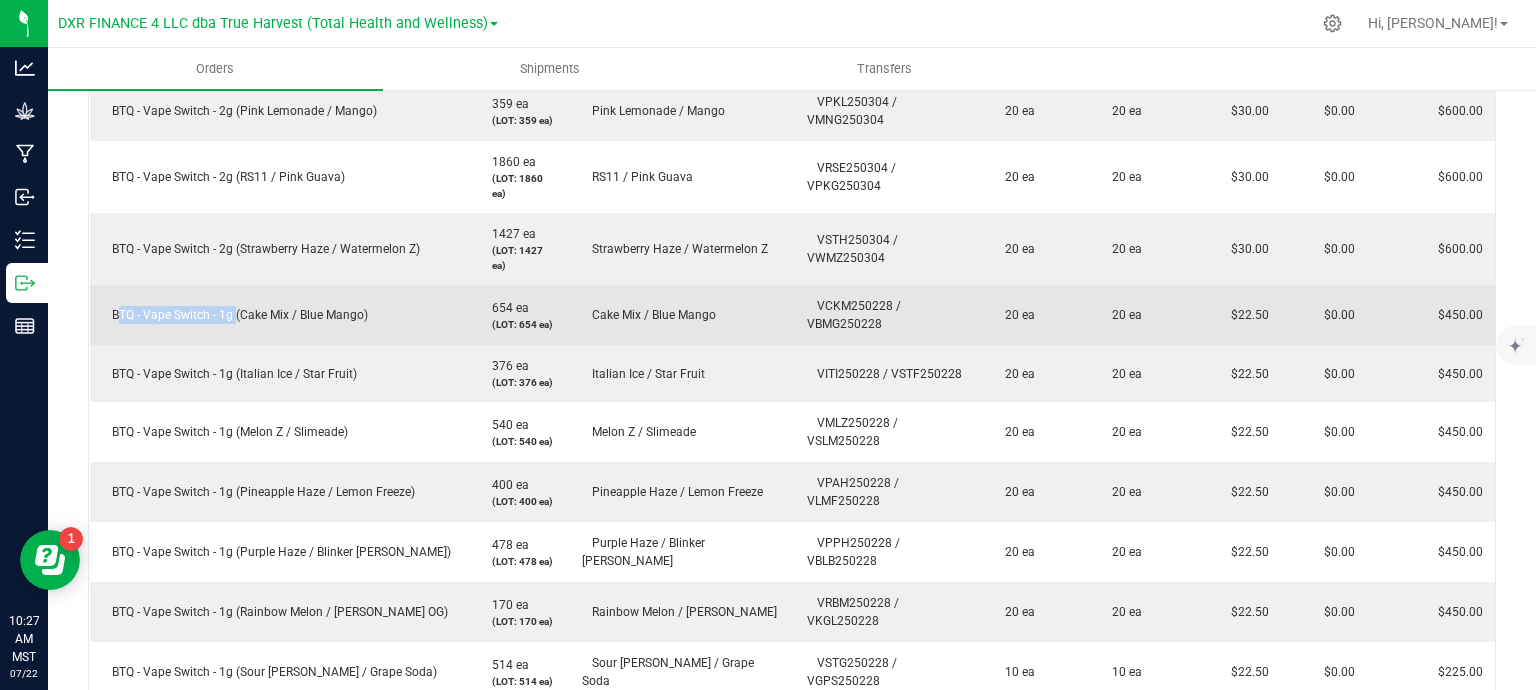 drag, startPoint x: 228, startPoint y: 217, endPoint x: 108, endPoint y: 212, distance: 120.10412 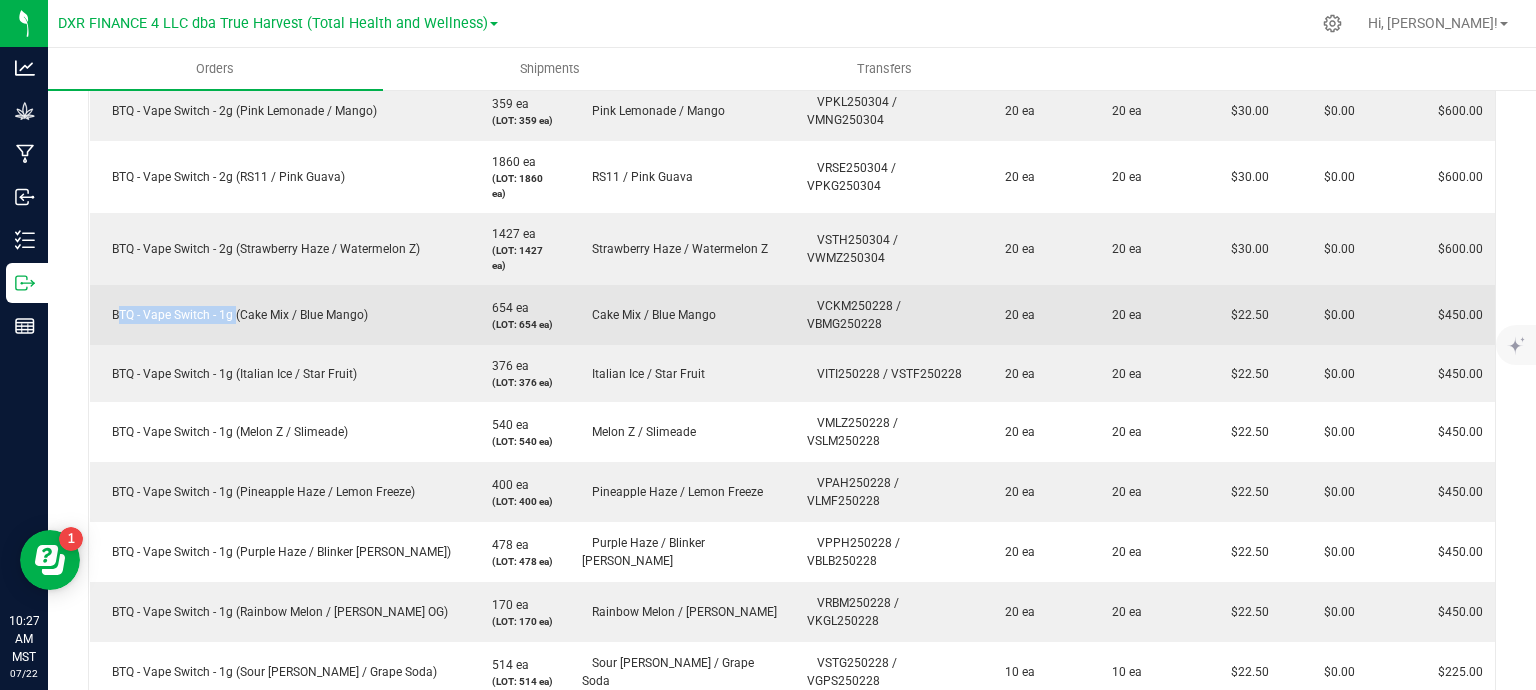 click on "BTQ - Vape Switch - 1g (Cake Mix / Blue Mango)" at bounding box center [235, 315] 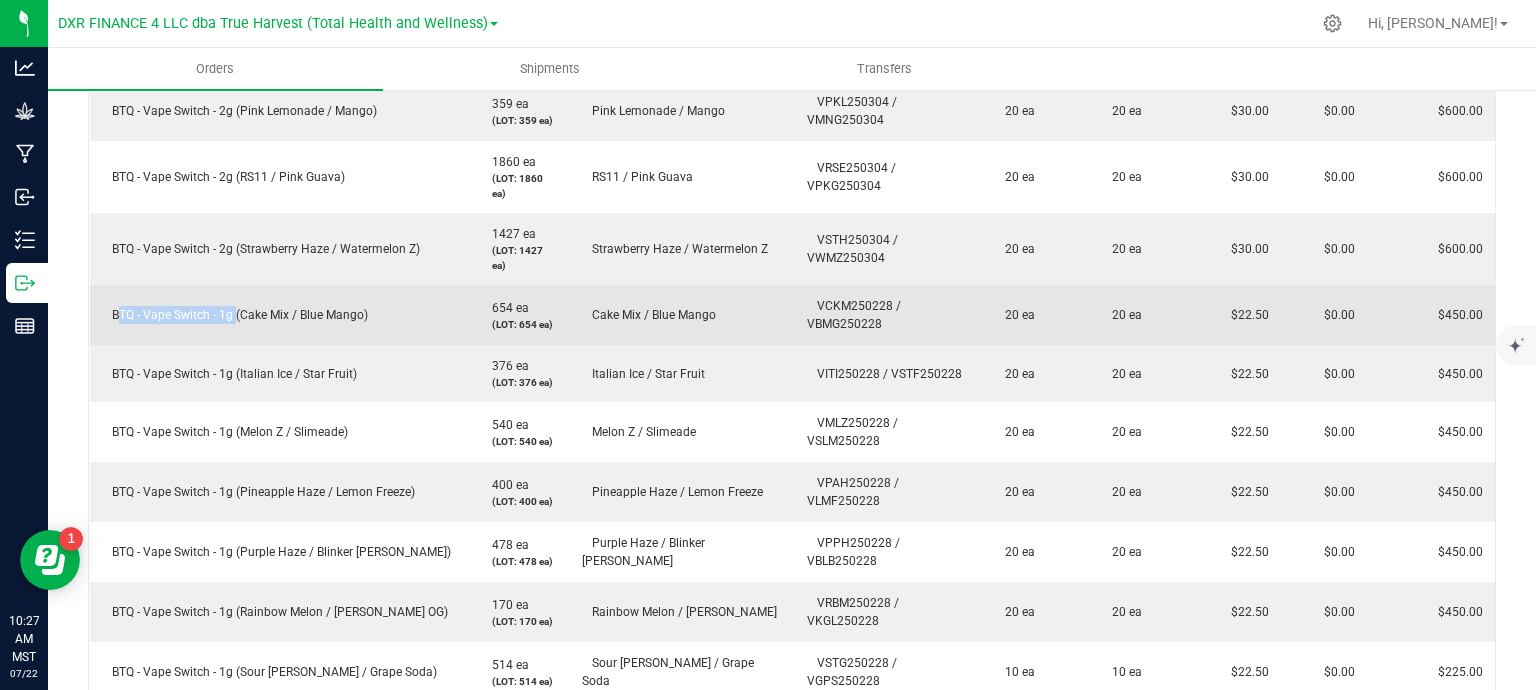 copy on "BTQ - Vape Switch - 1g" 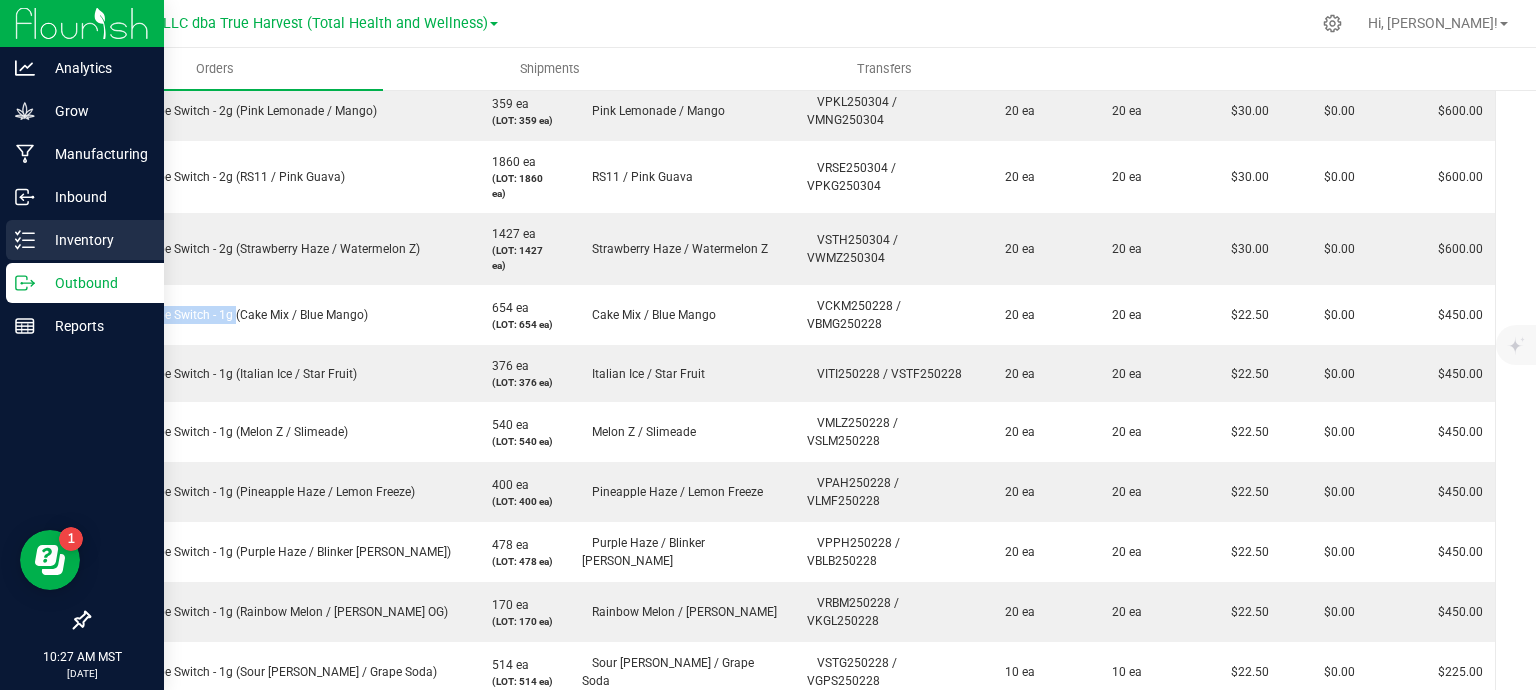 click on "Inventory" at bounding box center (95, 240) 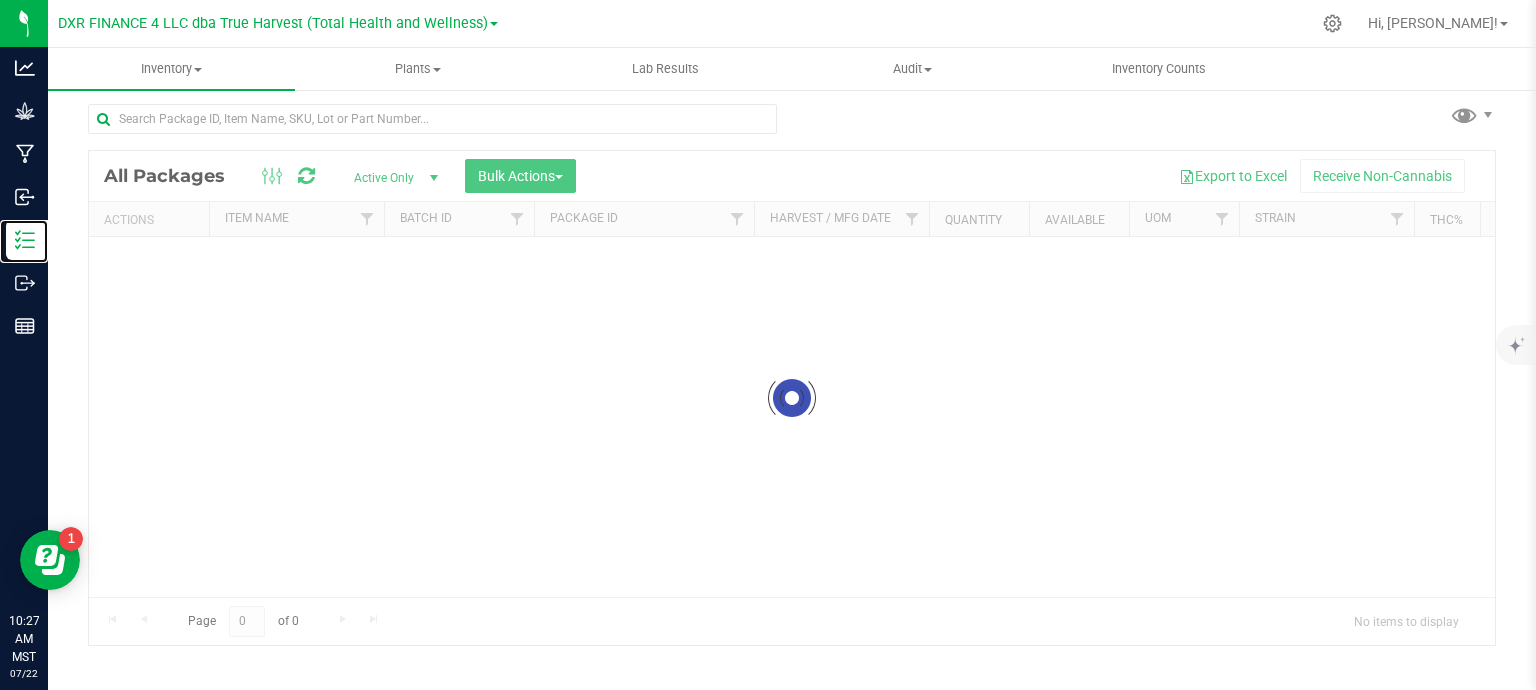 scroll, scrollTop: 8, scrollLeft: 0, axis: vertical 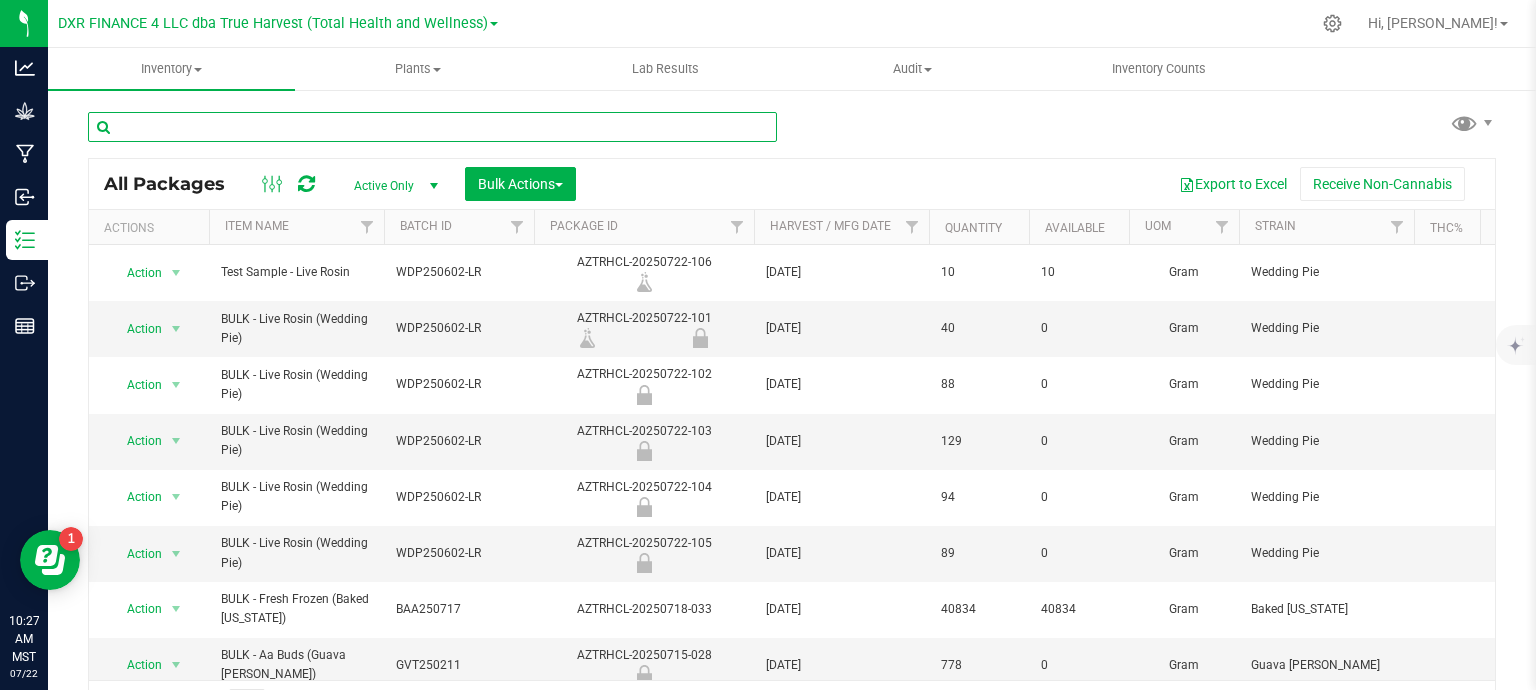 click at bounding box center [432, 127] 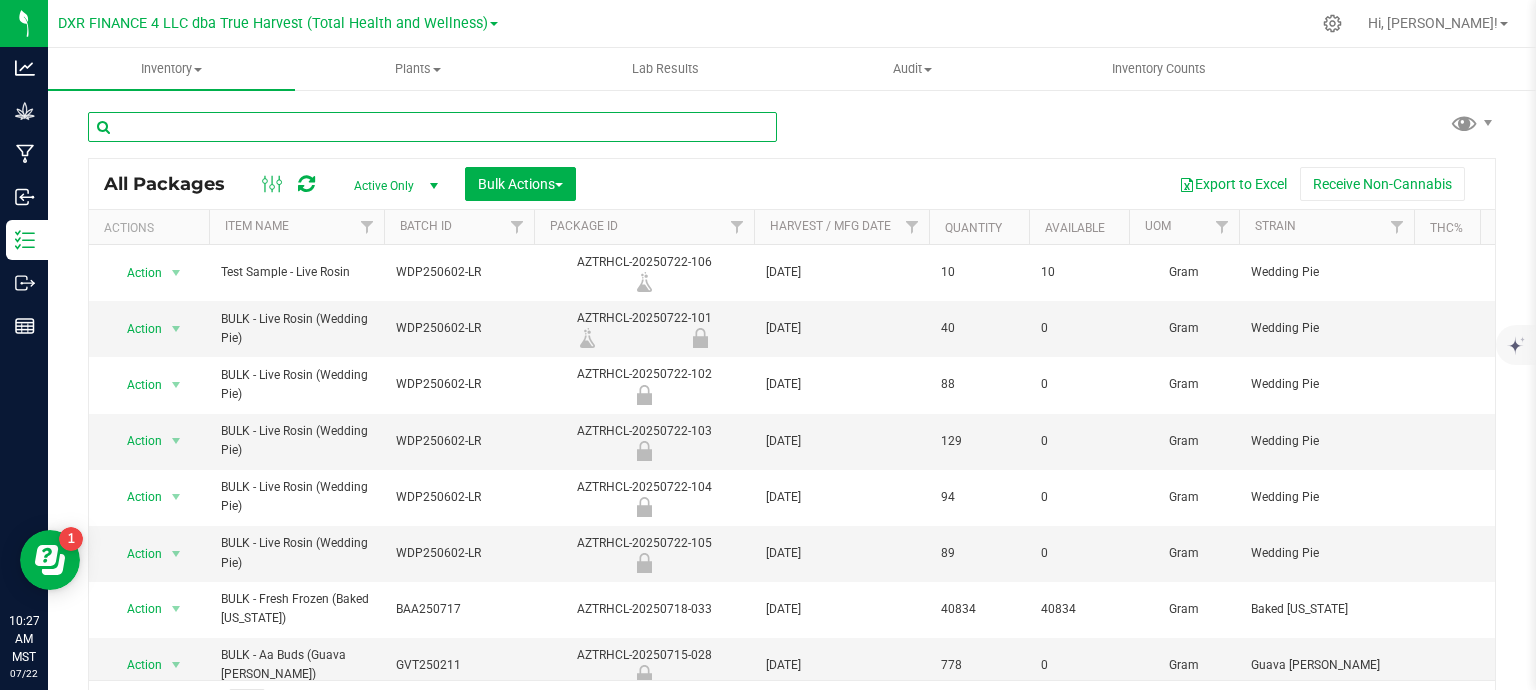 paste on "BTQ - Vape Switch - 1g" 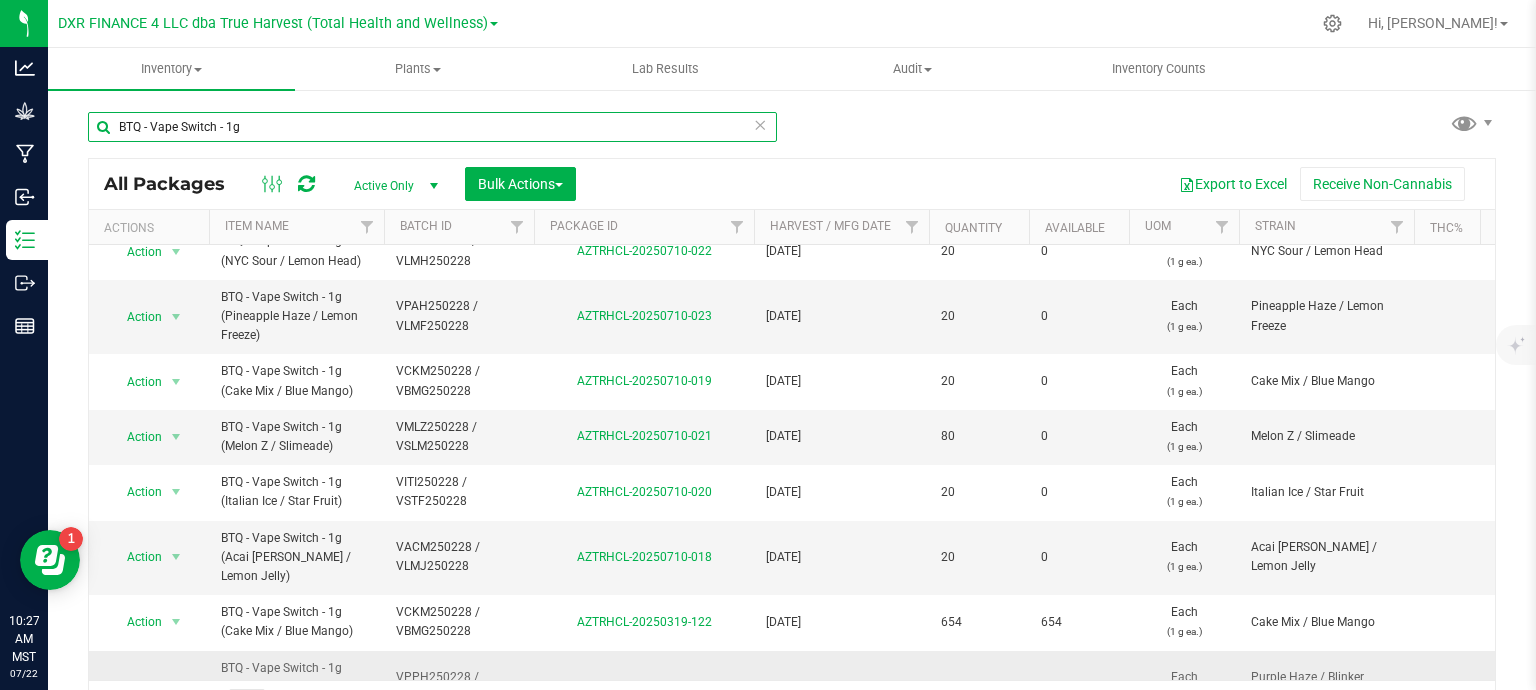 scroll, scrollTop: 779, scrollLeft: 0, axis: vertical 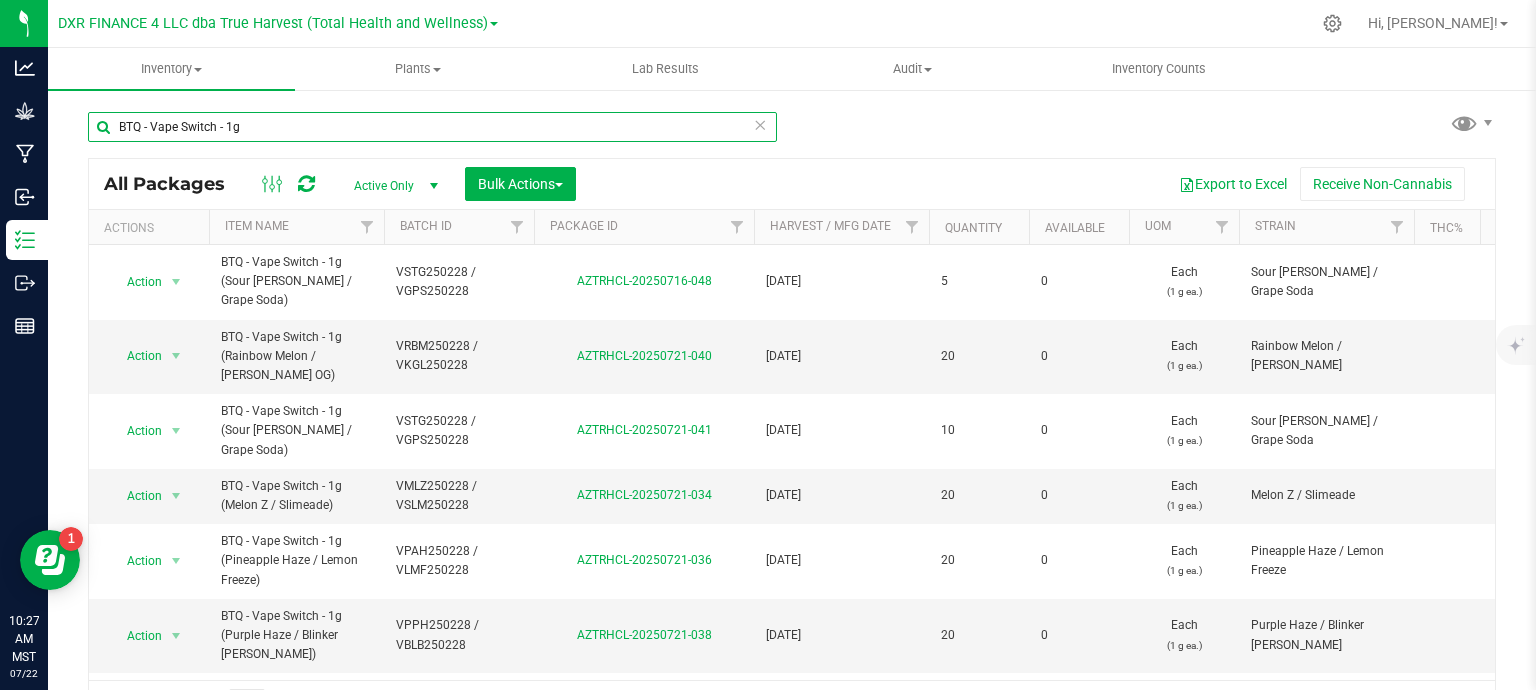 type on "BTQ - Vape Switch - 1g" 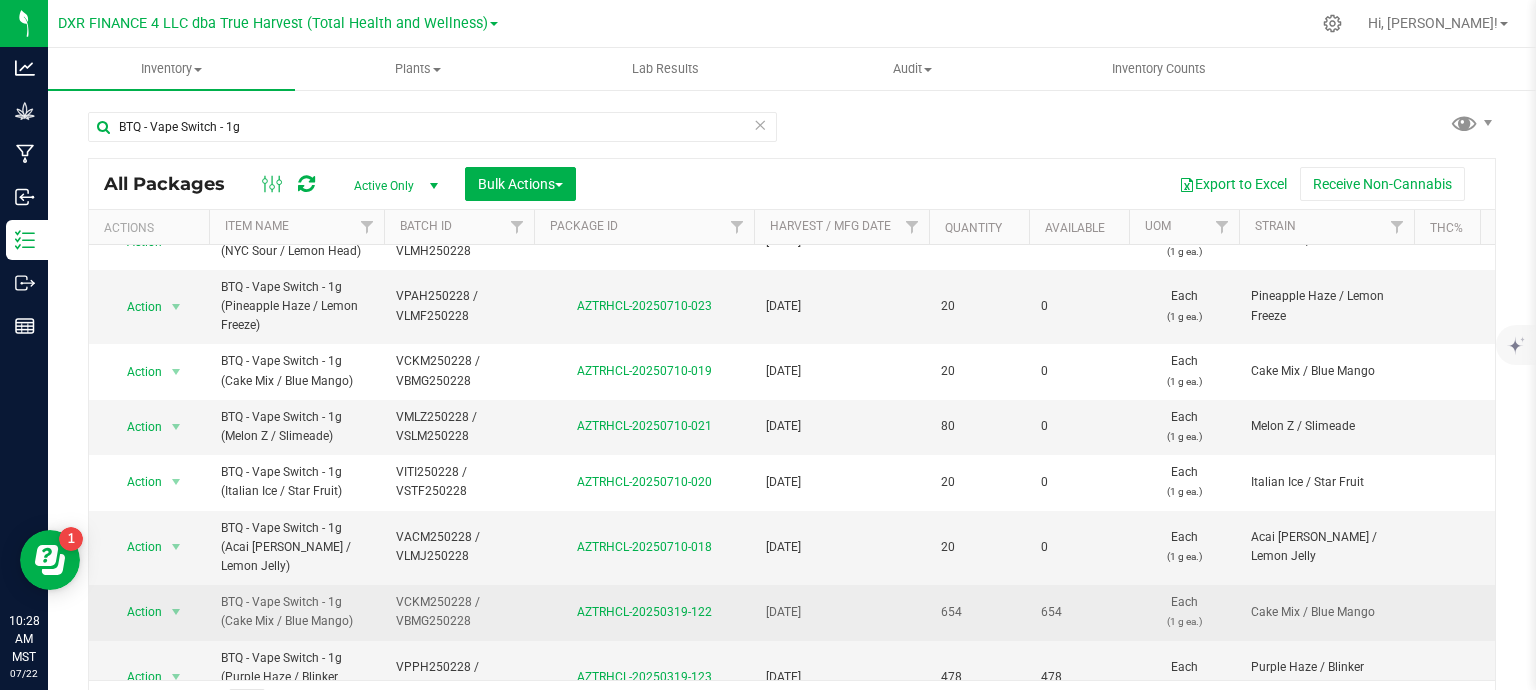 scroll, scrollTop: 779, scrollLeft: 0, axis: vertical 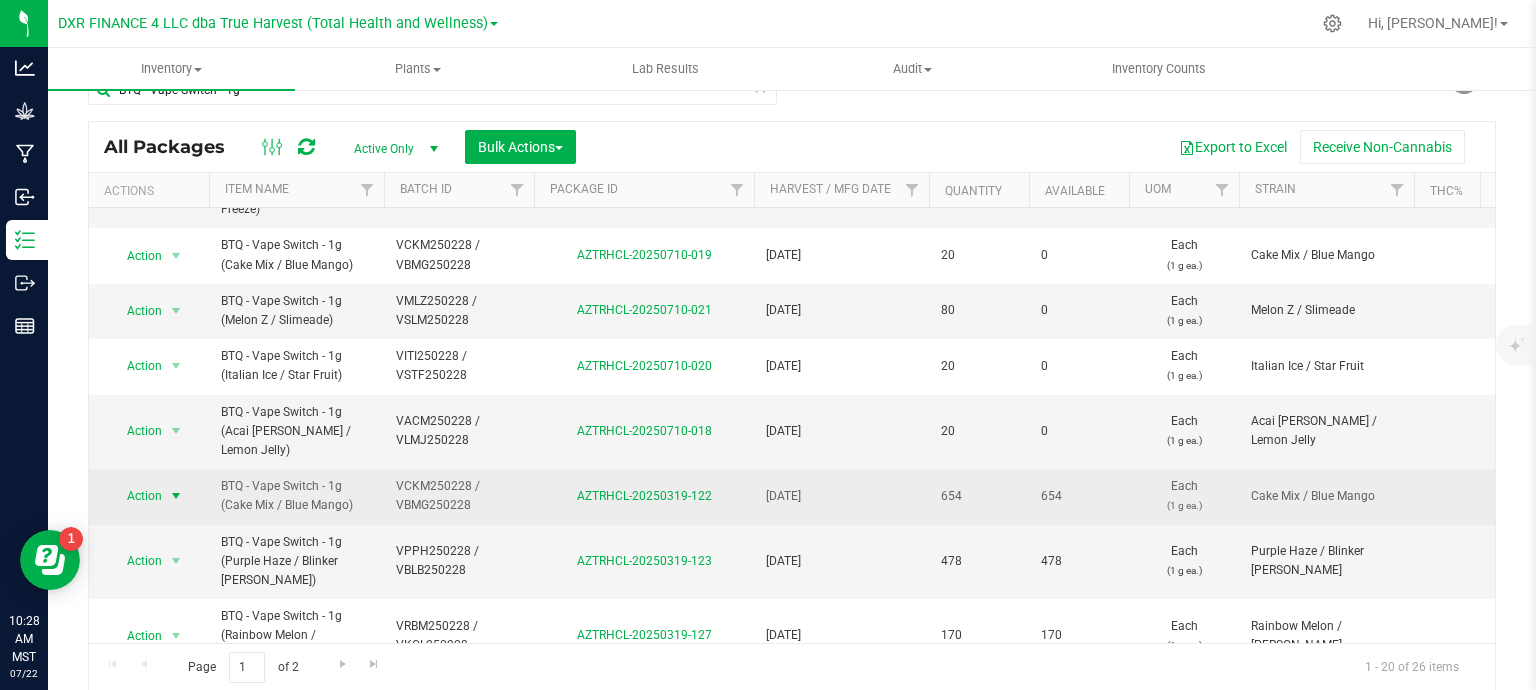 click at bounding box center [176, 496] 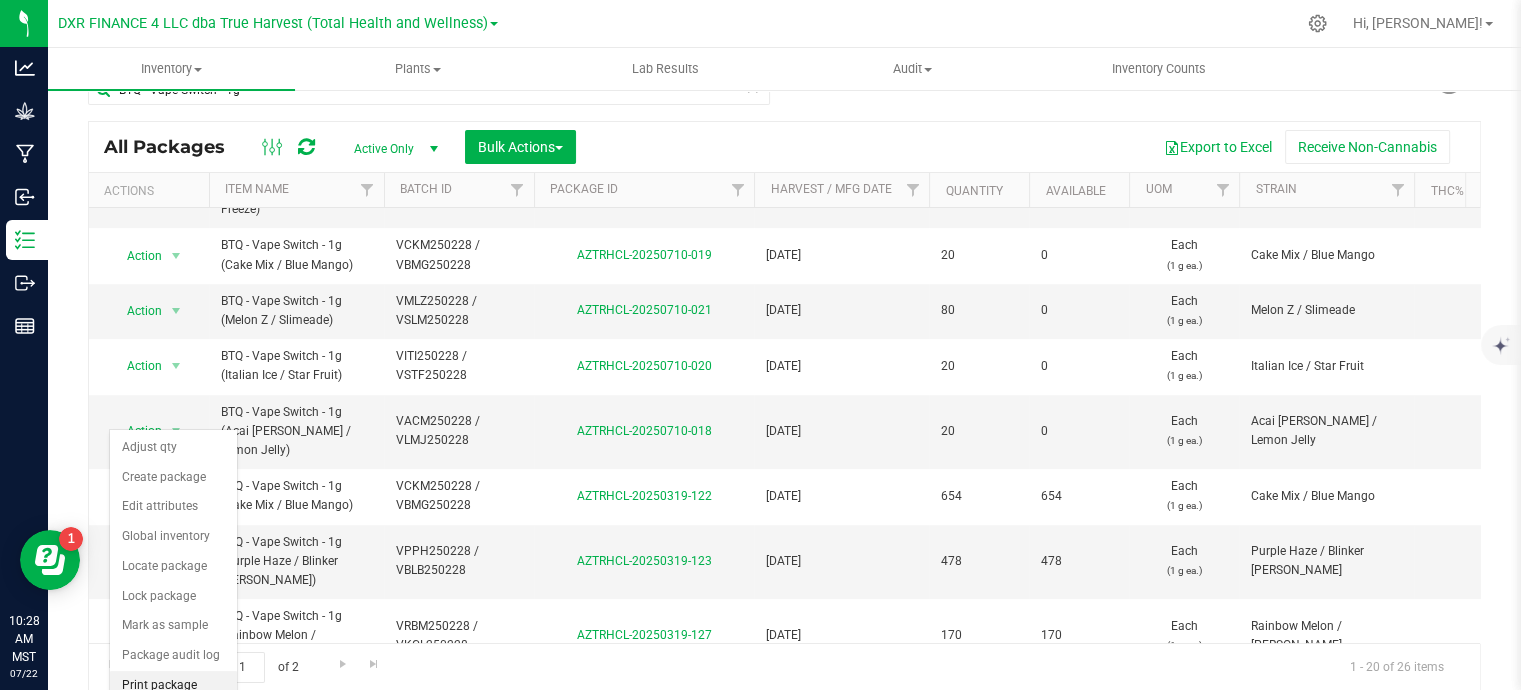 click on "Print package label" at bounding box center [173, 698] 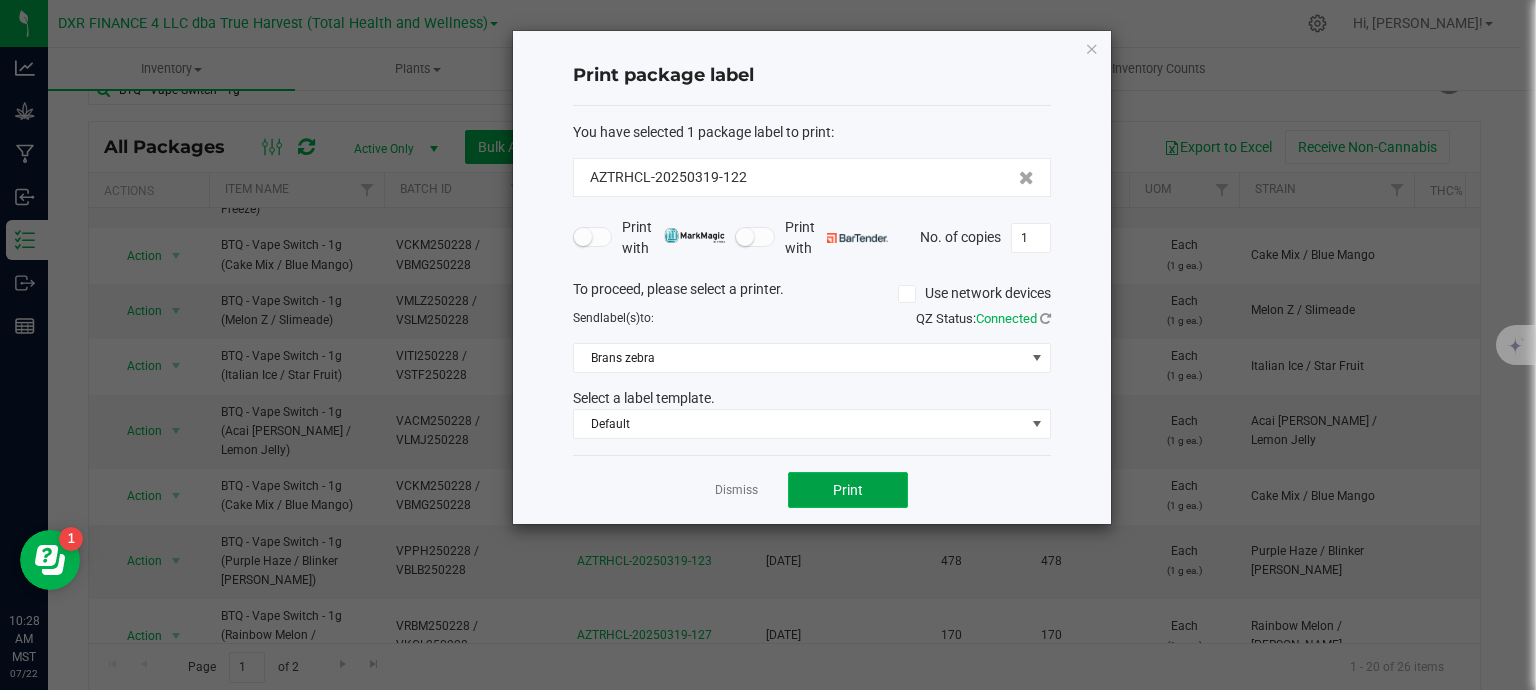 click on "Print" 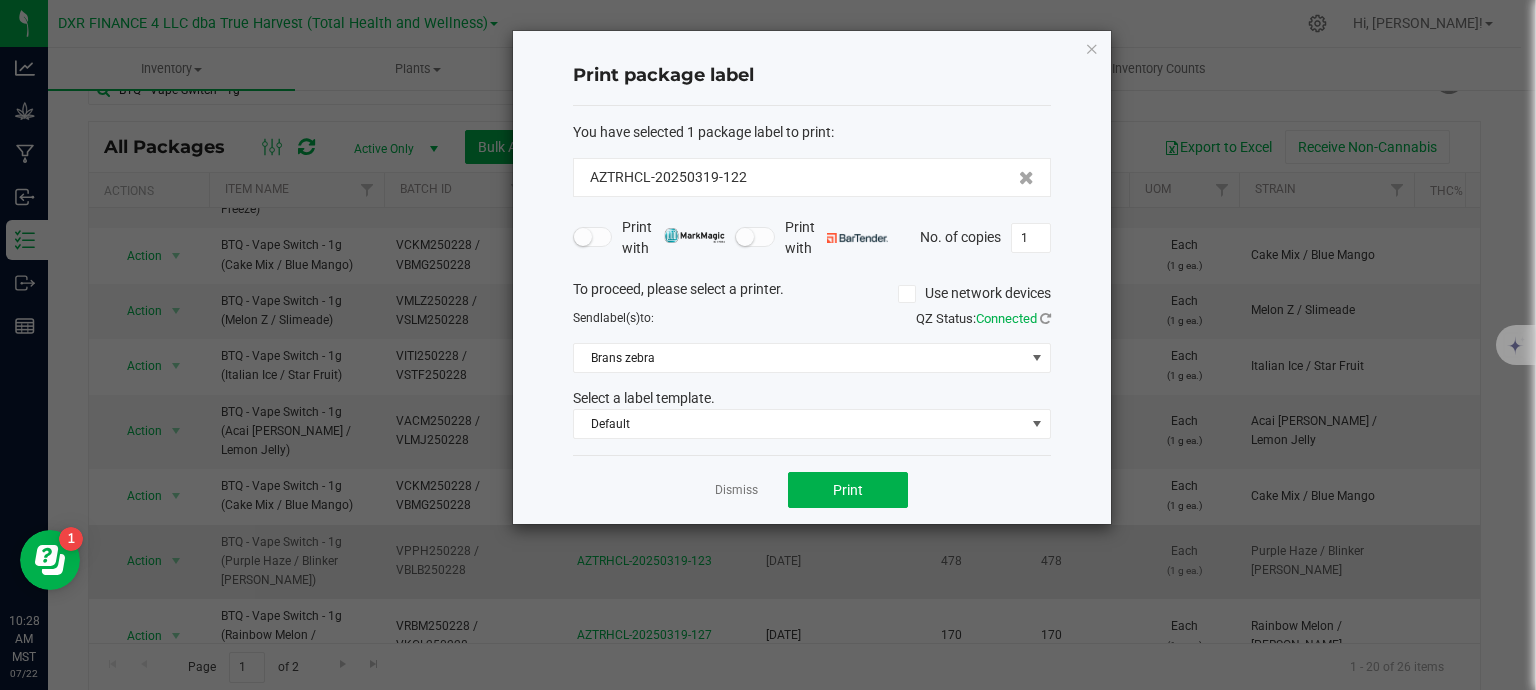 click on "Dismiss" 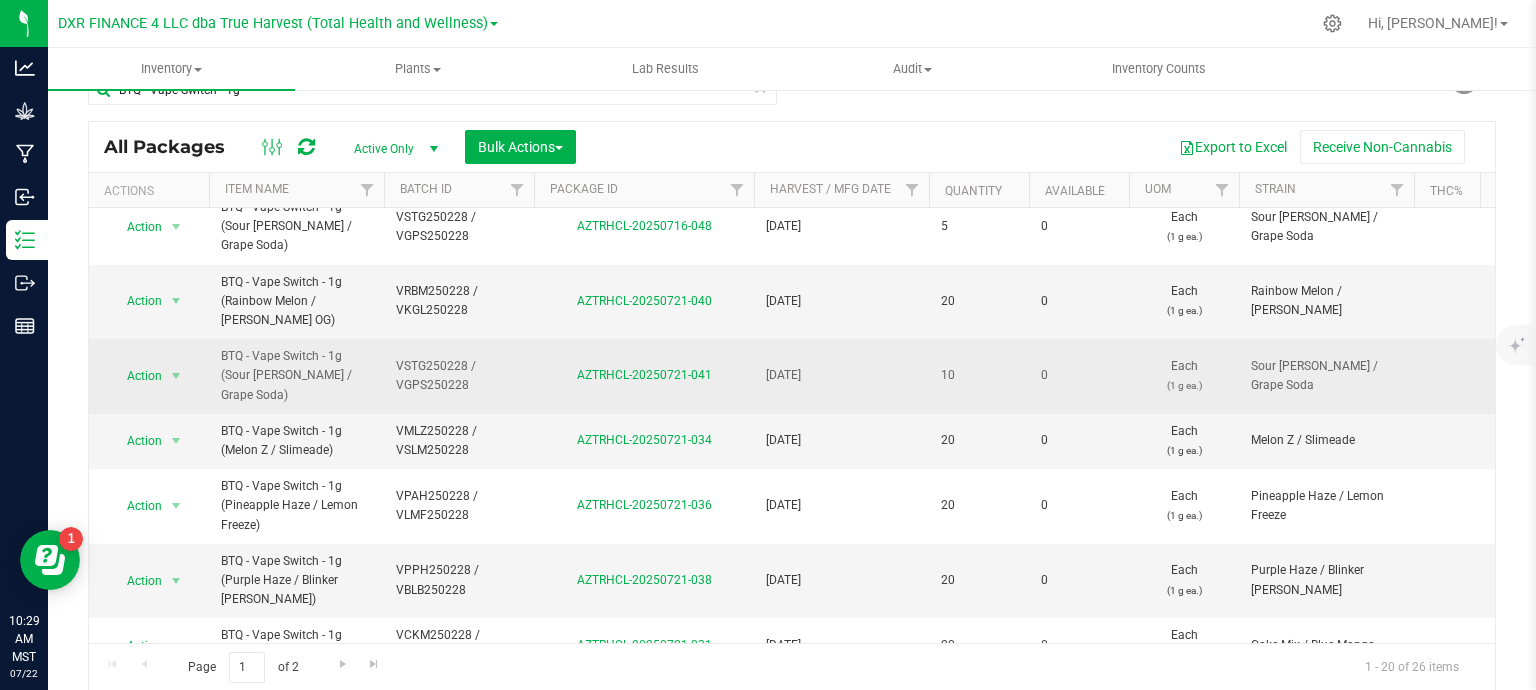 scroll, scrollTop: 0, scrollLeft: 0, axis: both 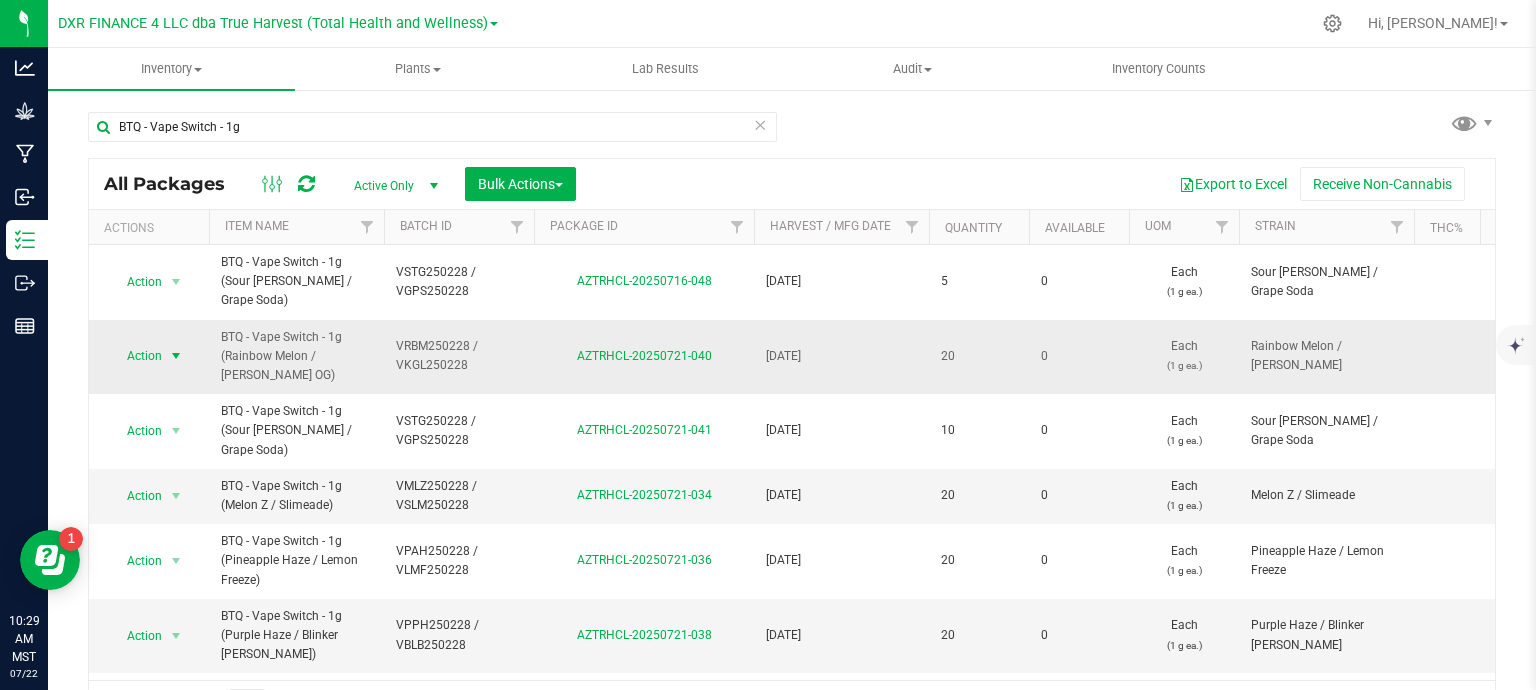 click at bounding box center (176, 356) 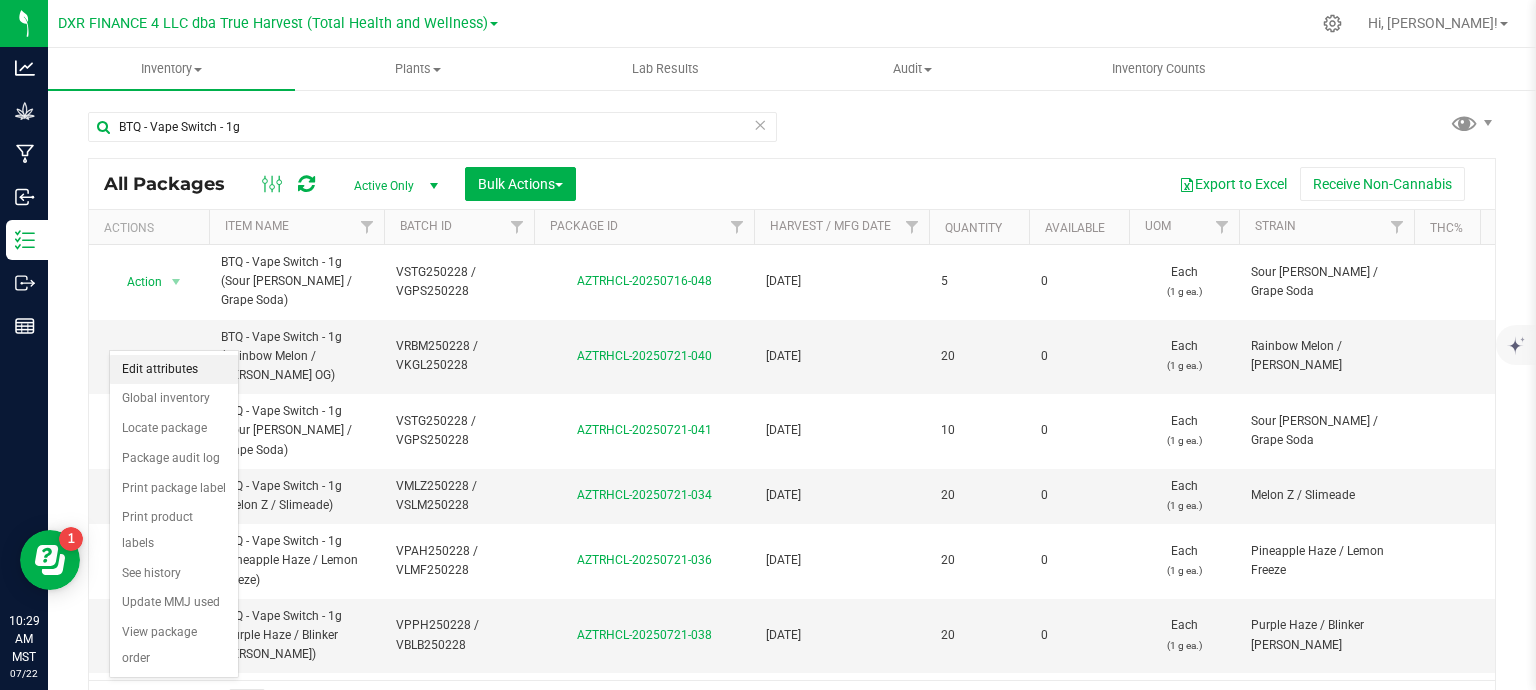 click on "Edit attributes" at bounding box center (174, 370) 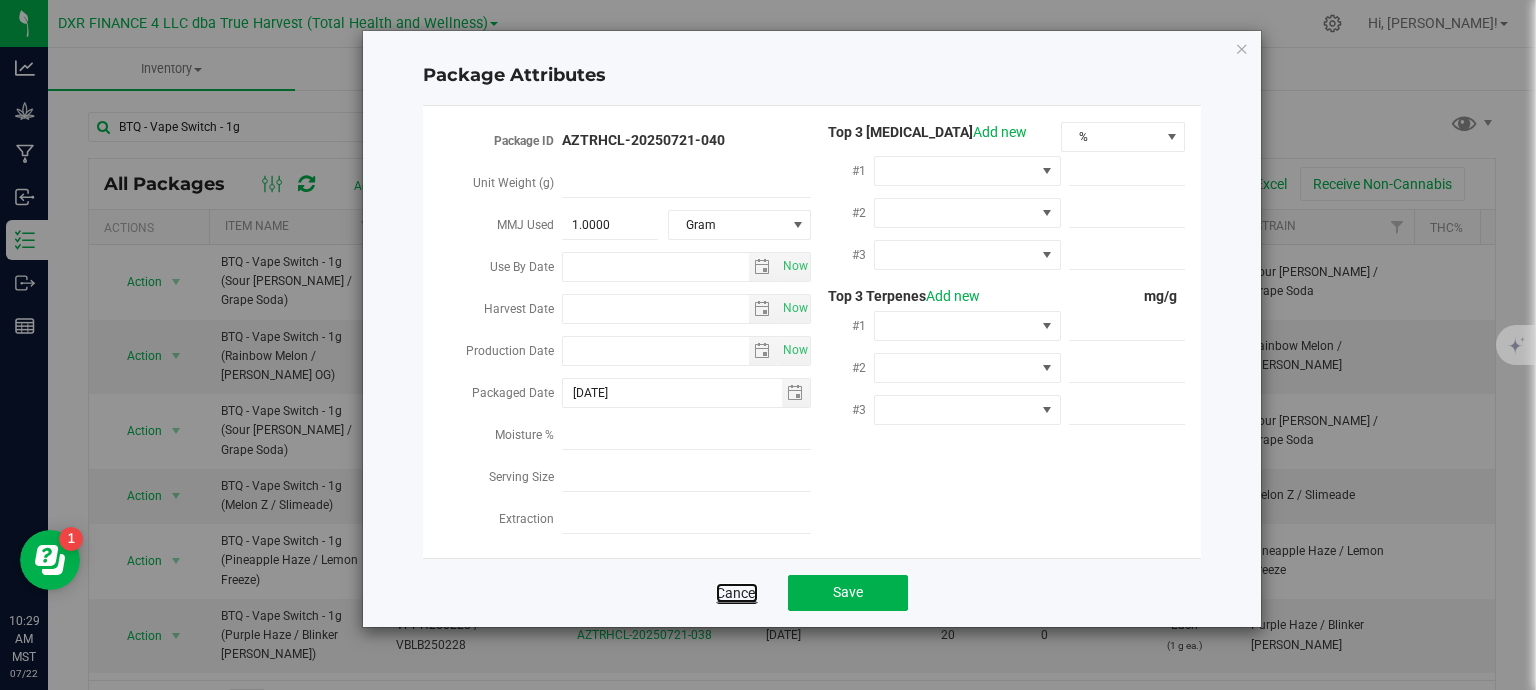 click on "Cancel" at bounding box center [737, 593] 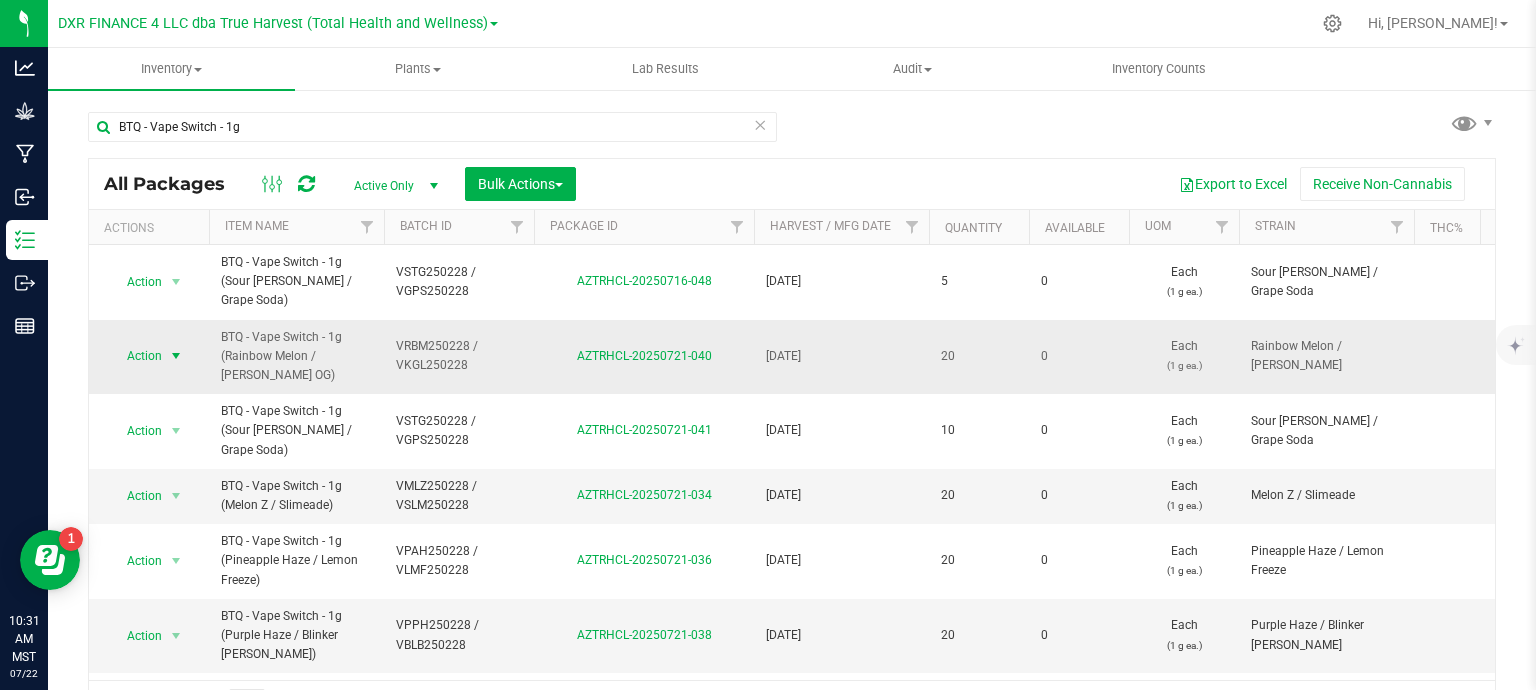 click on "Action" at bounding box center [136, 356] 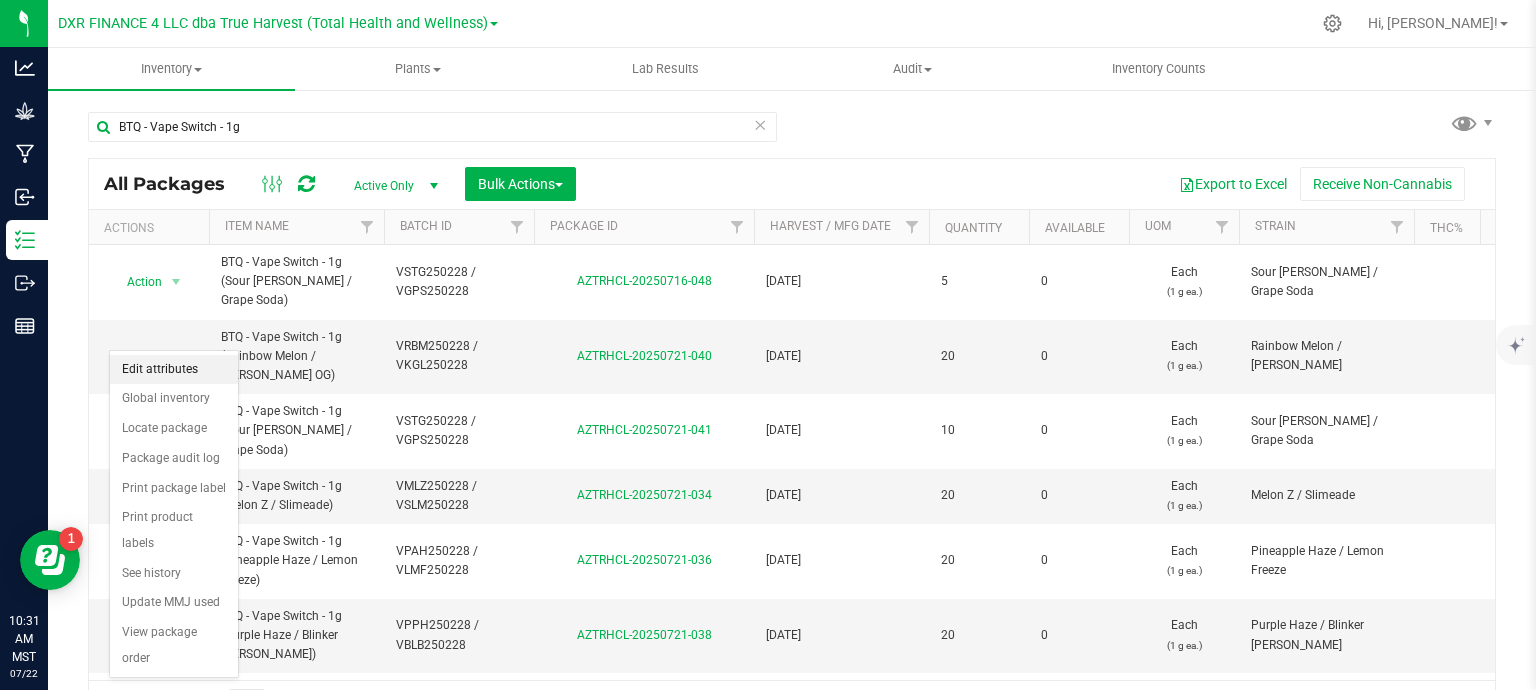 click on "Edit attributes" at bounding box center (174, 370) 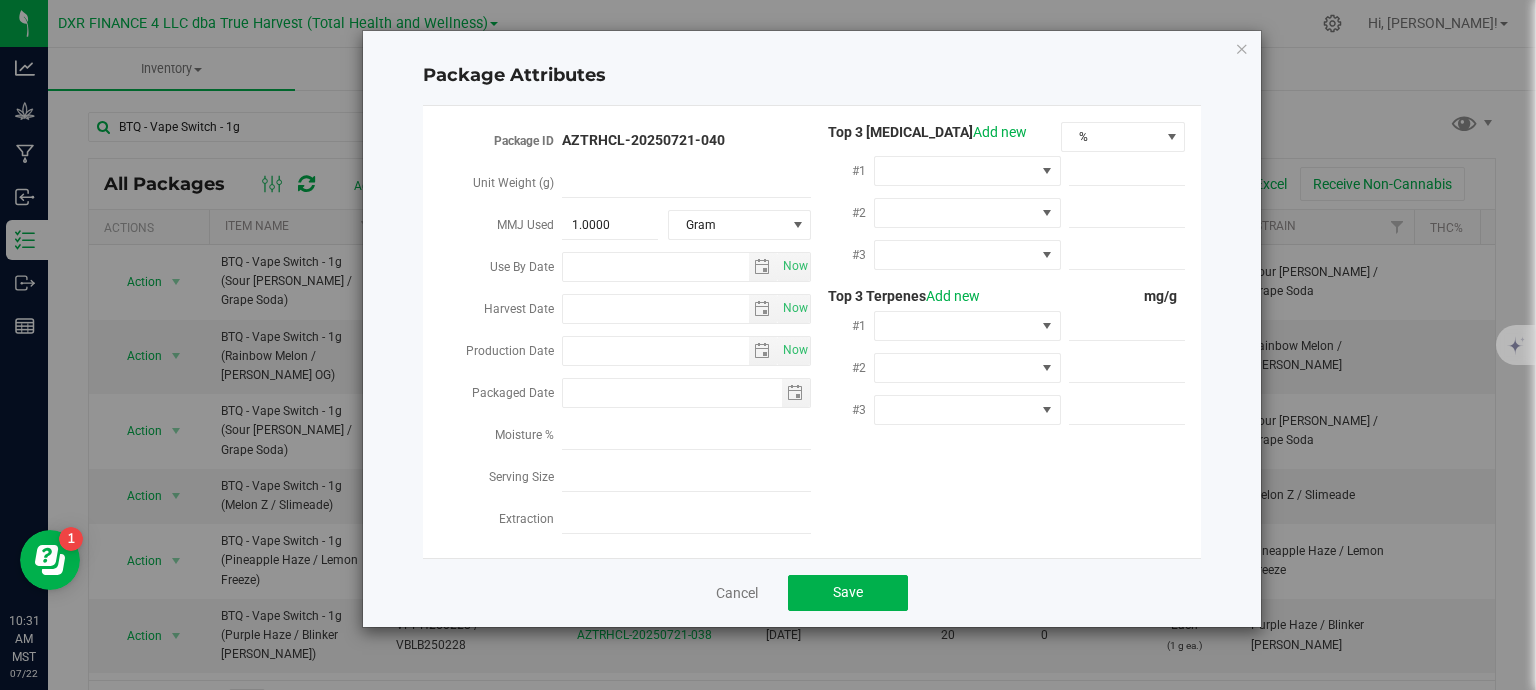 type on "[DATE]" 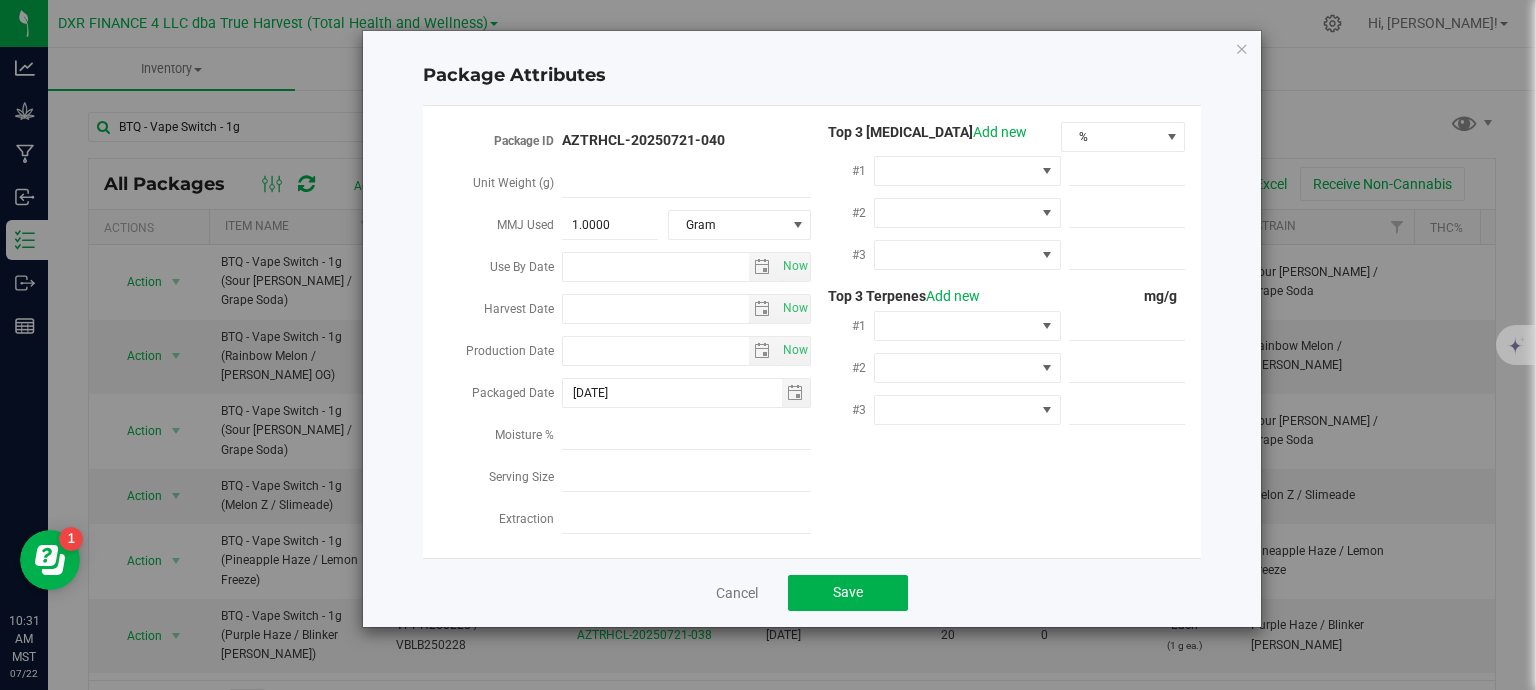 click on "Package ID
AZTRHCL-20250721-040
Unit Weight (g)
MMJ Used
1.0000 1
Gram
Use By Date
Now
Harvest Date" at bounding box center (812, 332) 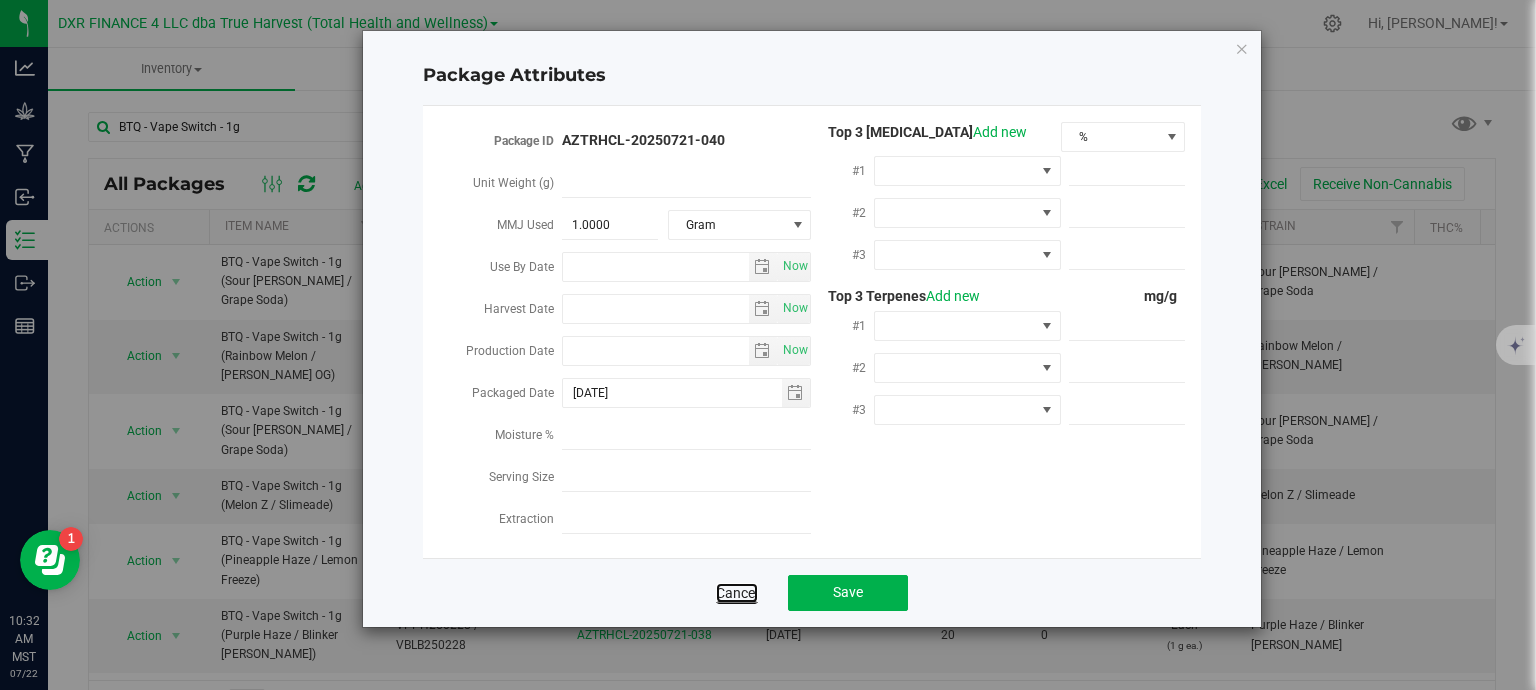 click on "Cancel" at bounding box center (737, 593) 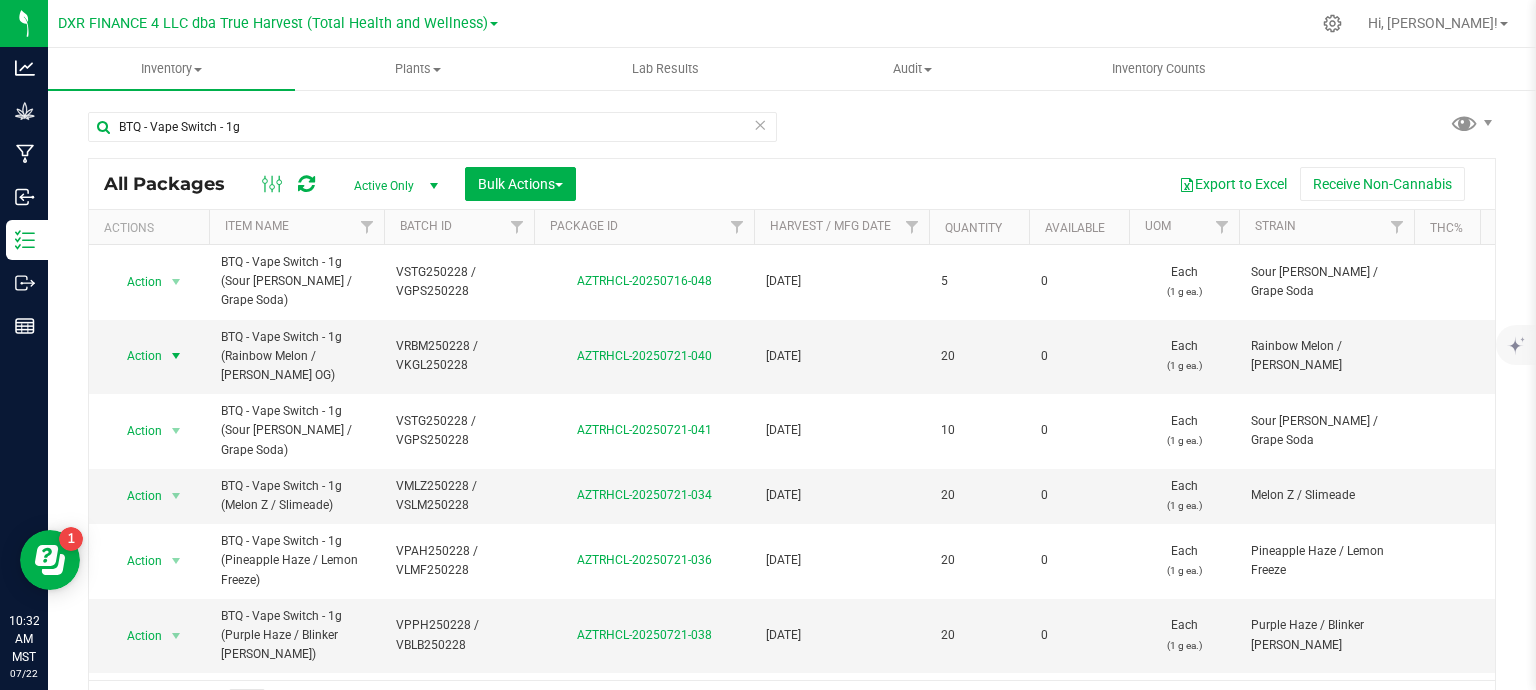 scroll, scrollTop: 0, scrollLeft: 480, axis: horizontal 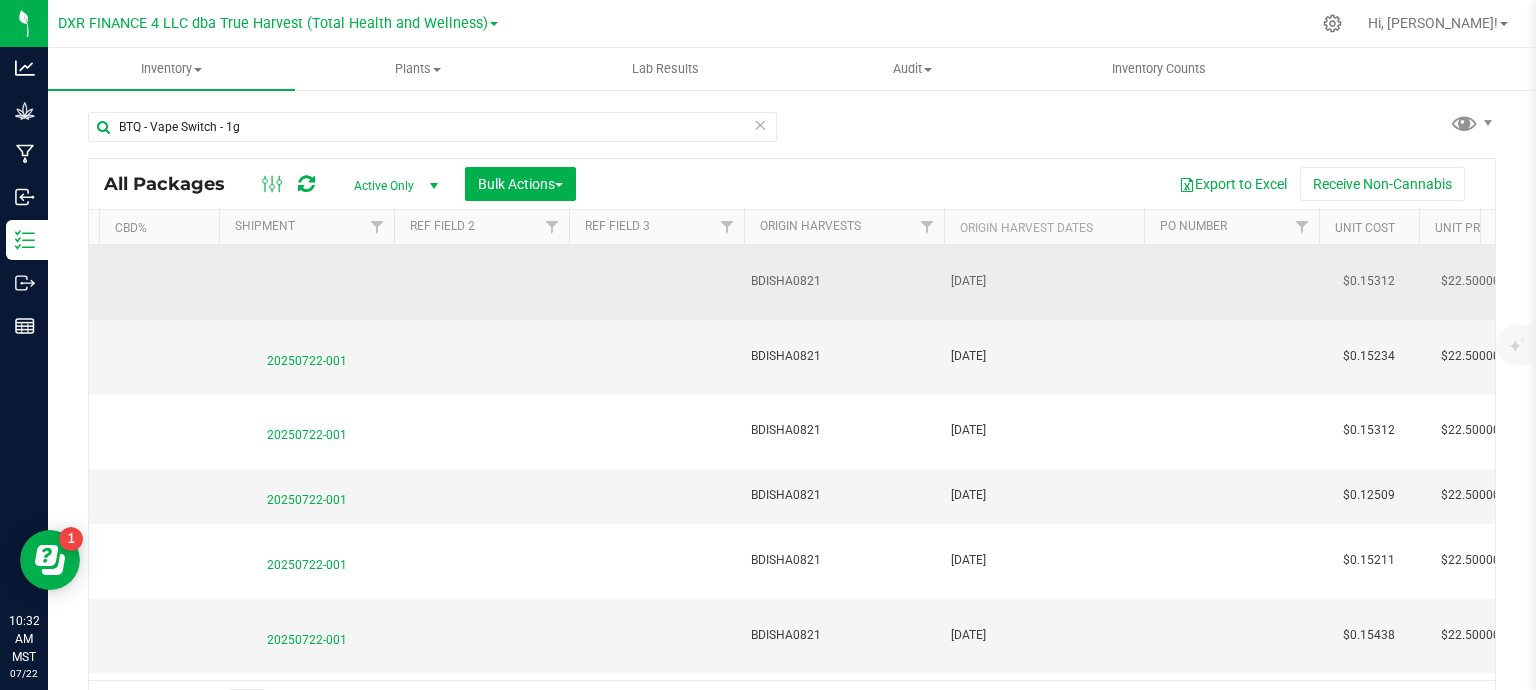 click on "[DATE]" at bounding box center (1044, 281) 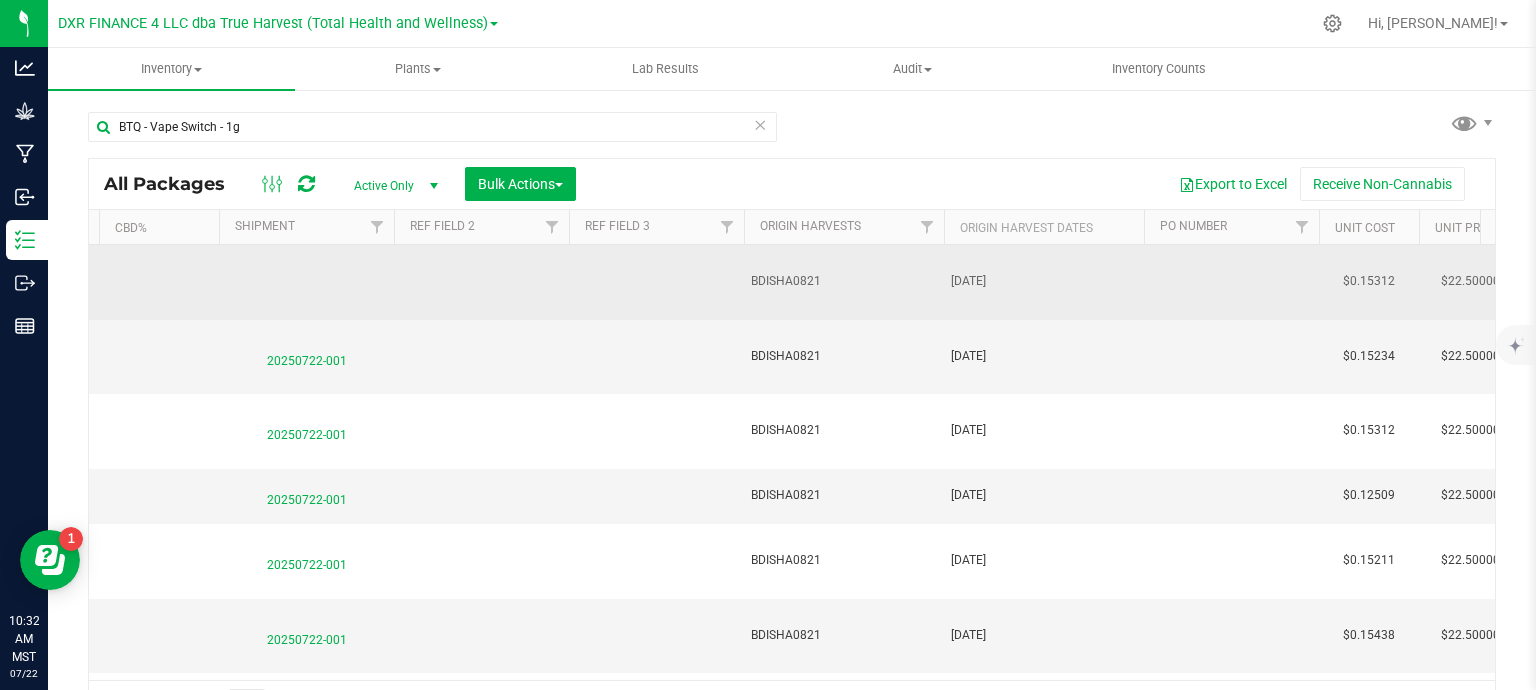 click on "[DATE]" at bounding box center (1044, 281) 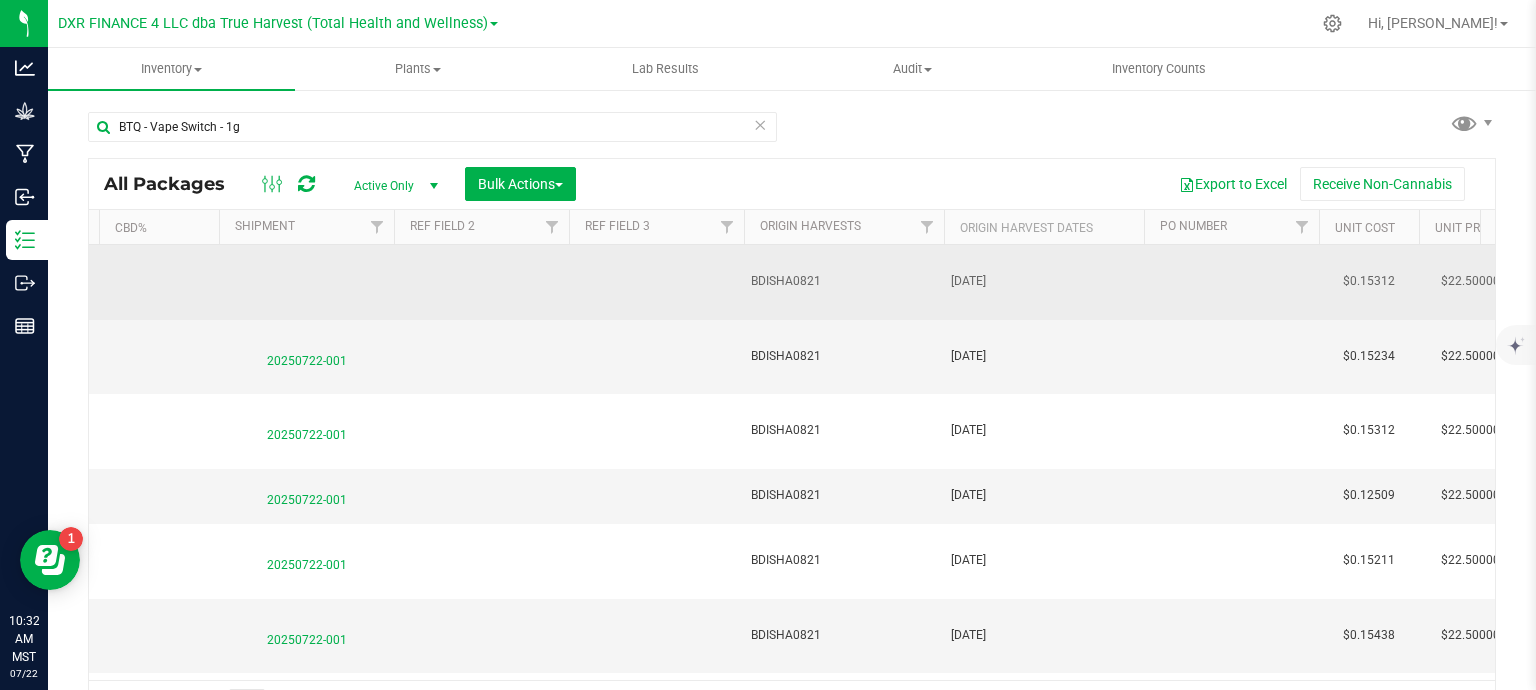 click on "[DATE]" at bounding box center [1044, 281] 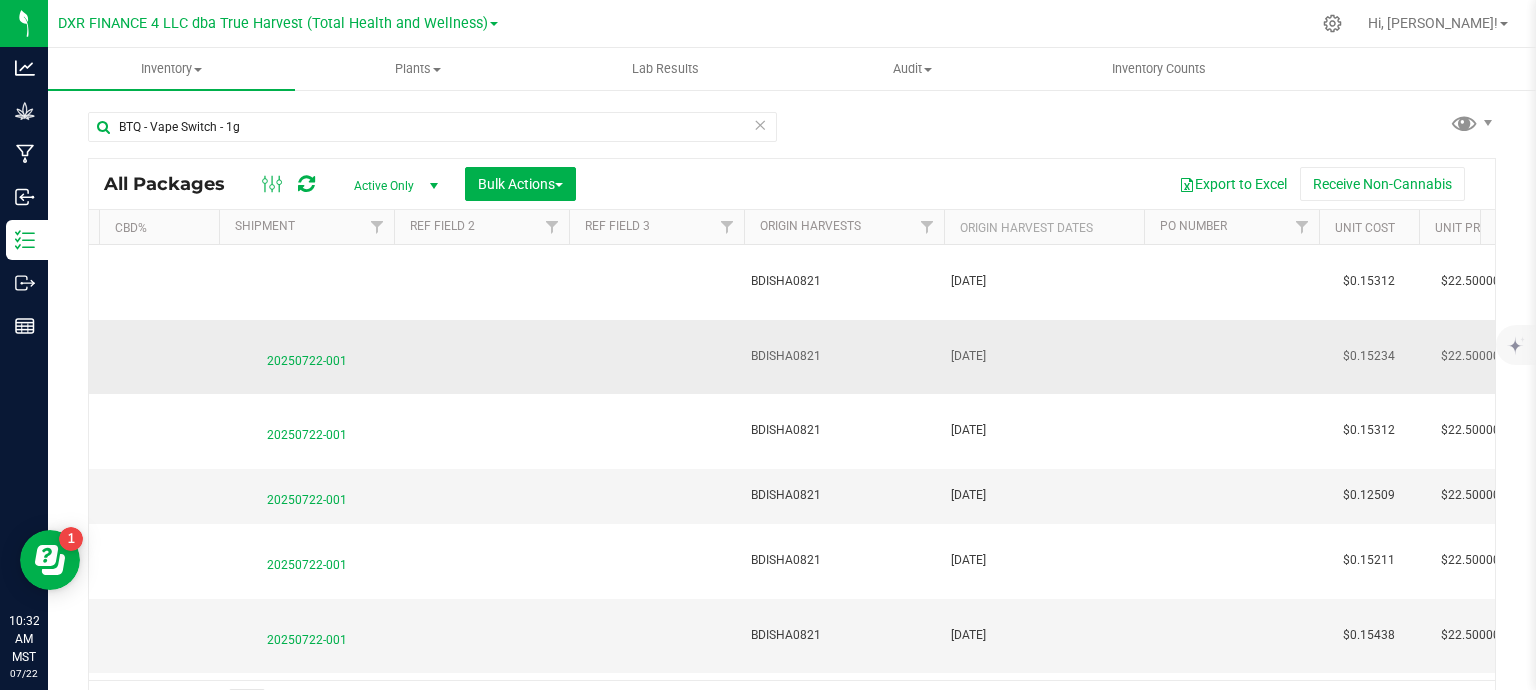 click on "[DATE]" at bounding box center [1044, 356] 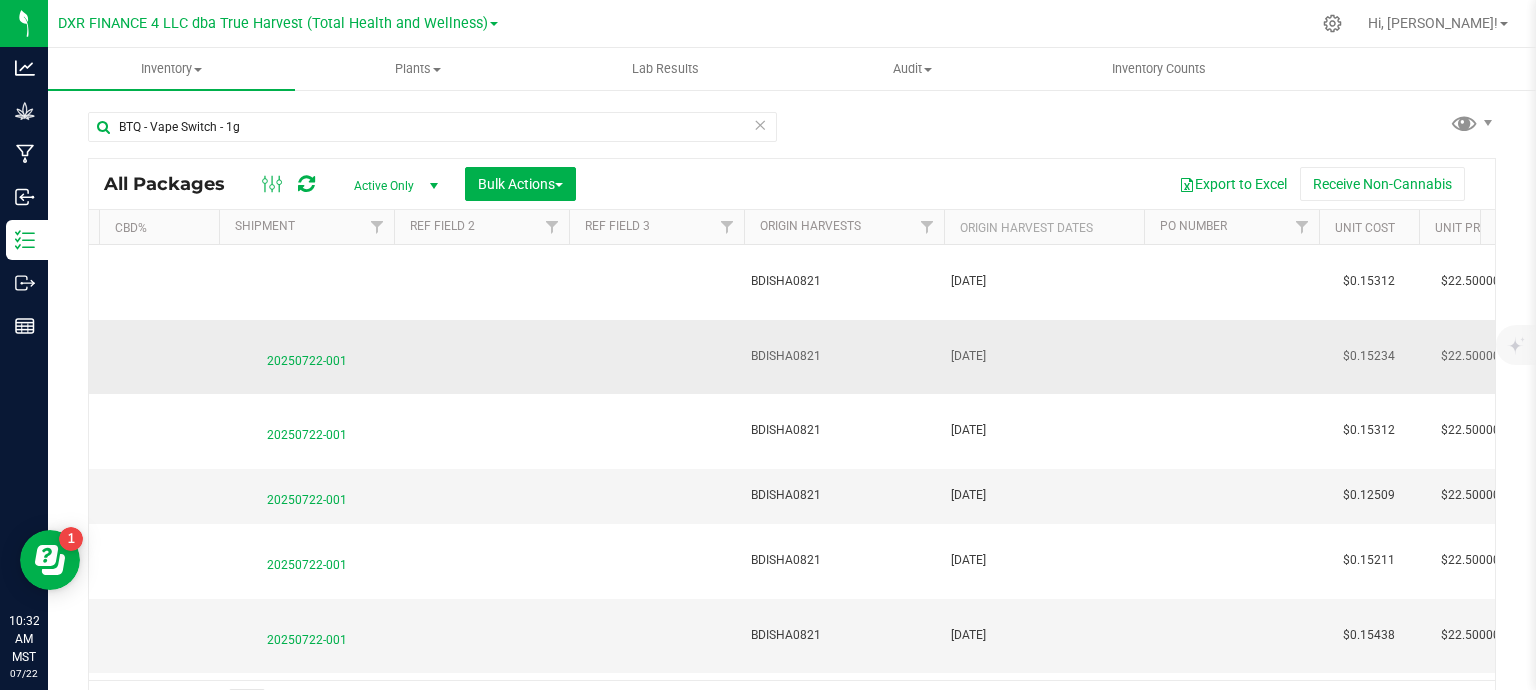 click on "[DATE]" at bounding box center (1044, 356) 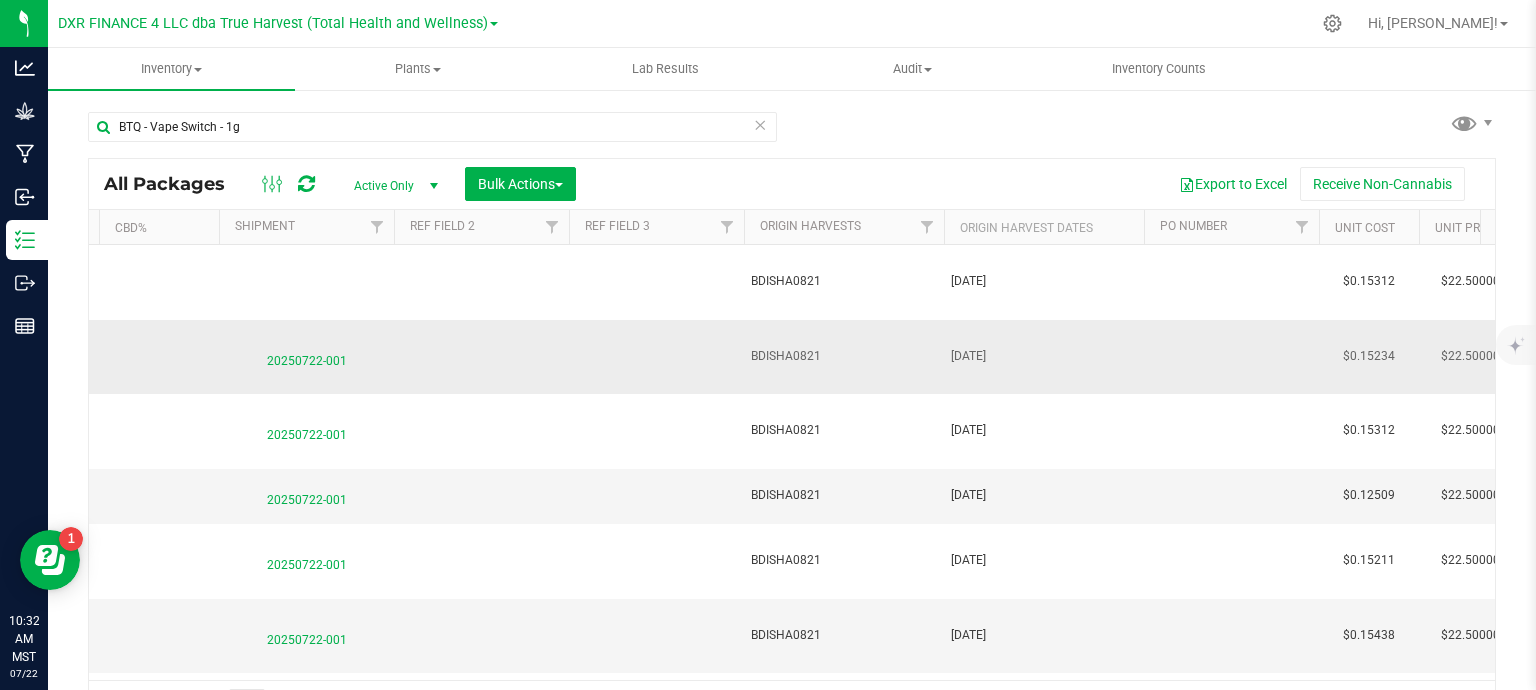 click on "[DATE]" at bounding box center (1044, 356) 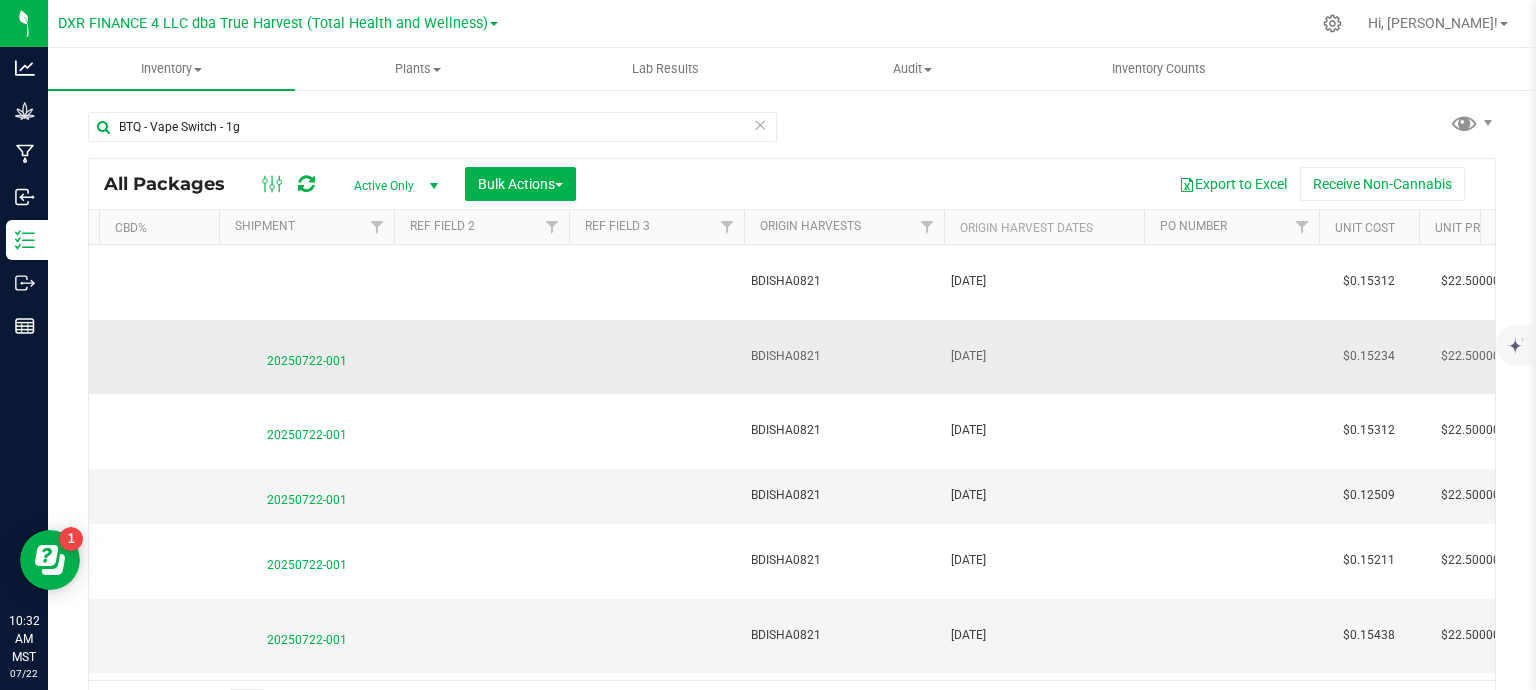 click on "[DATE]" at bounding box center [1044, 356] 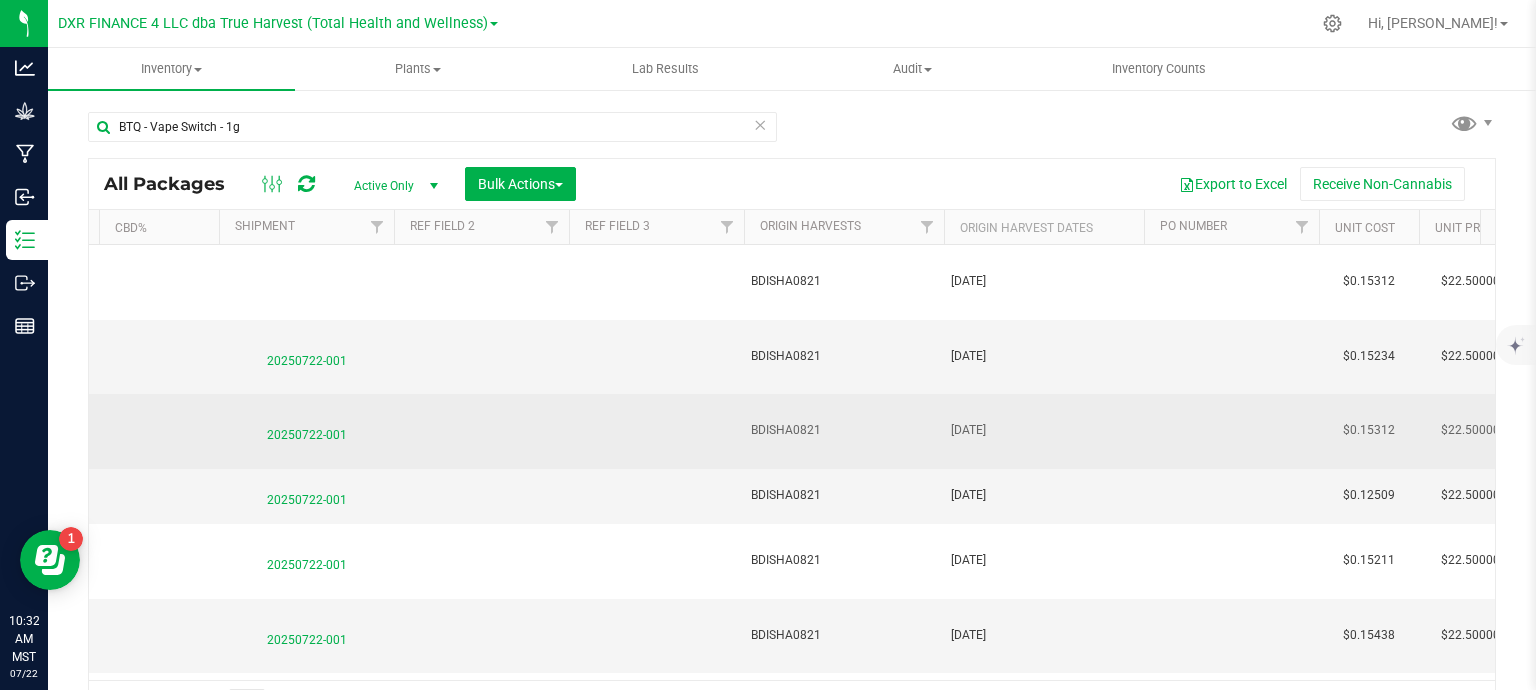 click on "[DATE]" at bounding box center [1044, 430] 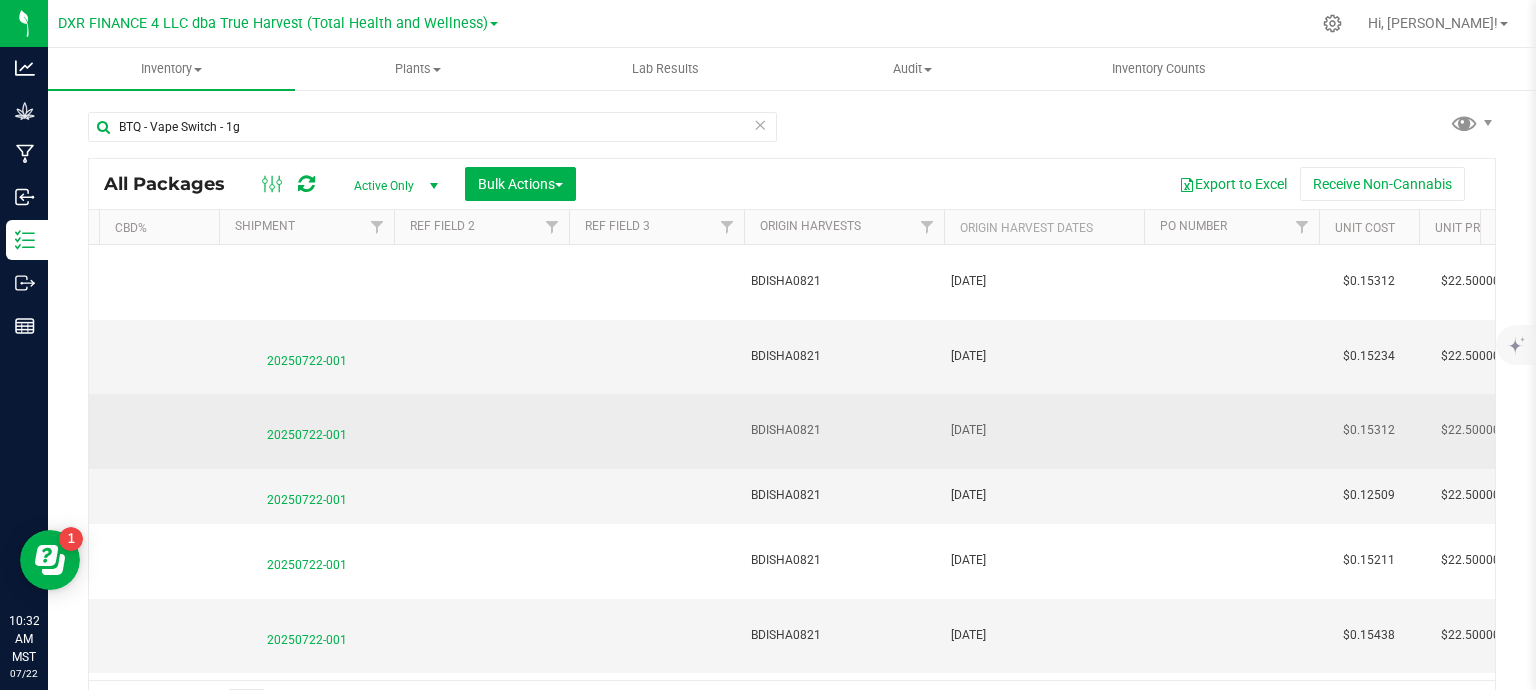 click on "[DATE]" at bounding box center (1044, 430) 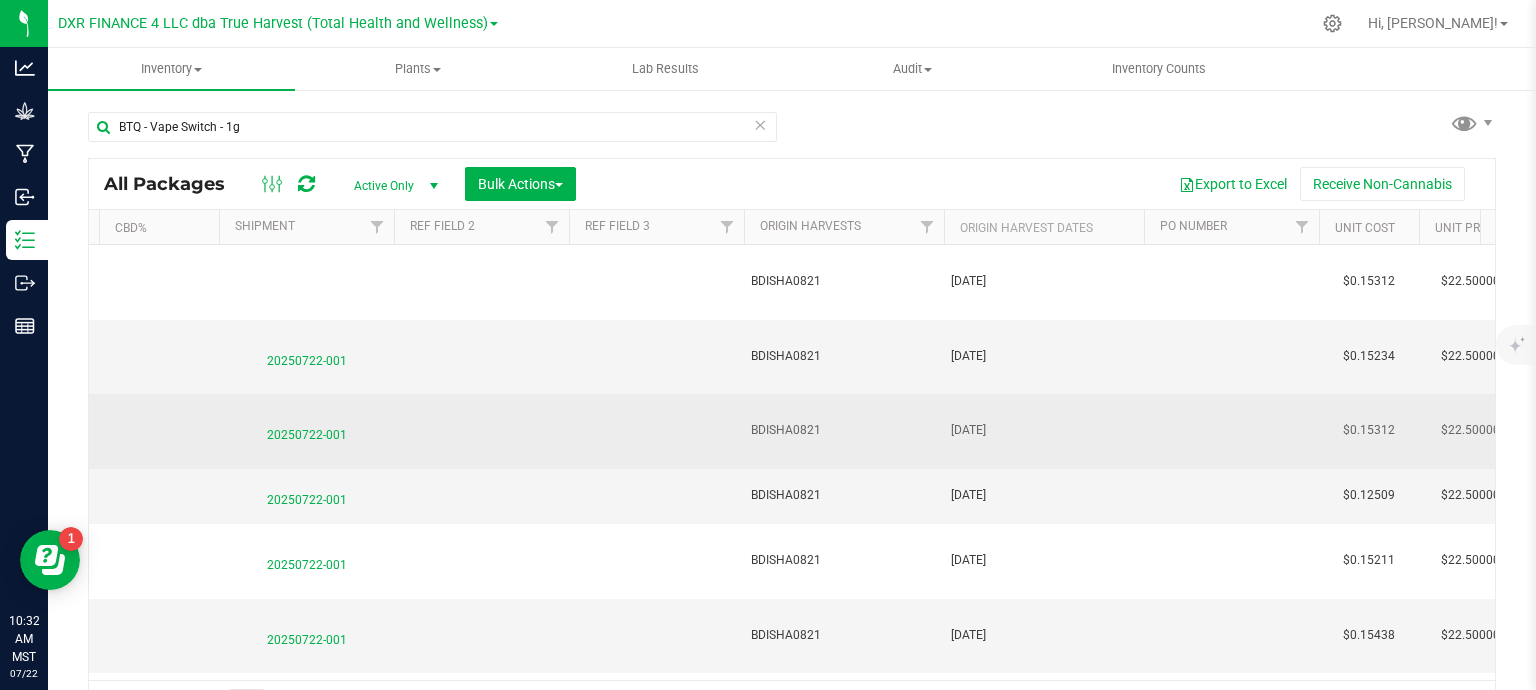 click on "[DATE]" at bounding box center [1044, 430] 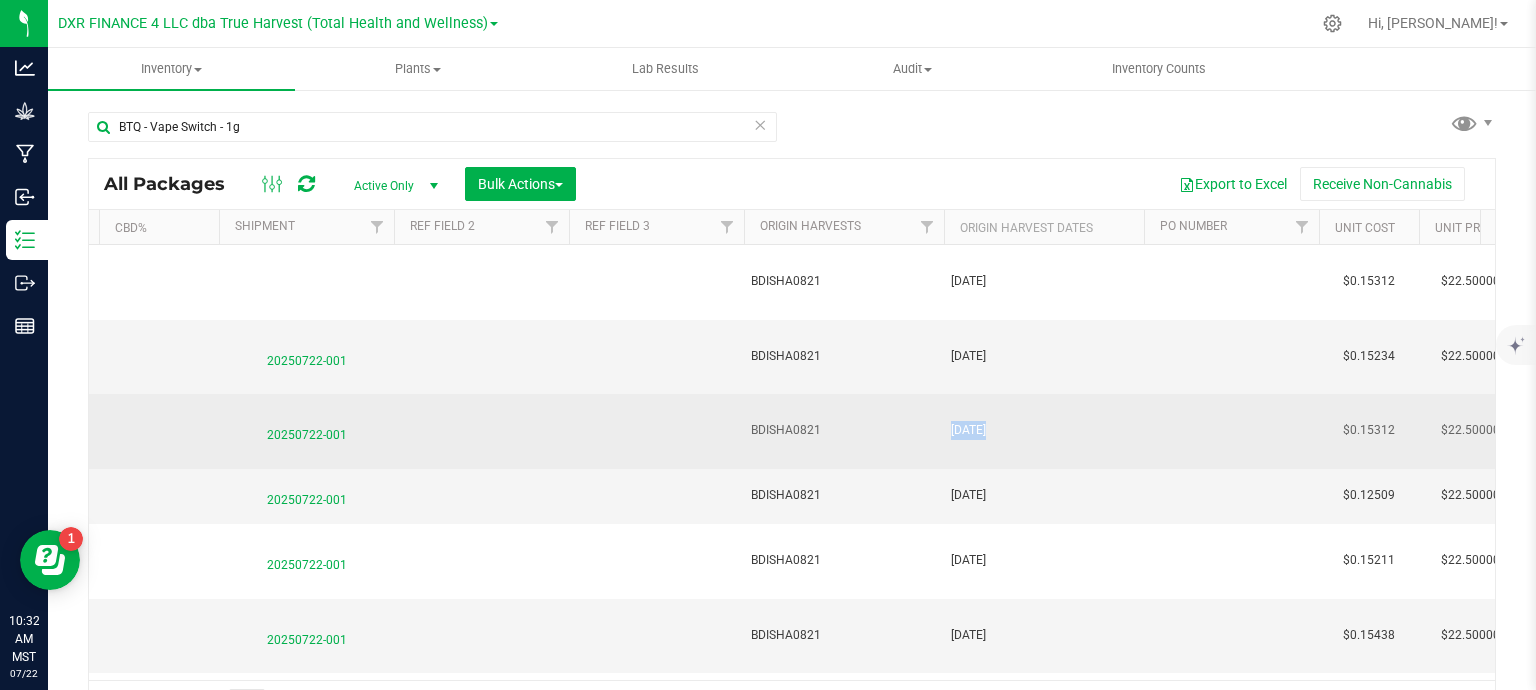 click on "BDISHA0821" at bounding box center (844, 430) 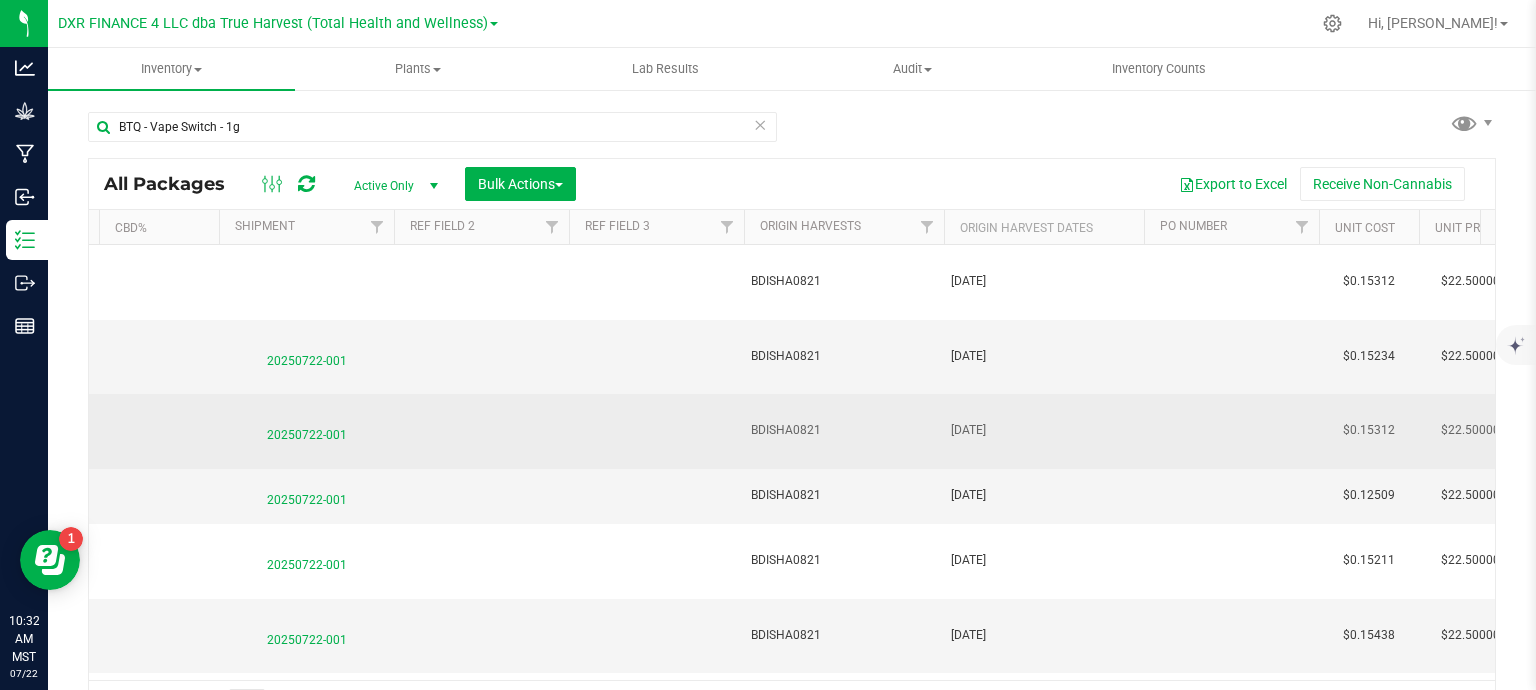 click on "BDISHA0821" at bounding box center [844, 430] 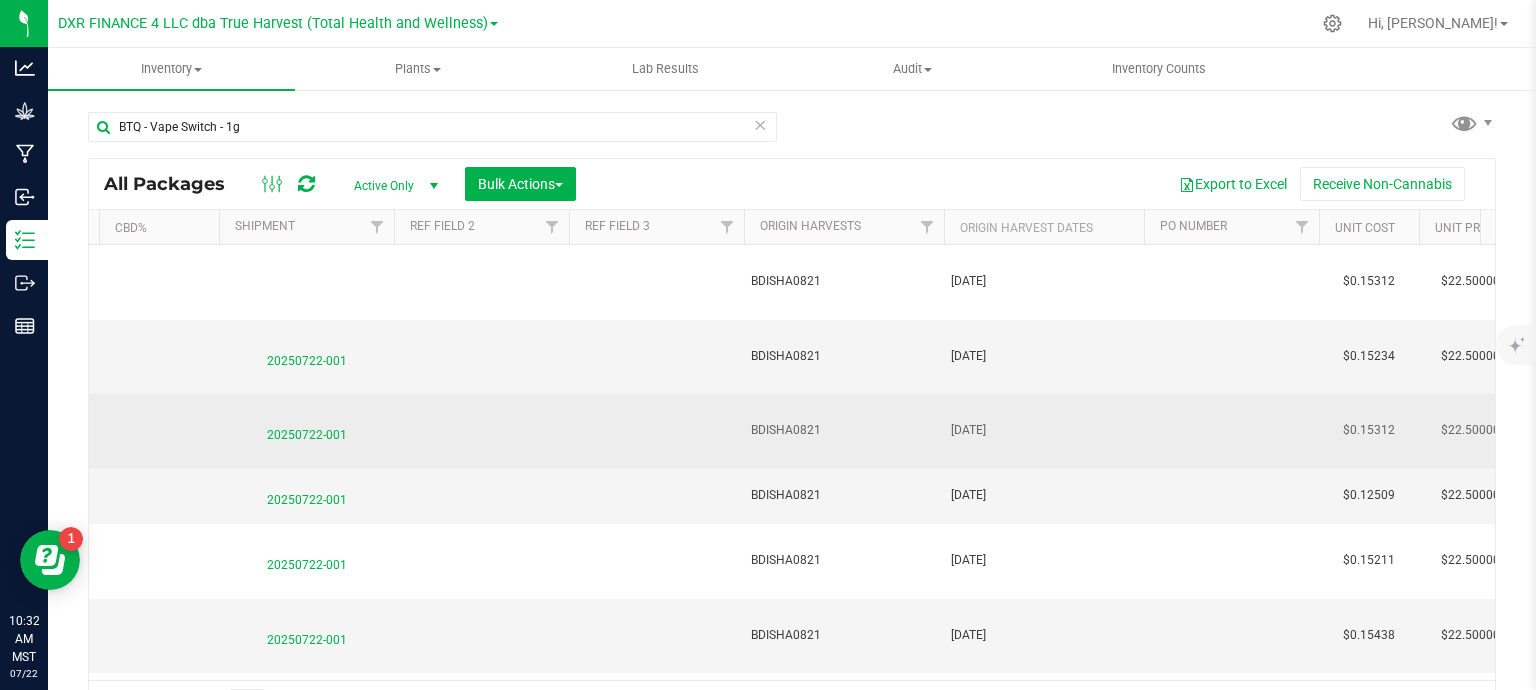 click on "BDISHA0821" at bounding box center (844, 430) 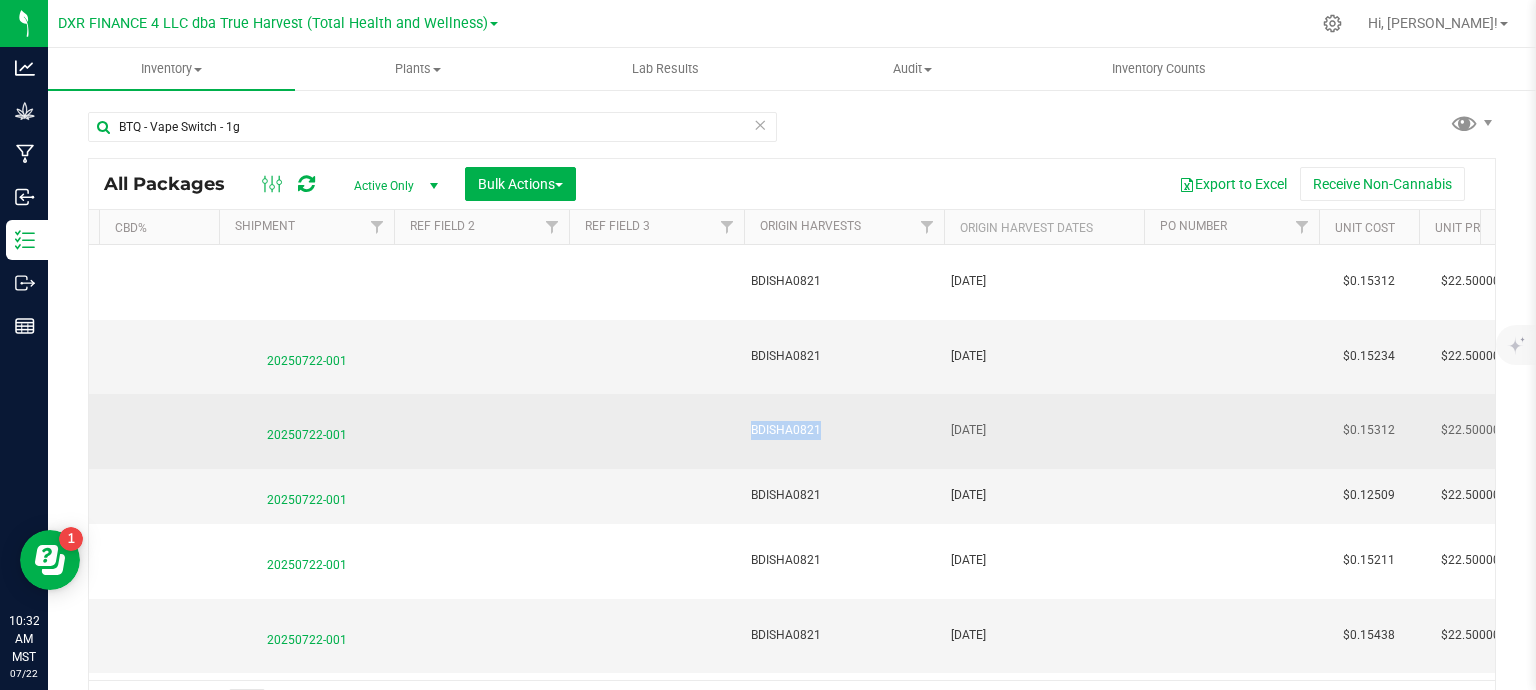 click on "BDISHA0821" at bounding box center (844, 430) 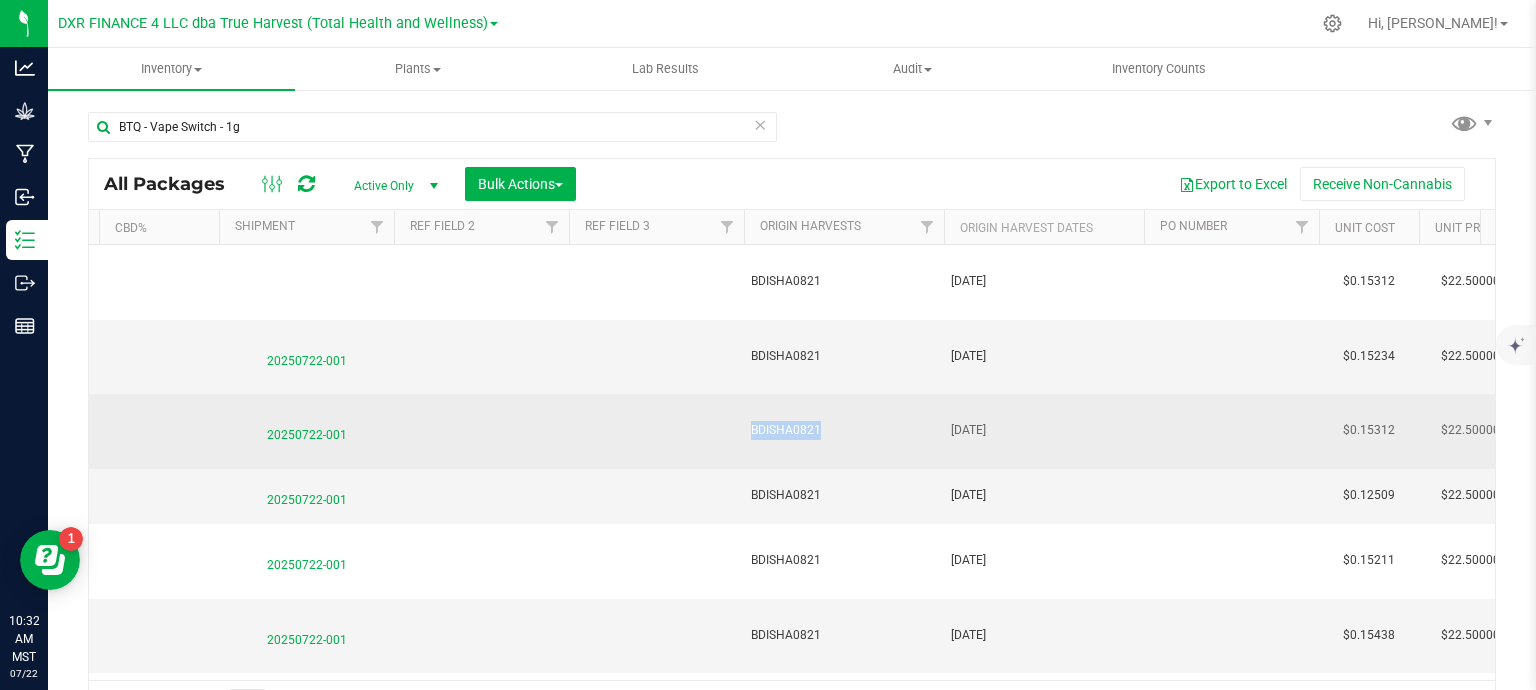 click on "[DATE]" at bounding box center [1044, 430] 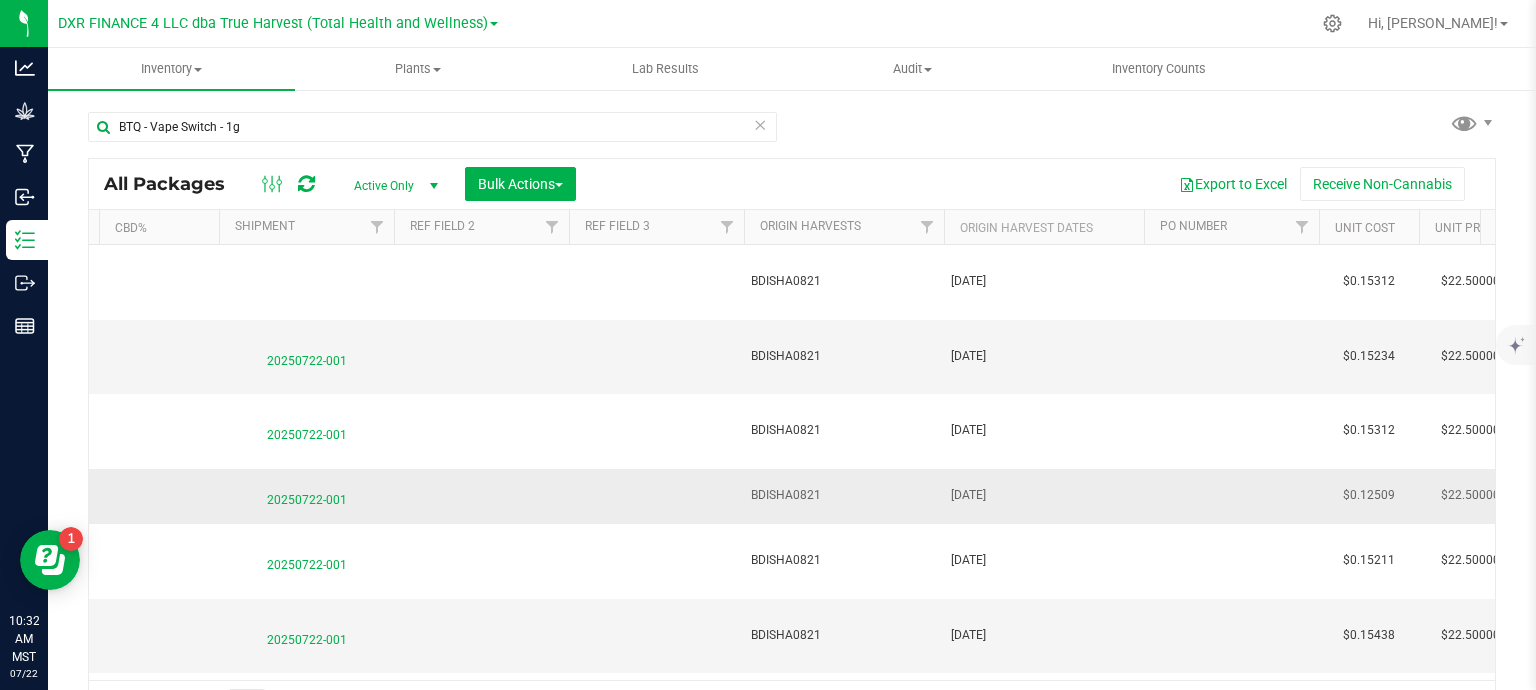 click on "[DATE]" at bounding box center (1044, 495) 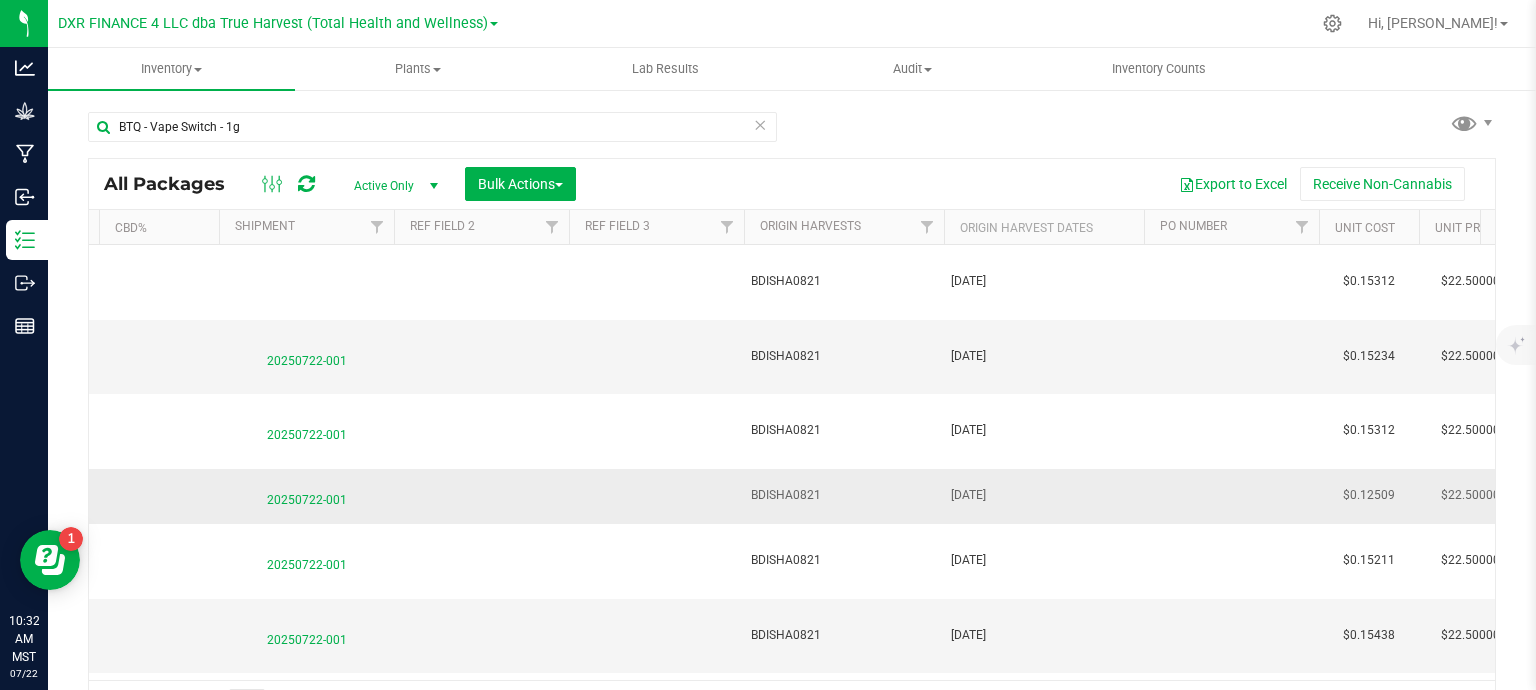 click on "[DATE]" at bounding box center [1044, 495] 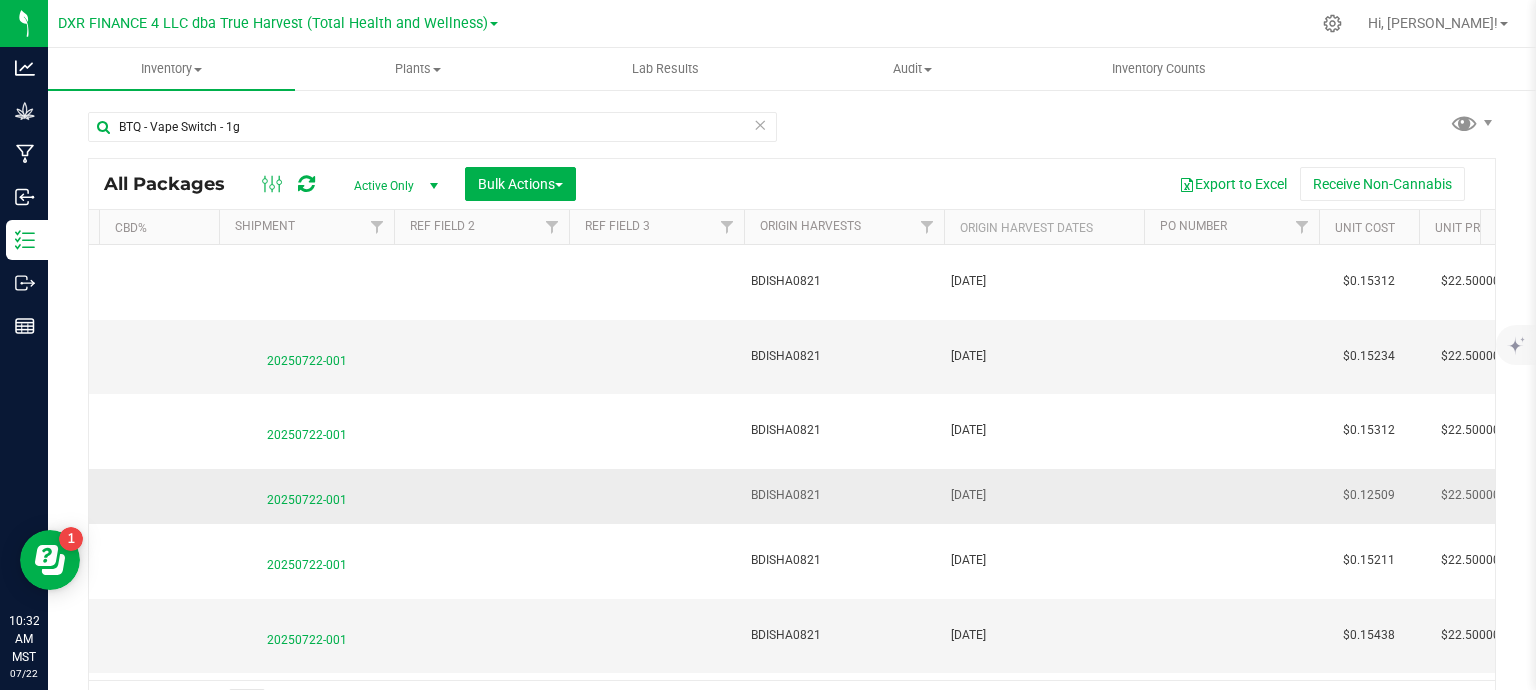 click on "[DATE]" at bounding box center (1044, 495) 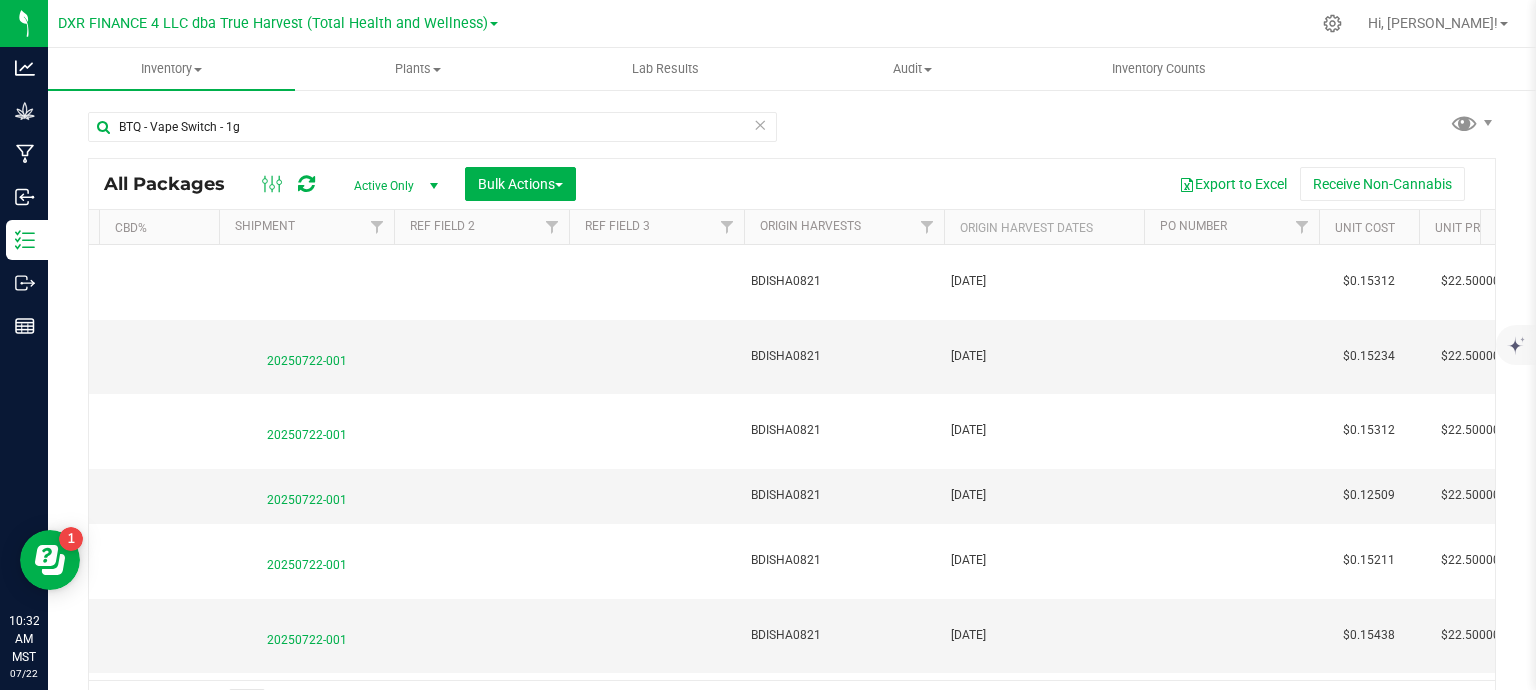 click on "Export to Excel
Receive Non-Cannabis" at bounding box center [1035, 184] 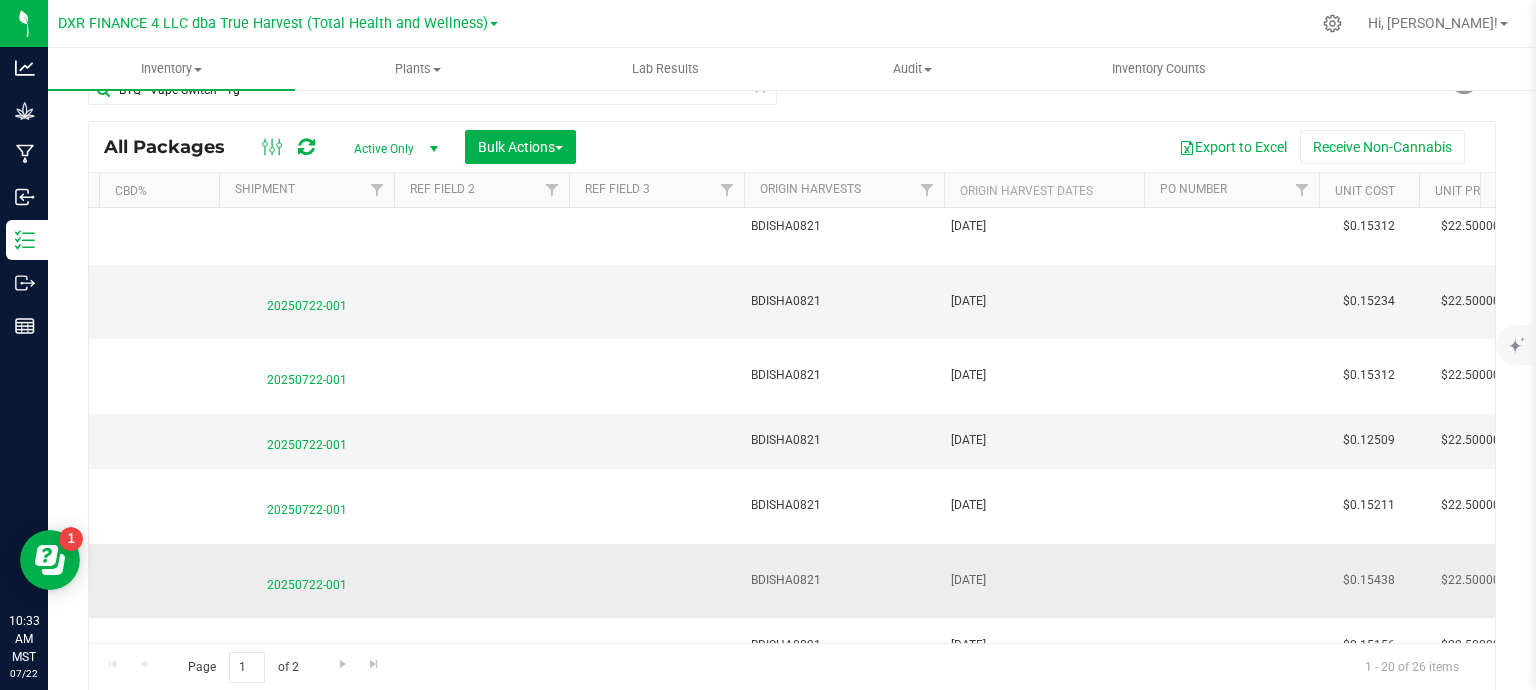 scroll, scrollTop: 0, scrollLeft: 4670, axis: horizontal 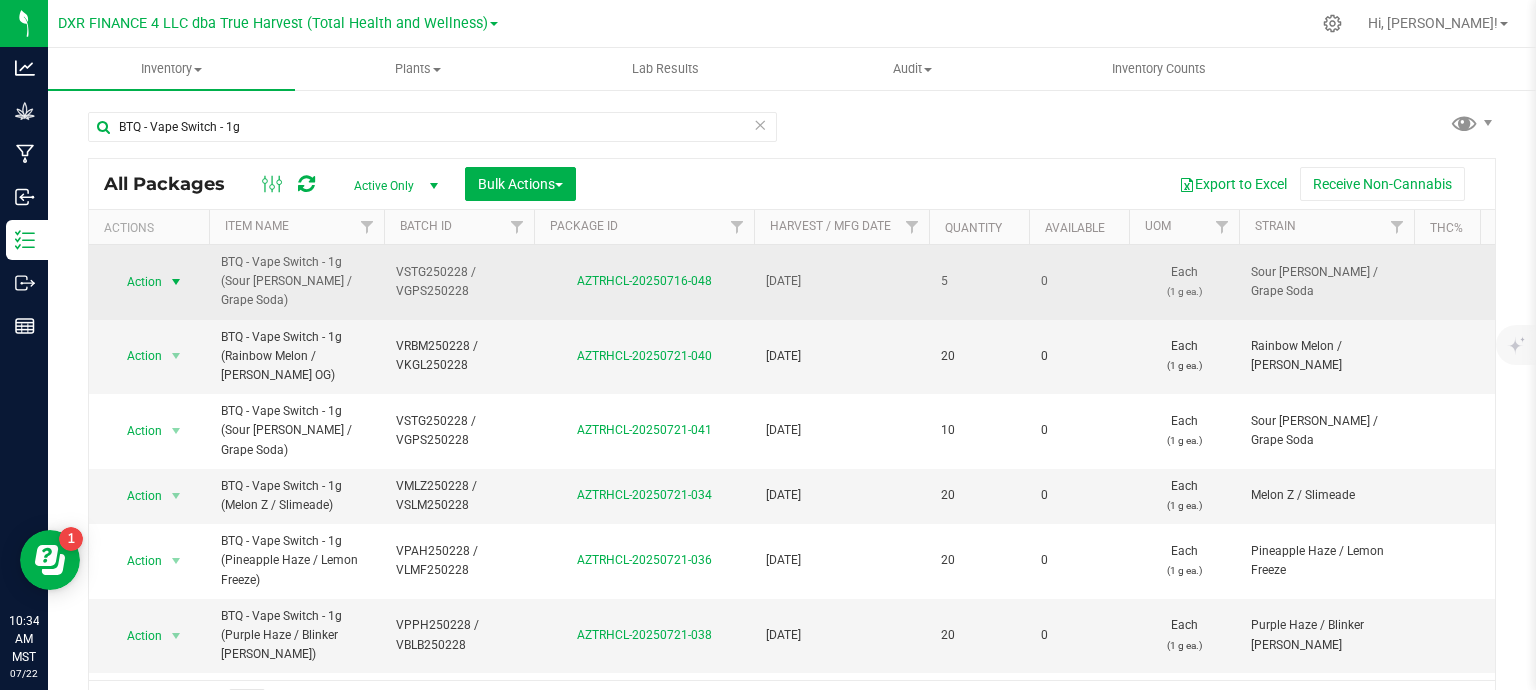 click at bounding box center [176, 282] 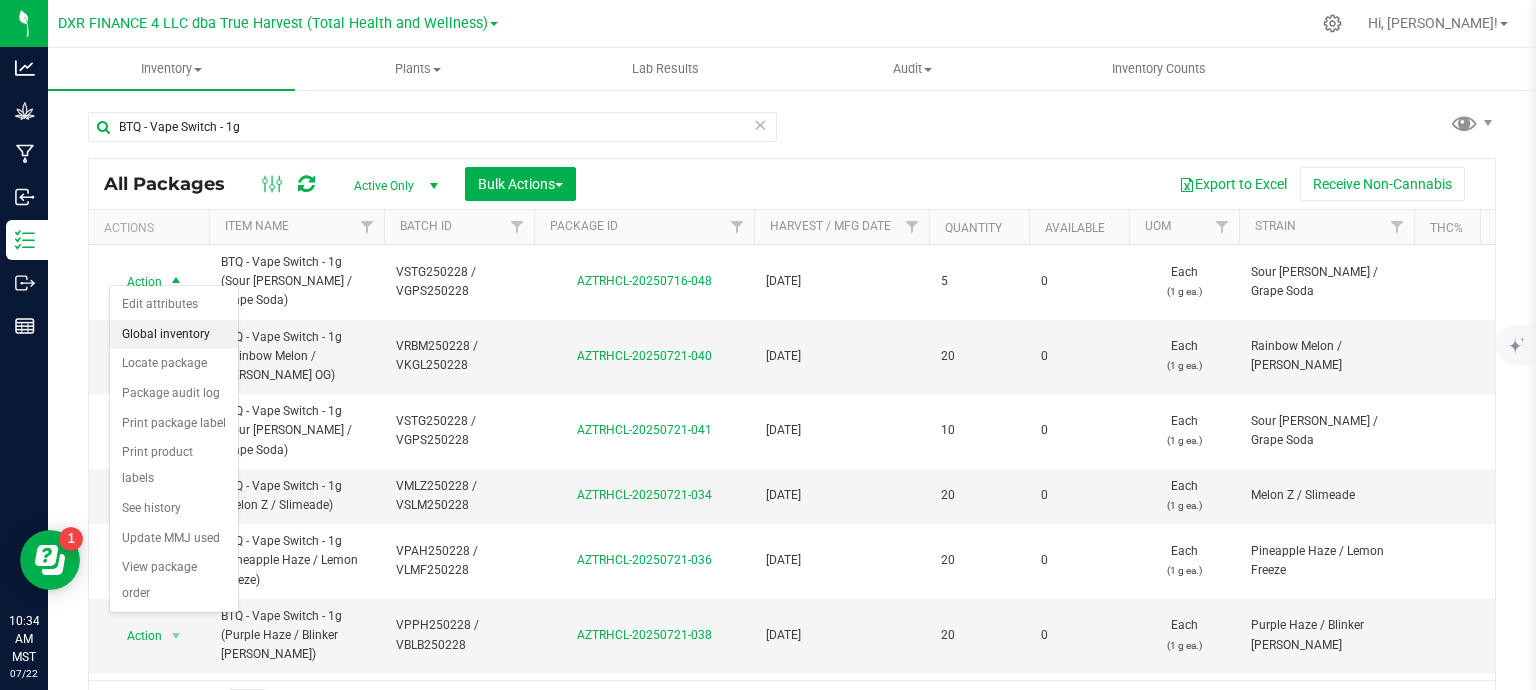 click on "Global inventory" at bounding box center (174, 335) 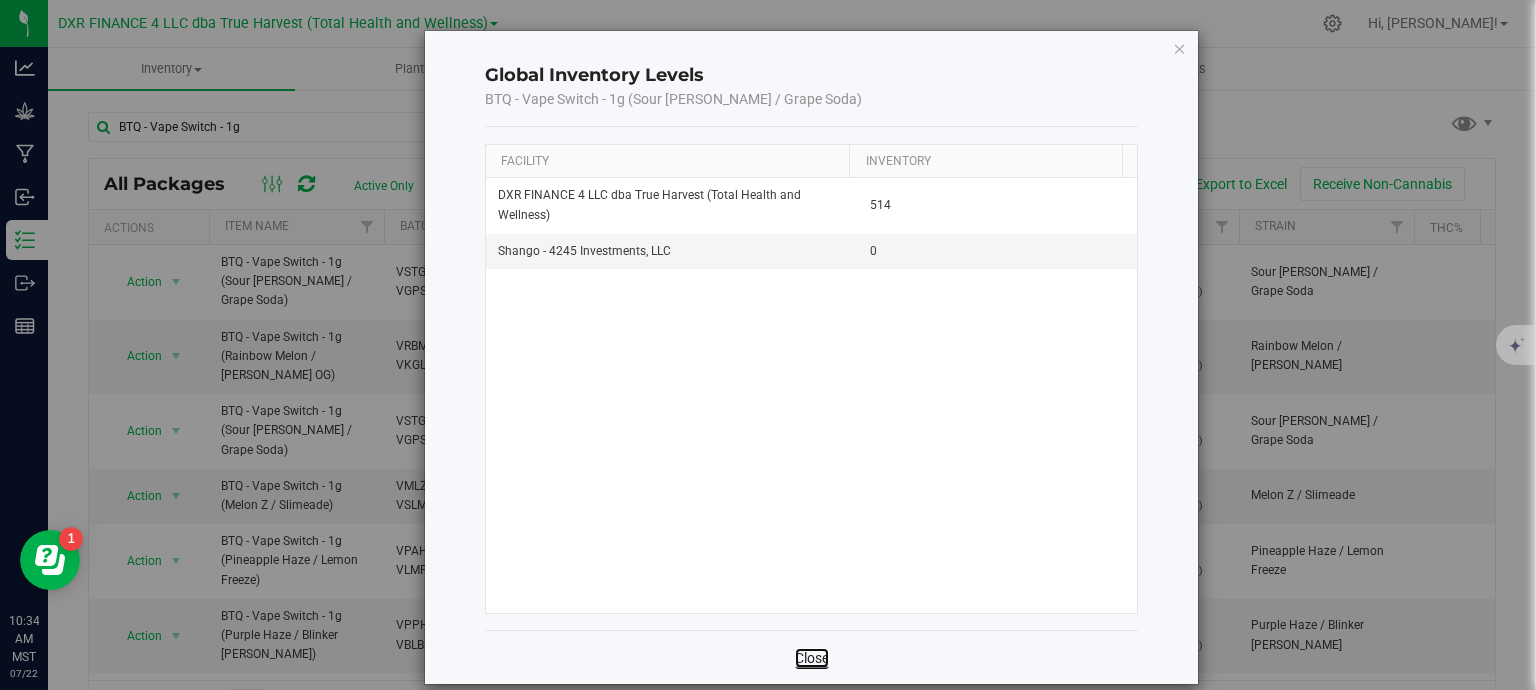 click on "Close" at bounding box center (812, 658) 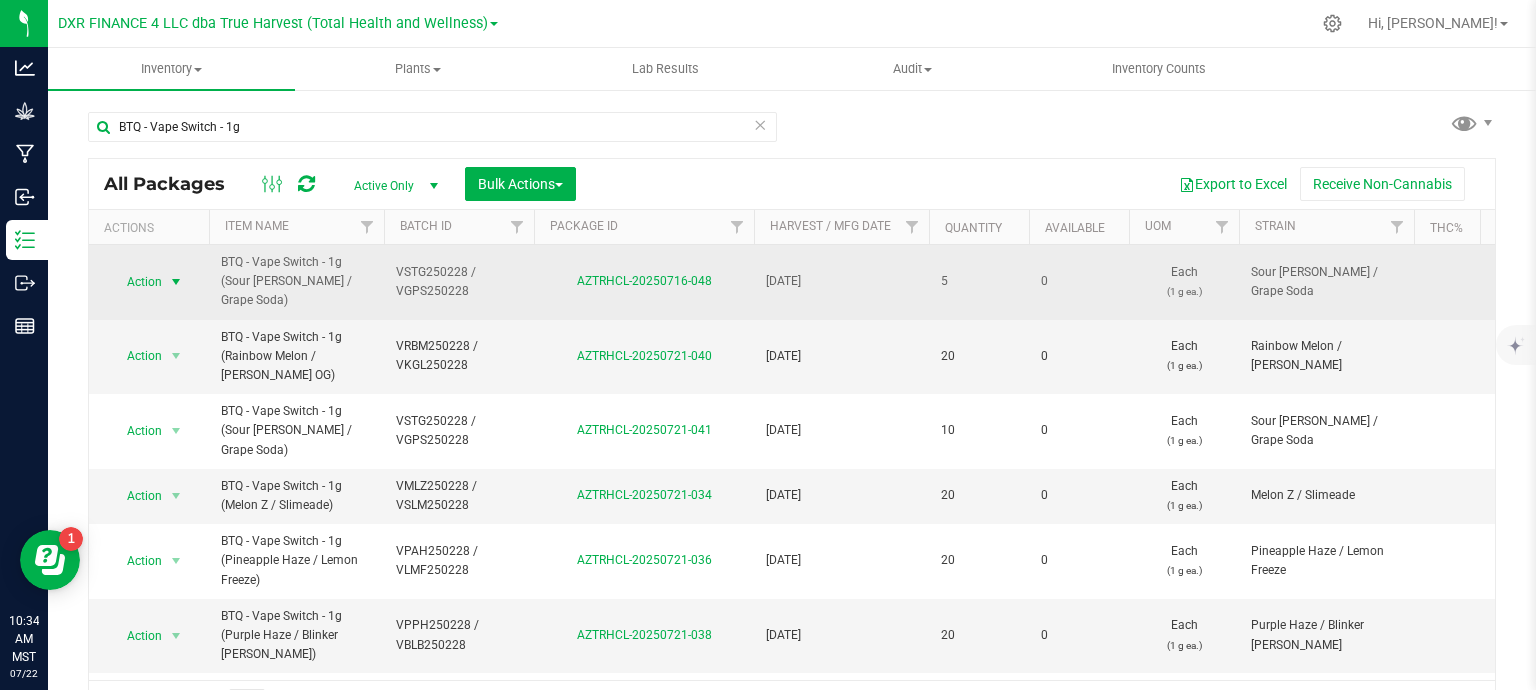 click at bounding box center (176, 282) 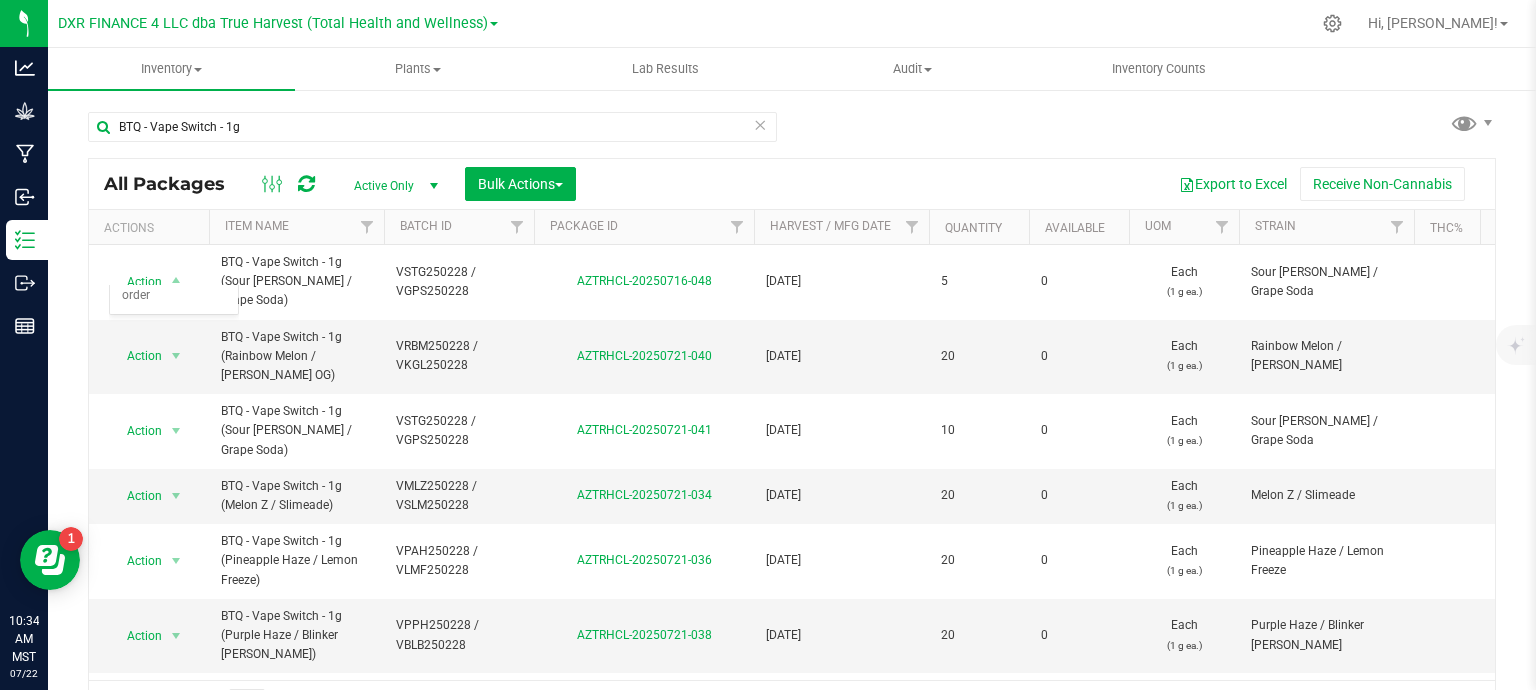 click on "All Packages
Active Only Active Only Lab Samples Locked All
Bulk Actions
Add to manufacturing run
Add to outbound order
Combine packages
Combine packages (lot)" at bounding box center (792, 443) 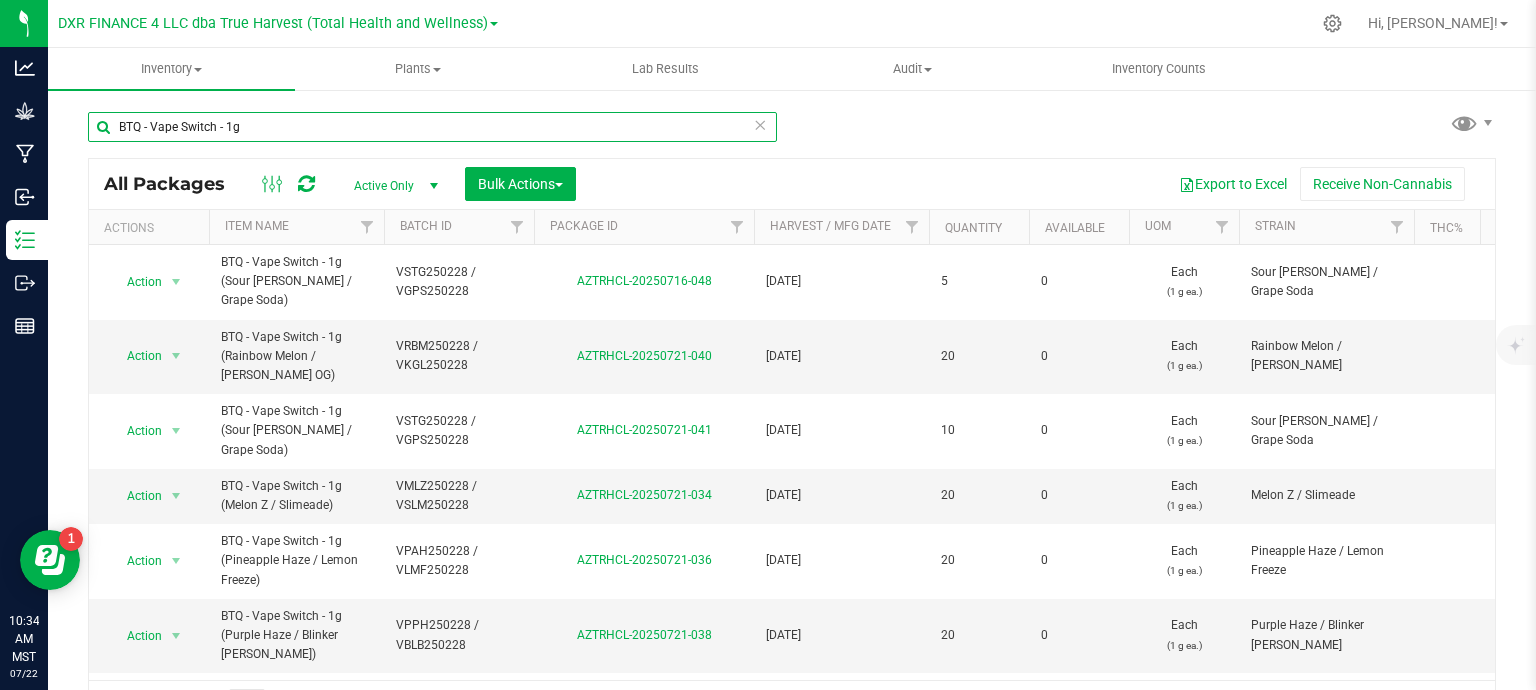 click on "BTQ - Vape Switch - 1g" at bounding box center (432, 127) 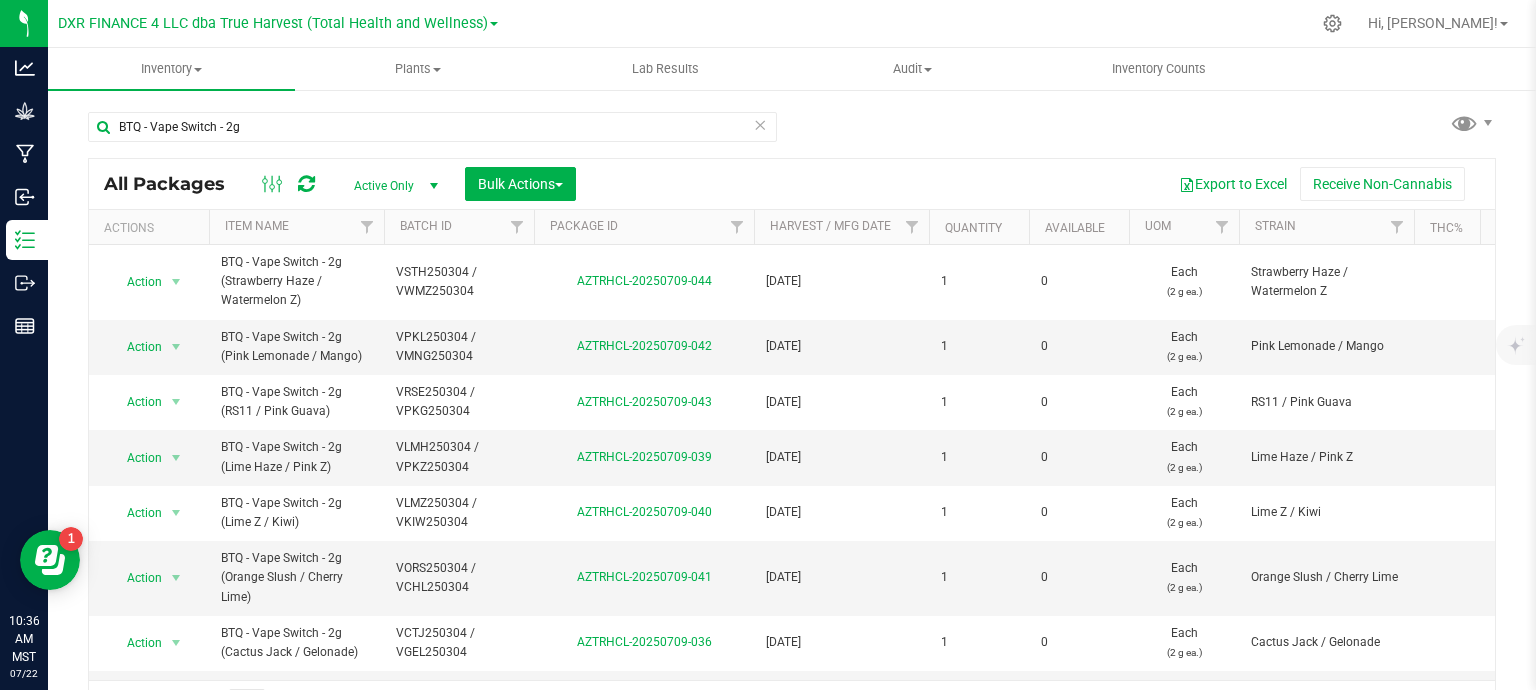 drag, startPoint x: 344, startPoint y: 679, endPoint x: 367, endPoint y: 671, distance: 24.351591 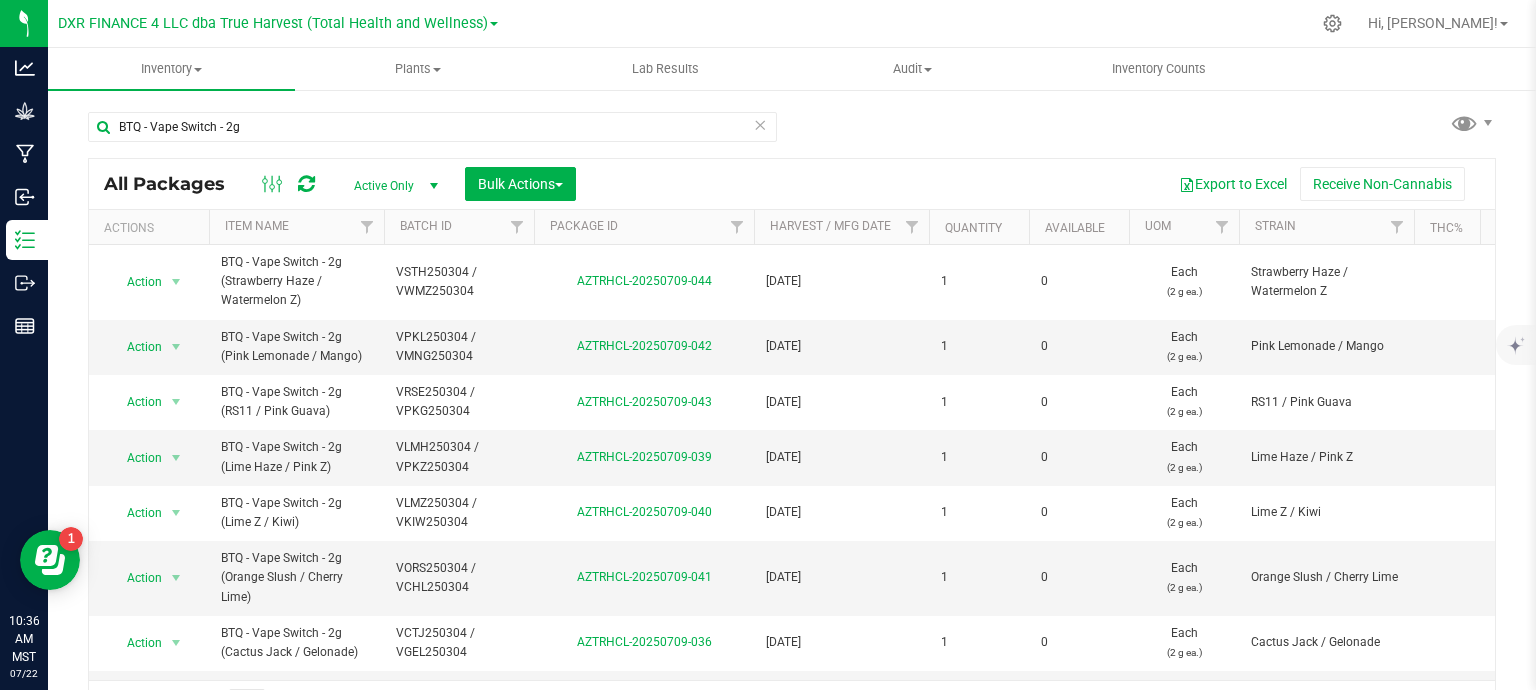 click on "All Packages
Active Only Active Only Lab Samples Locked All
Bulk Actions
Add to manufacturing run
Add to outbound order
Combine packages
Combine packages (lot)" at bounding box center [792, 443] 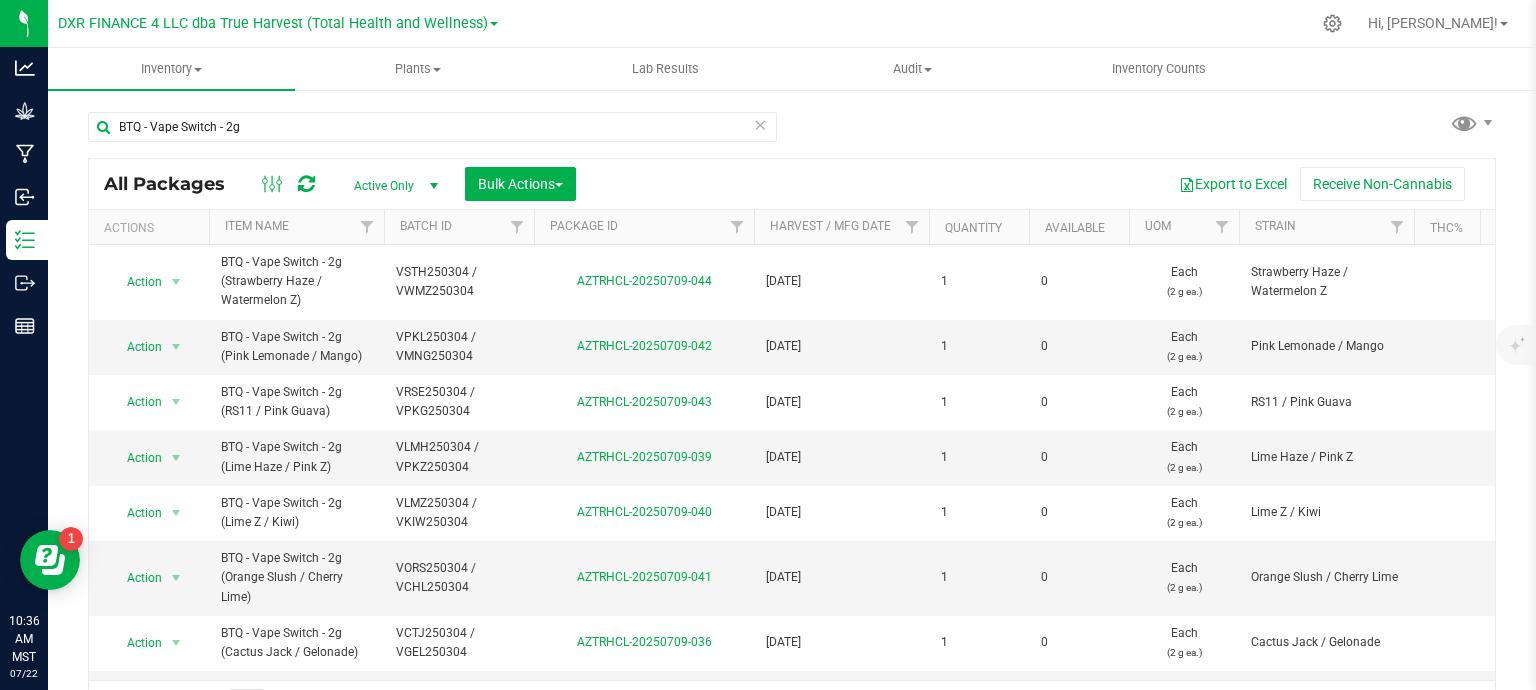 scroll, scrollTop: 30, scrollLeft: 0, axis: vertical 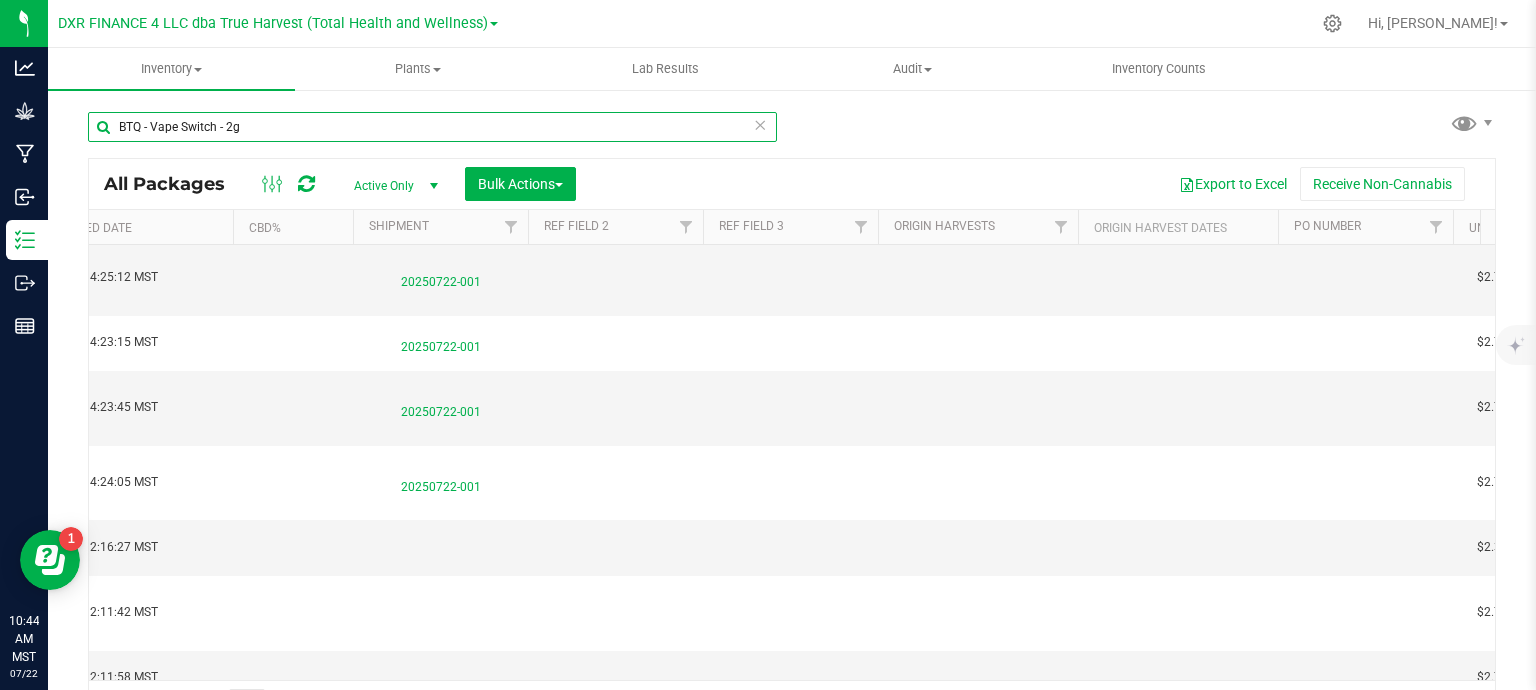 click on "BTQ - Vape Switch - 2g" at bounding box center (432, 127) 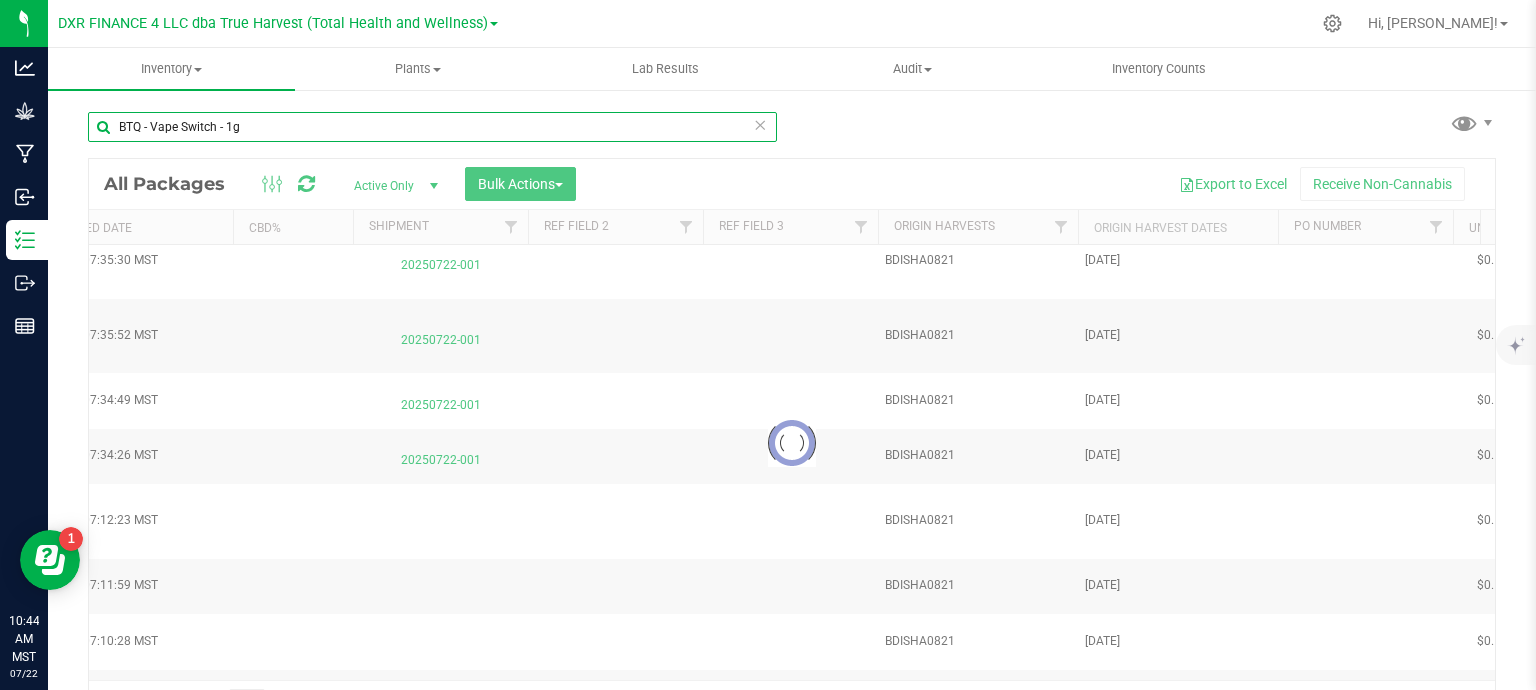 scroll, scrollTop: 0, scrollLeft: 0, axis: both 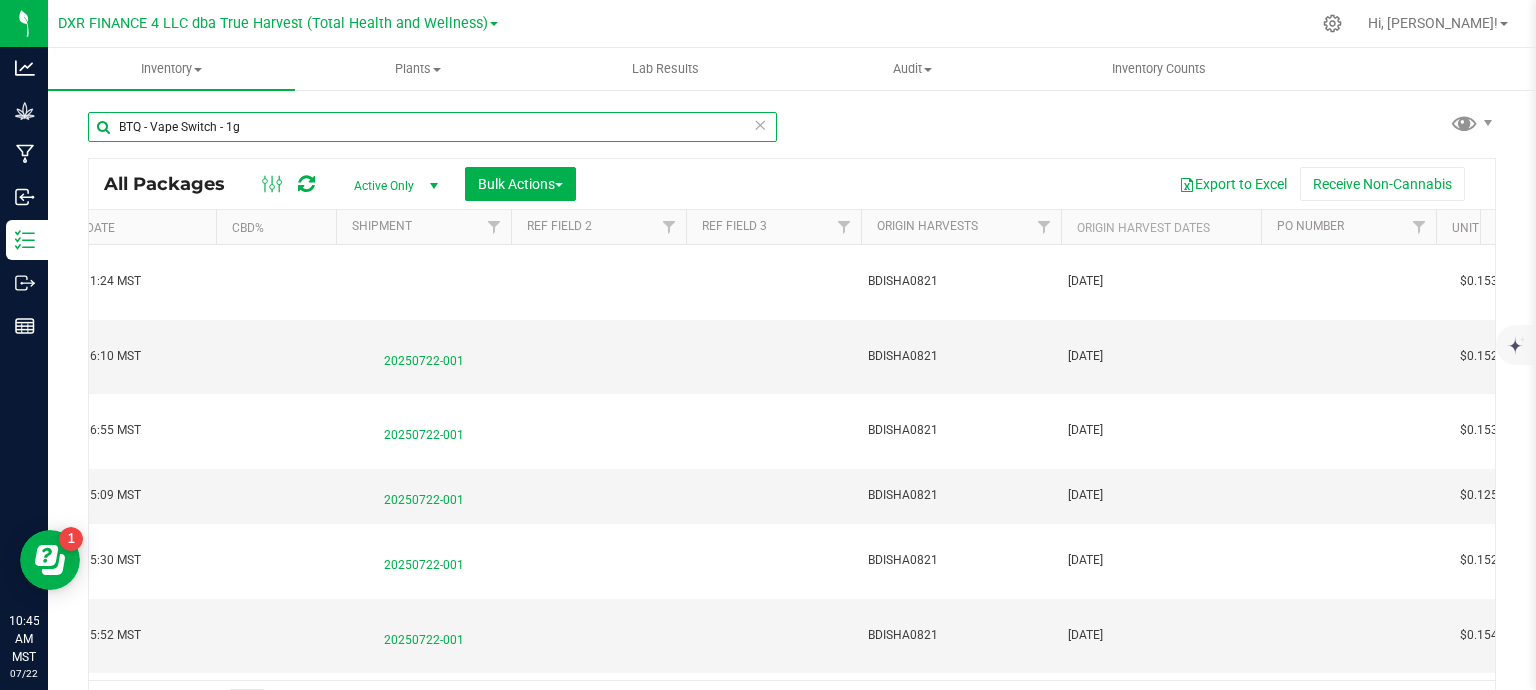 click on "BTQ - Vape Switch - 1g" at bounding box center [432, 127] 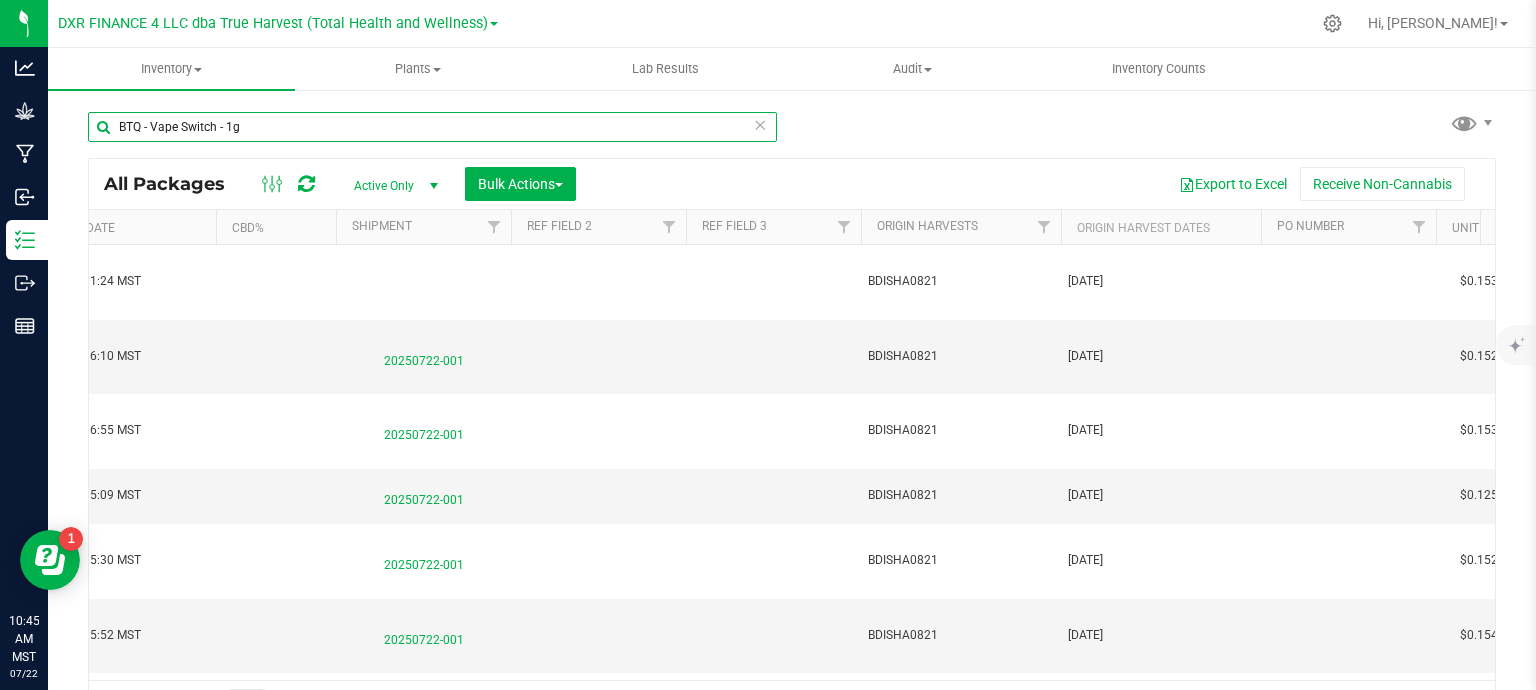 scroll, scrollTop: 0, scrollLeft: 2533, axis: horizontal 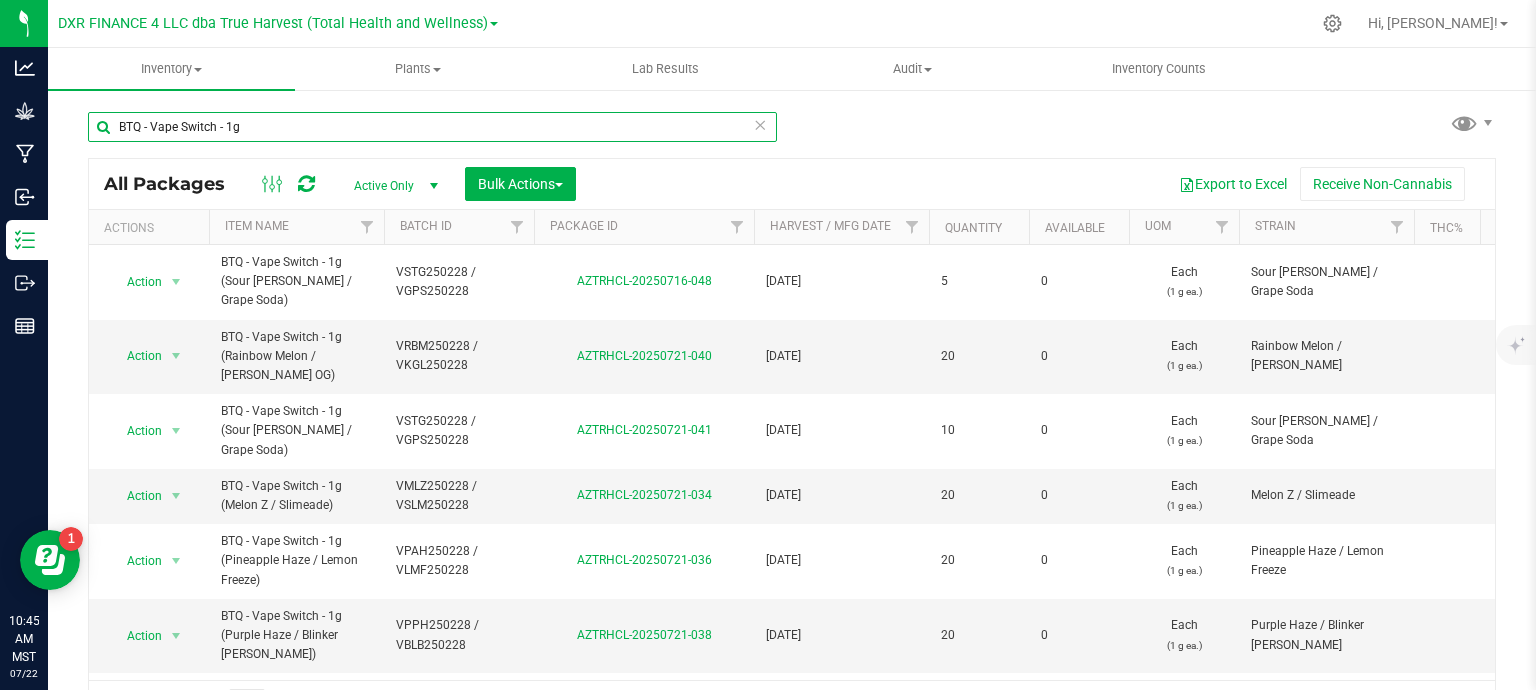 drag, startPoint x: 1325, startPoint y: 673, endPoint x: 24, endPoint y: 35, distance: 1449.0151 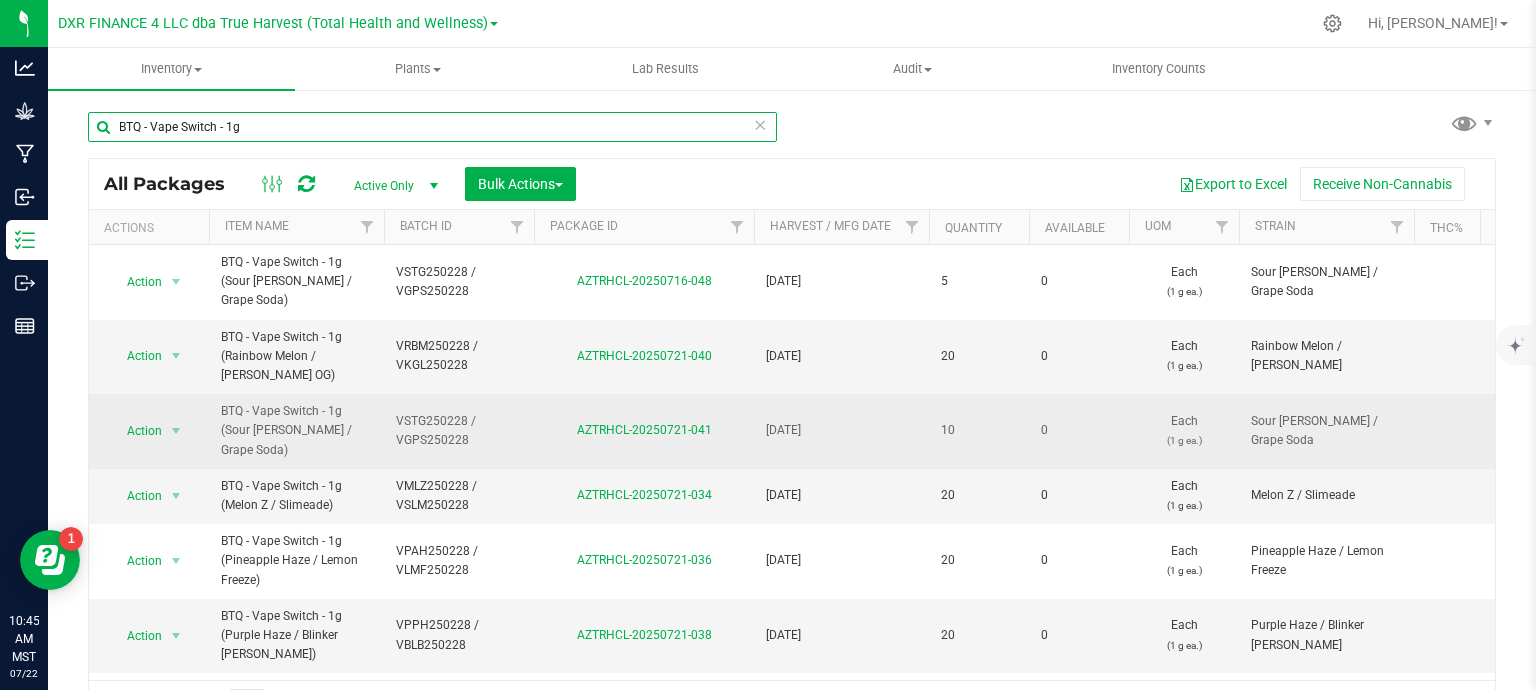 type on "BTQ - Vape Switch - 1g" 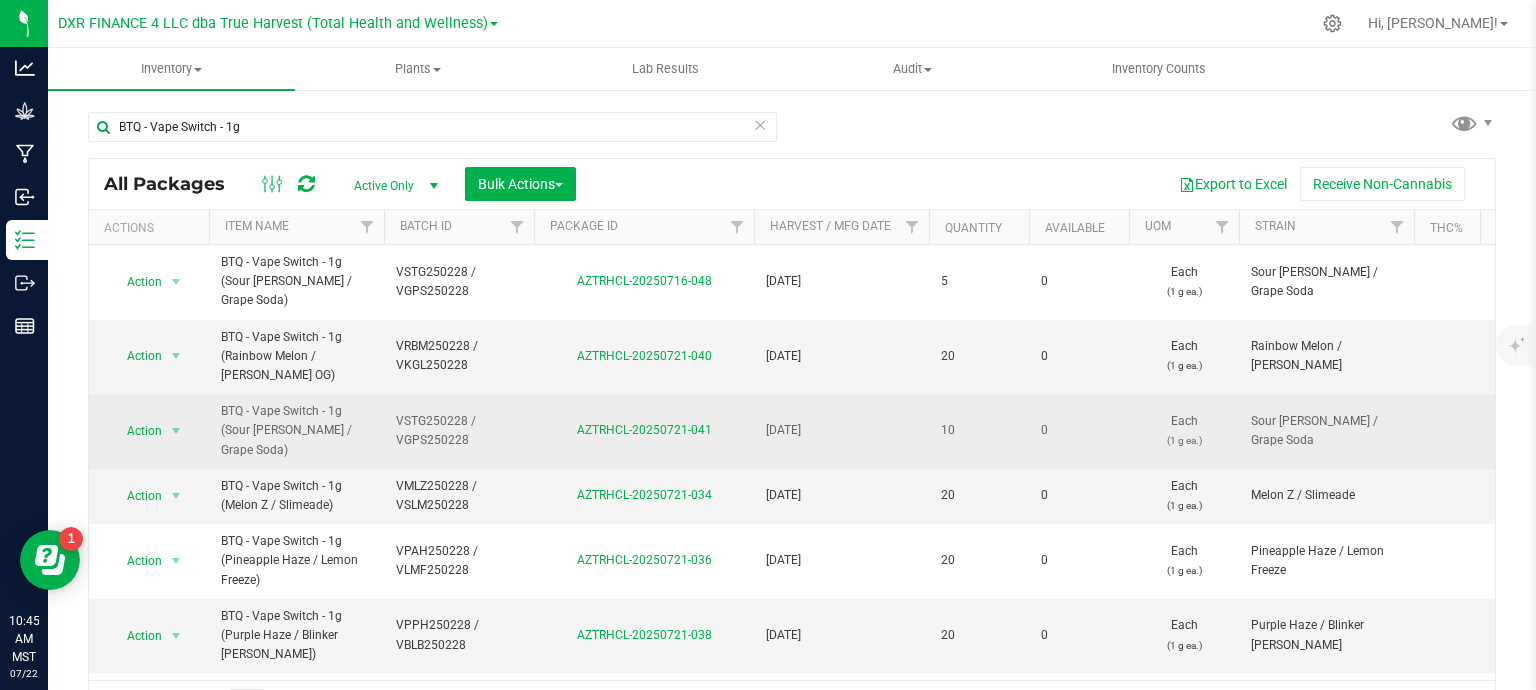 click on "10:45 AM MST [DATE]  07/22" at bounding box center [24, 646] 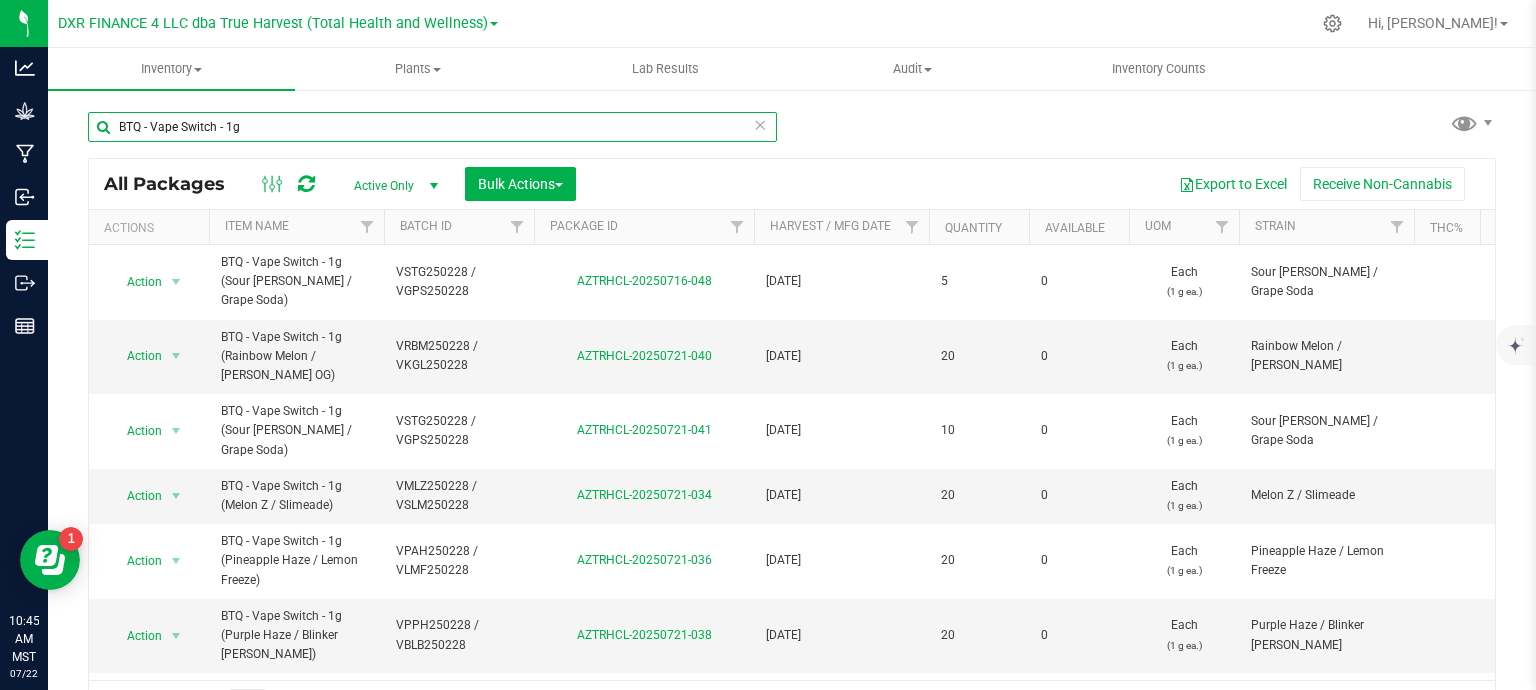 click on "BTQ - Vape Switch - 1g" at bounding box center (432, 127) 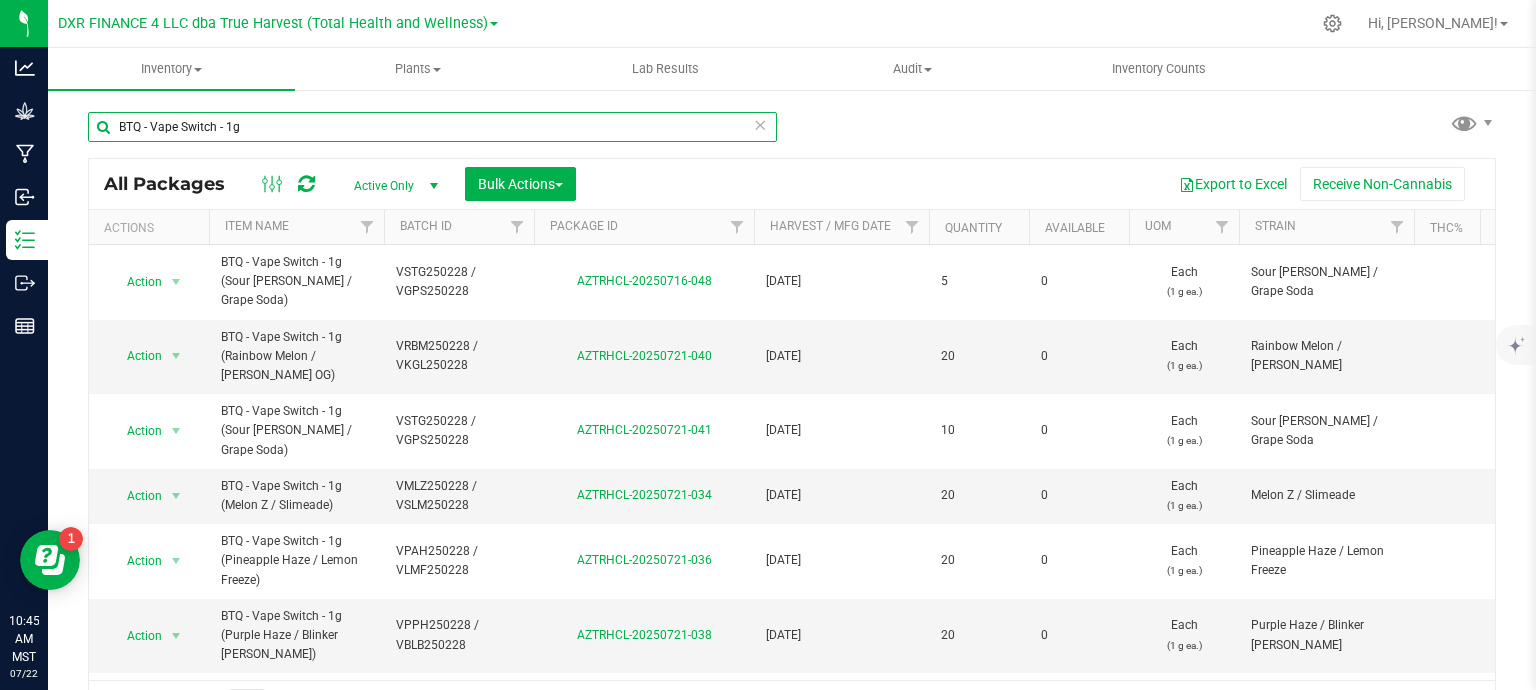 click on "BTQ - Vape Switch - 1g" at bounding box center (432, 127) 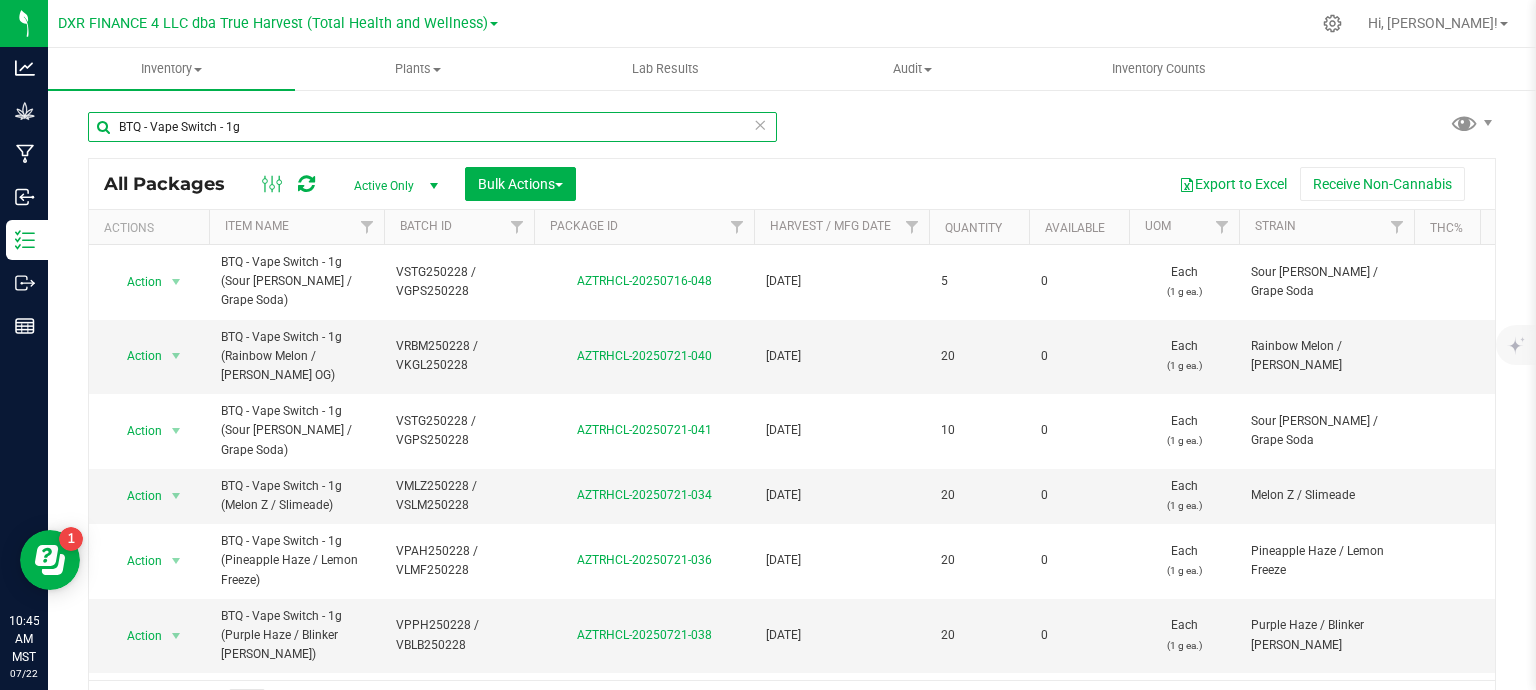 click on "BTQ - Vape Switch - 1g" at bounding box center [432, 127] 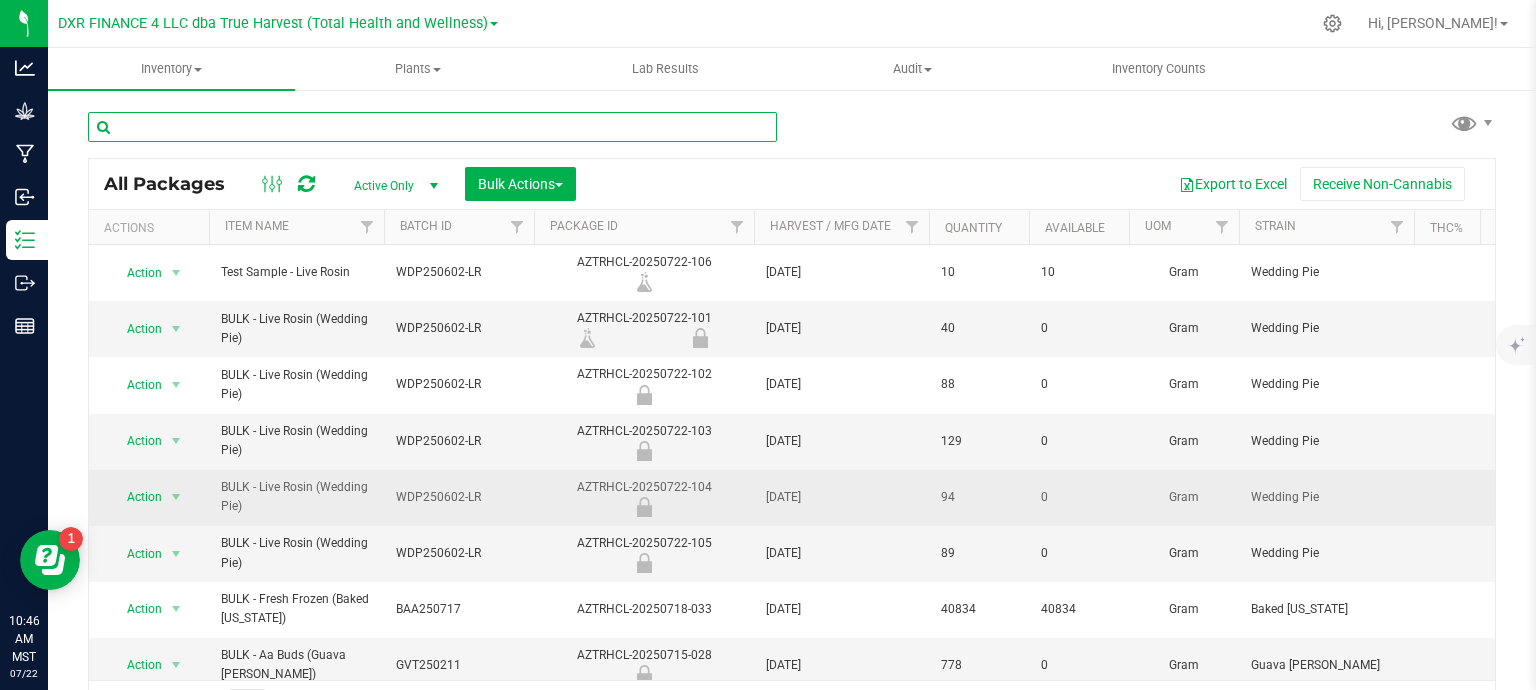 scroll, scrollTop: 0, scrollLeft: 0, axis: both 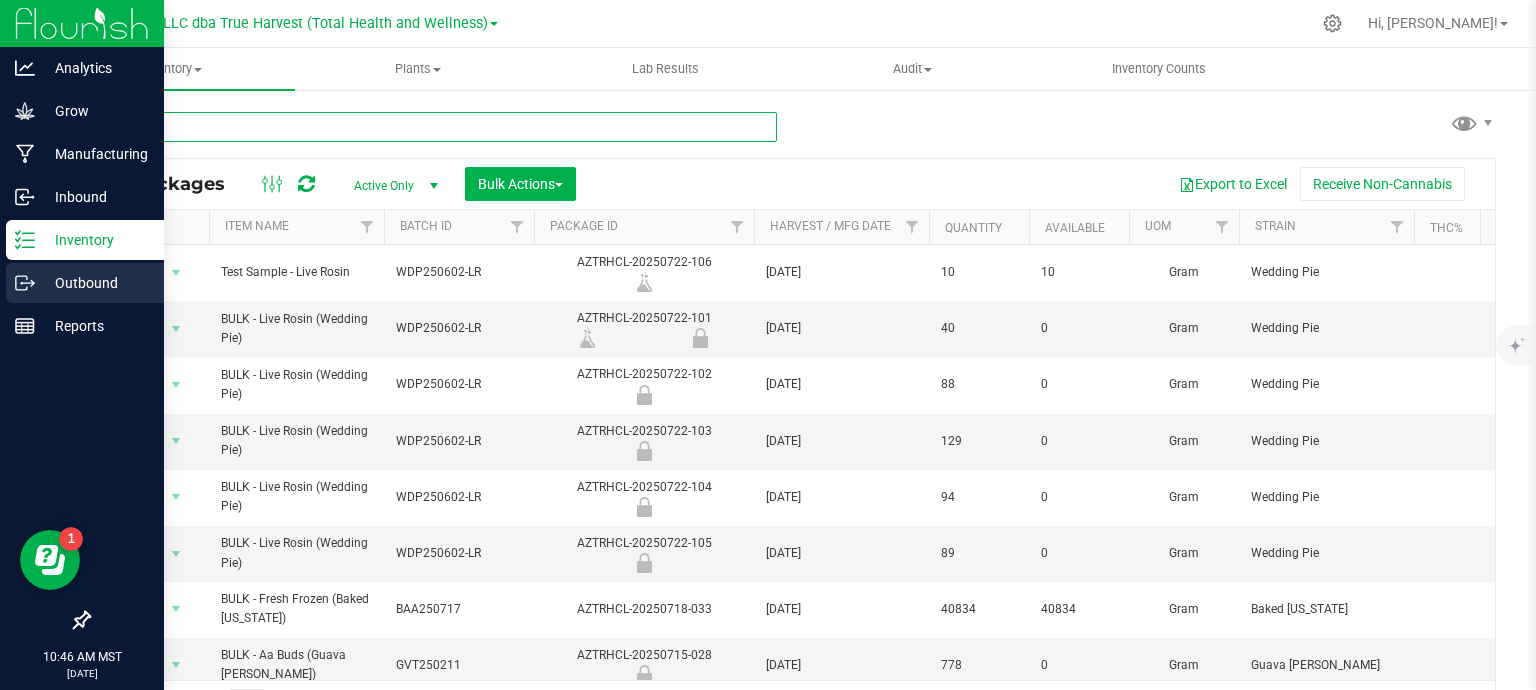 type 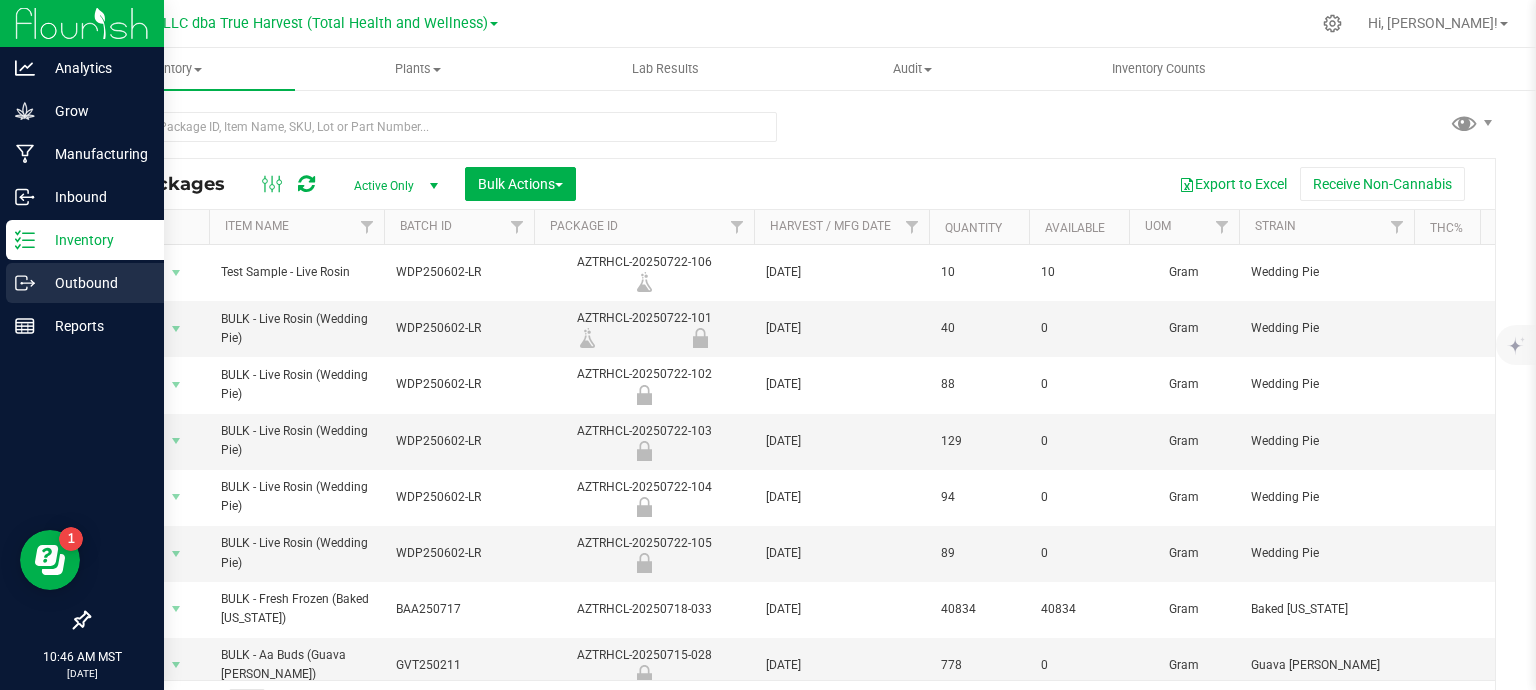 click on "Outbound" at bounding box center [95, 283] 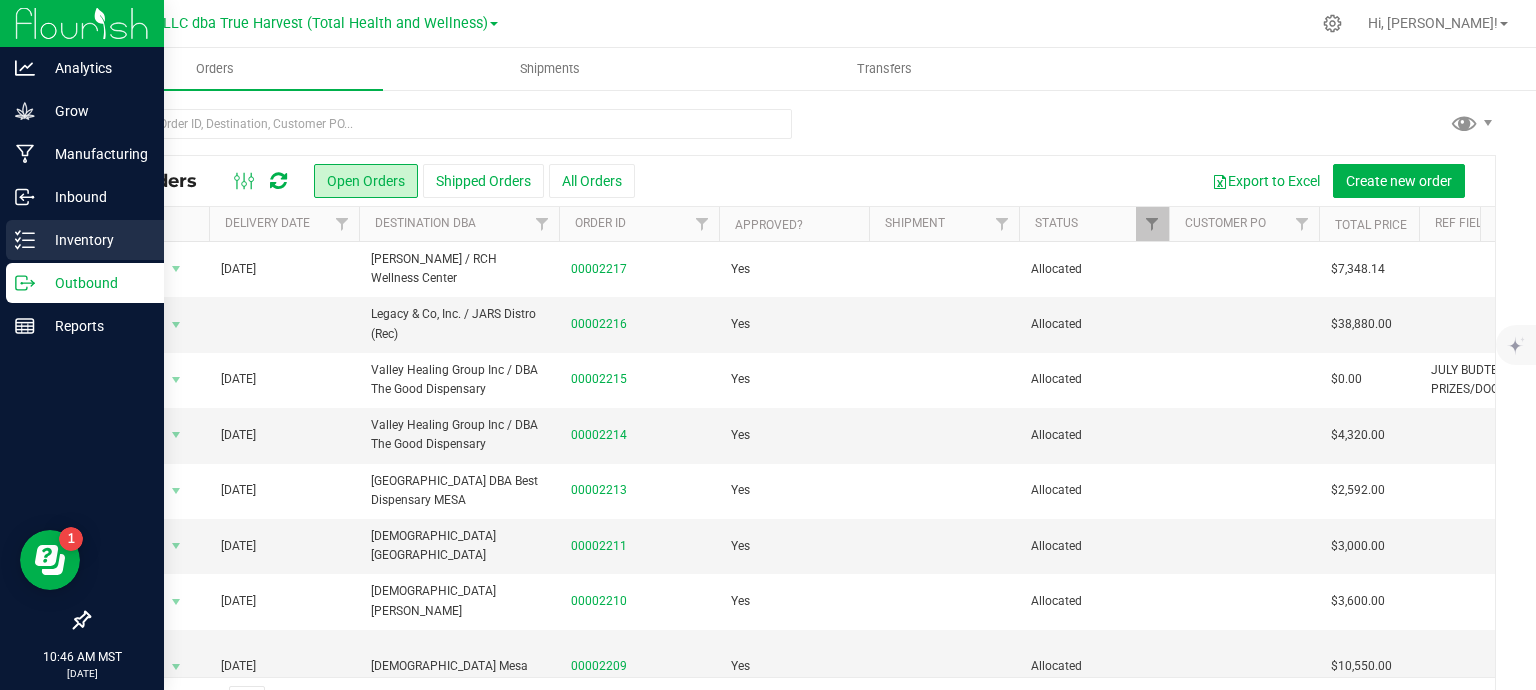 click on "Inventory" at bounding box center (85, 240) 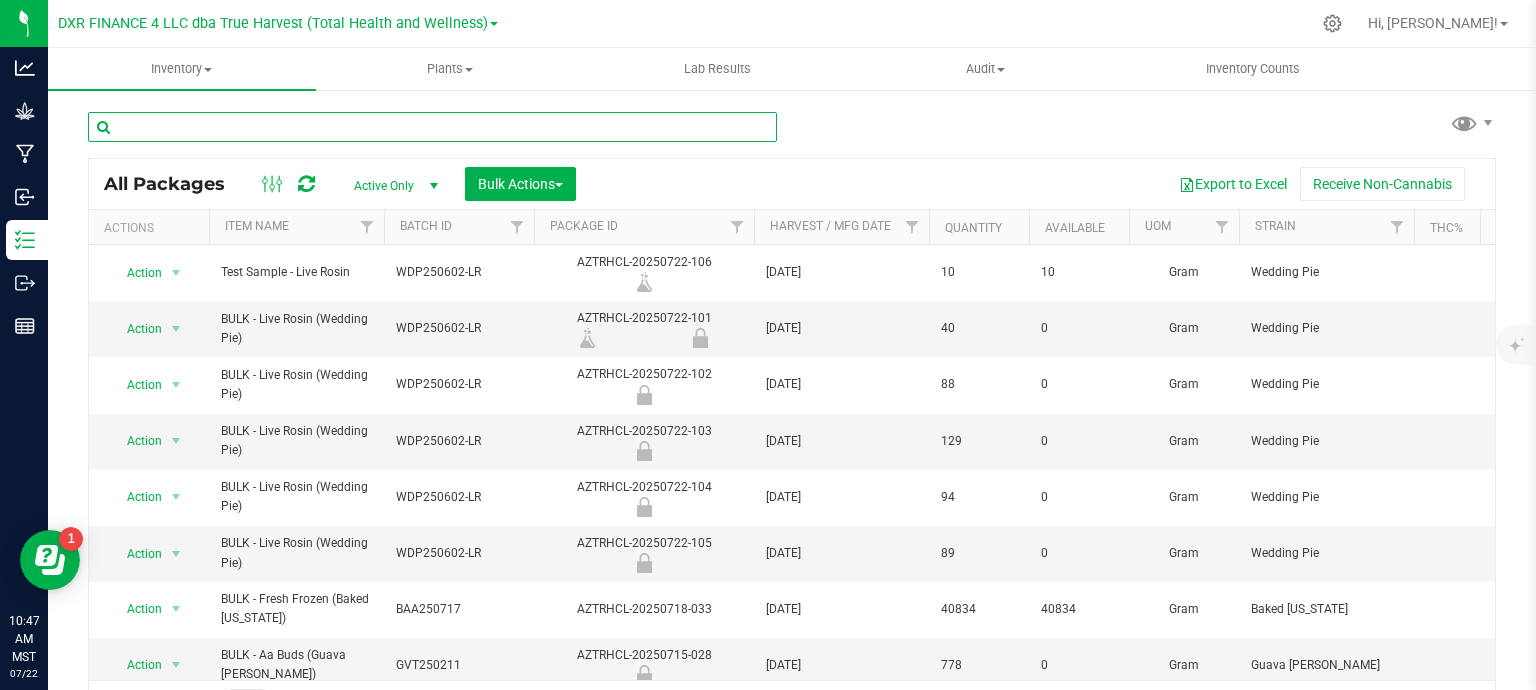 click at bounding box center (432, 127) 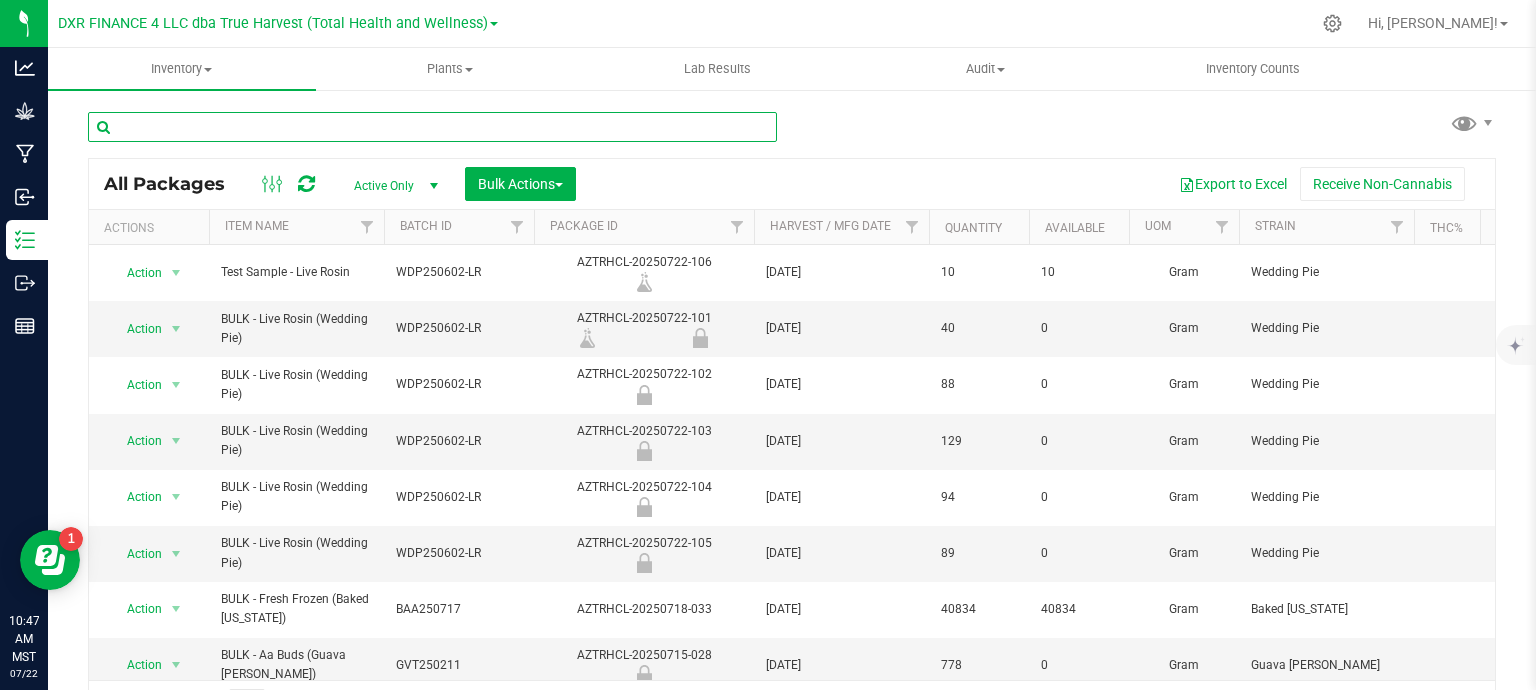 paste on "BTQ - Vape Switch - 1g" 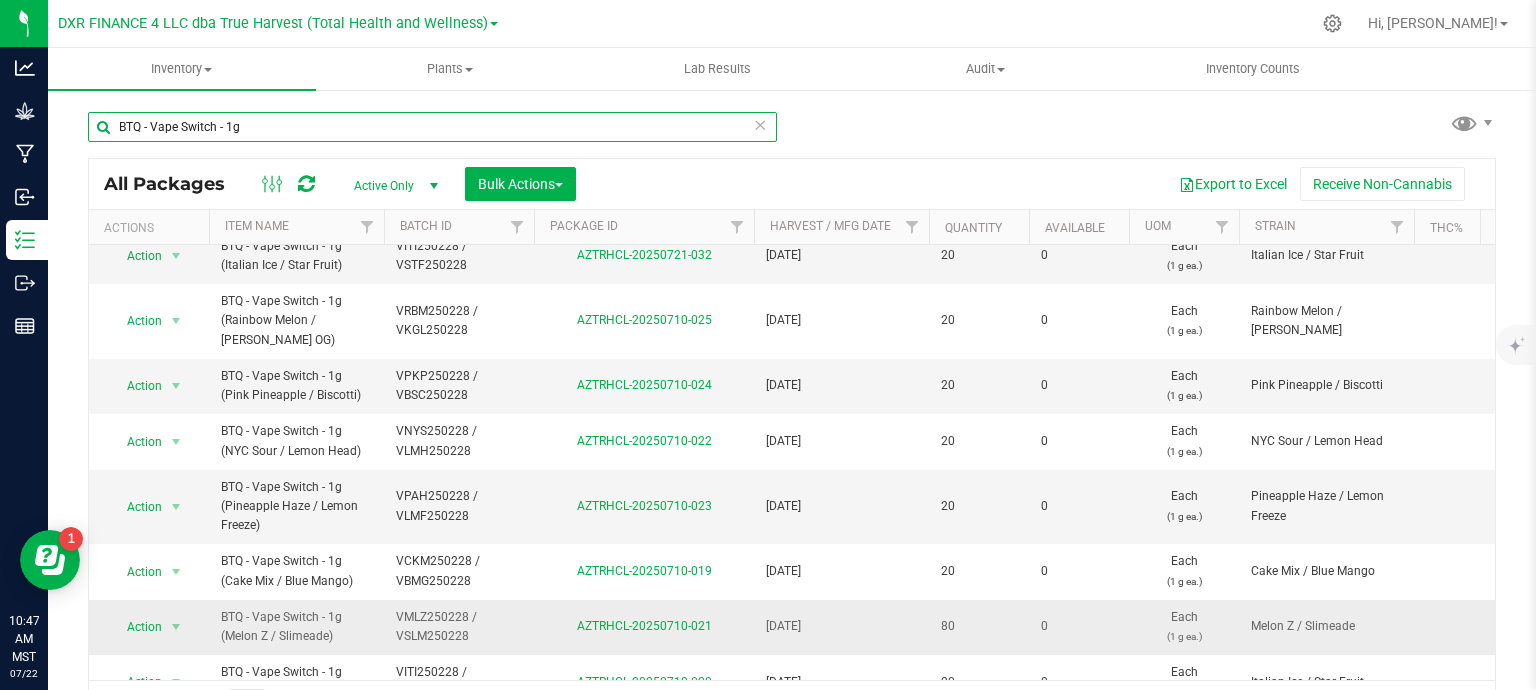 scroll, scrollTop: 779, scrollLeft: 0, axis: vertical 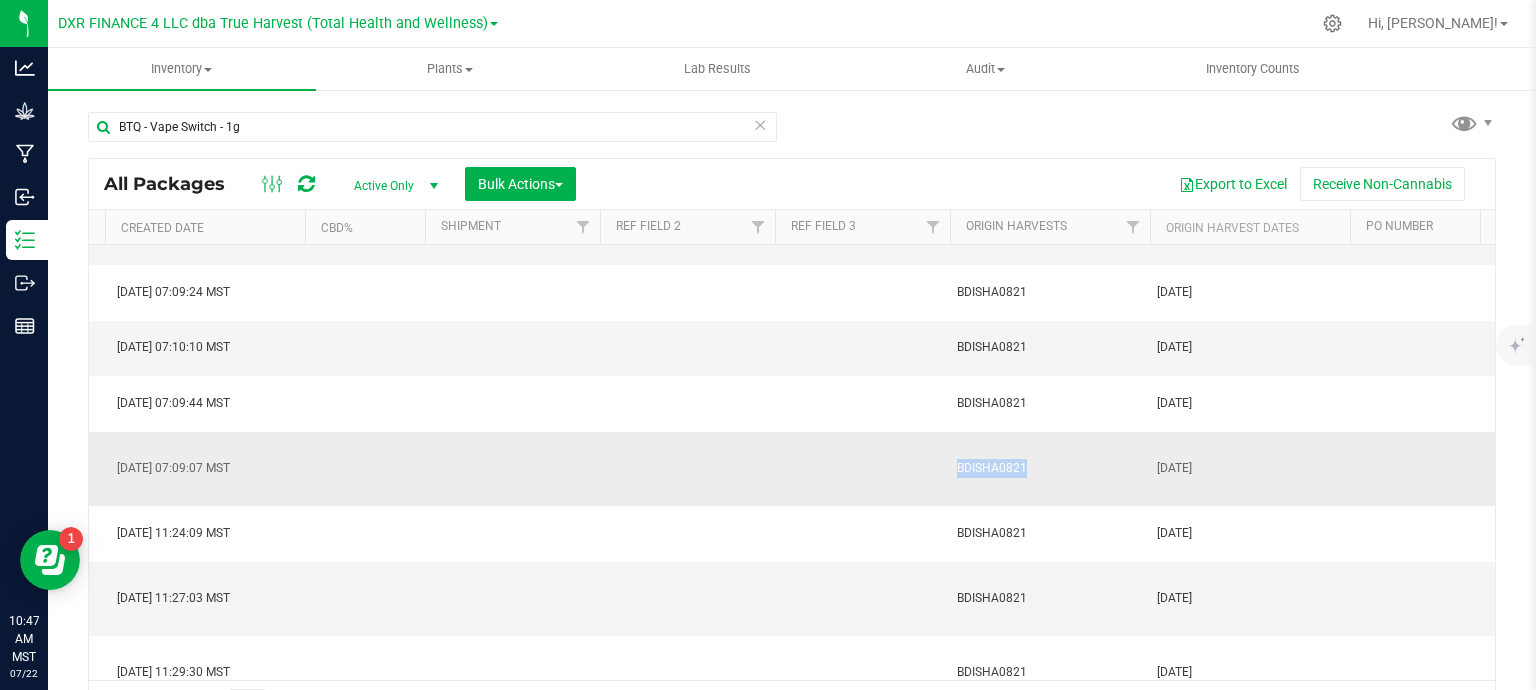 drag, startPoint x: 1041, startPoint y: 401, endPoint x: 951, endPoint y: 390, distance: 90.66973 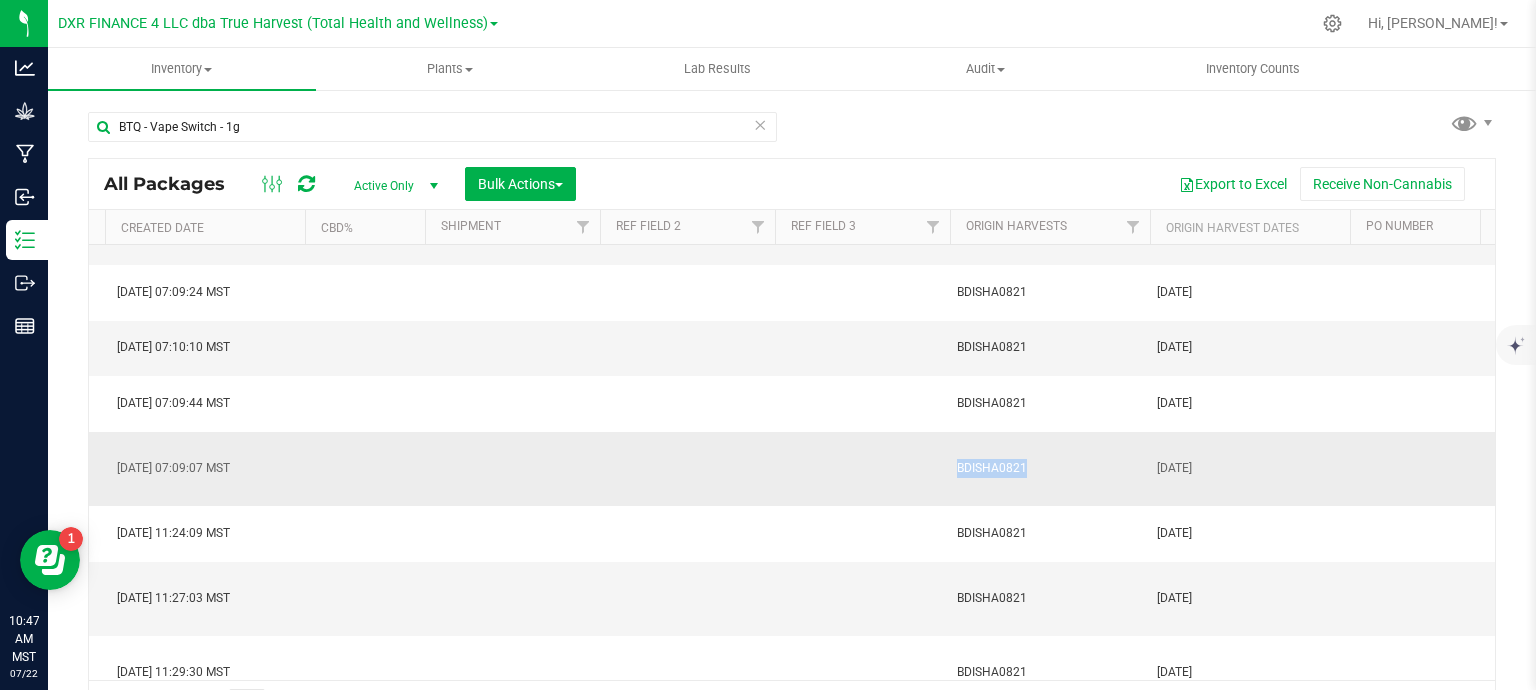 click on "BDISHA0821" at bounding box center [1050, 469] 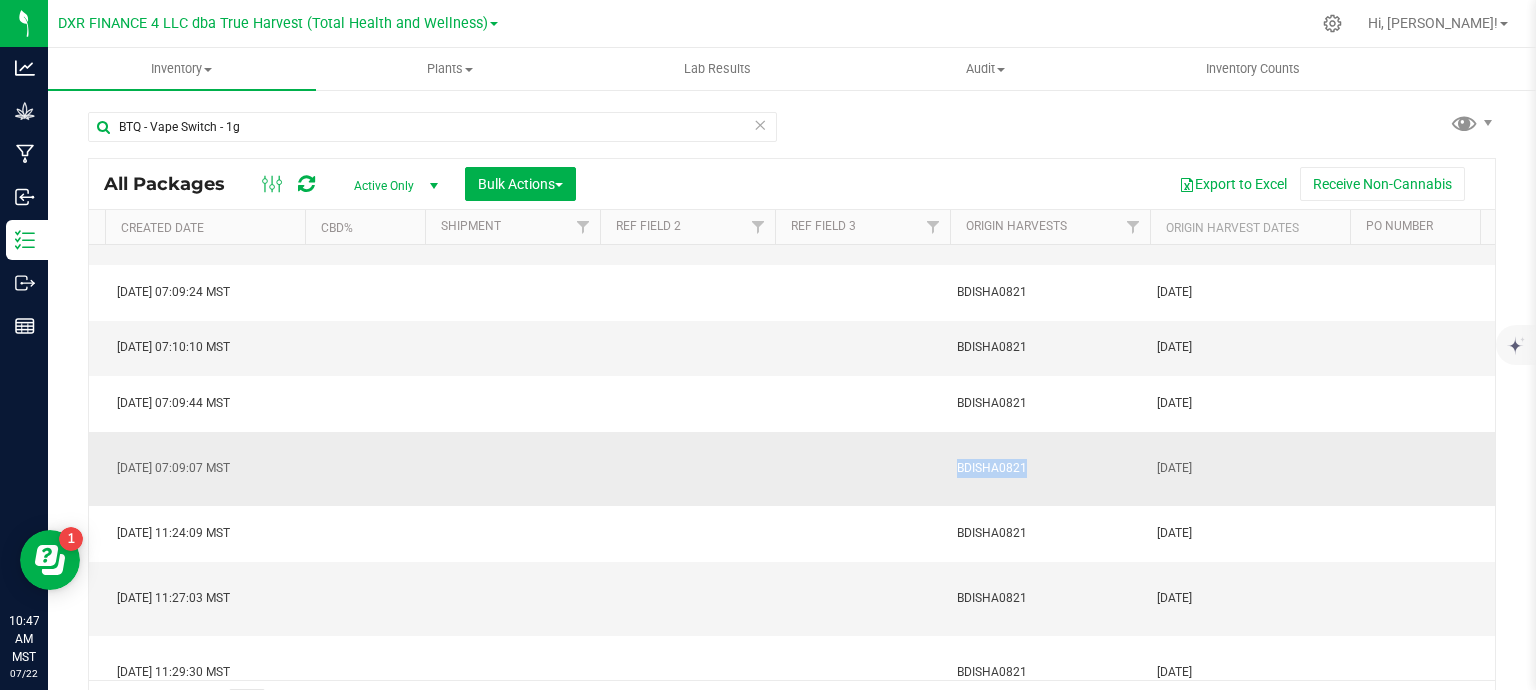 copy on "BDISHA0821" 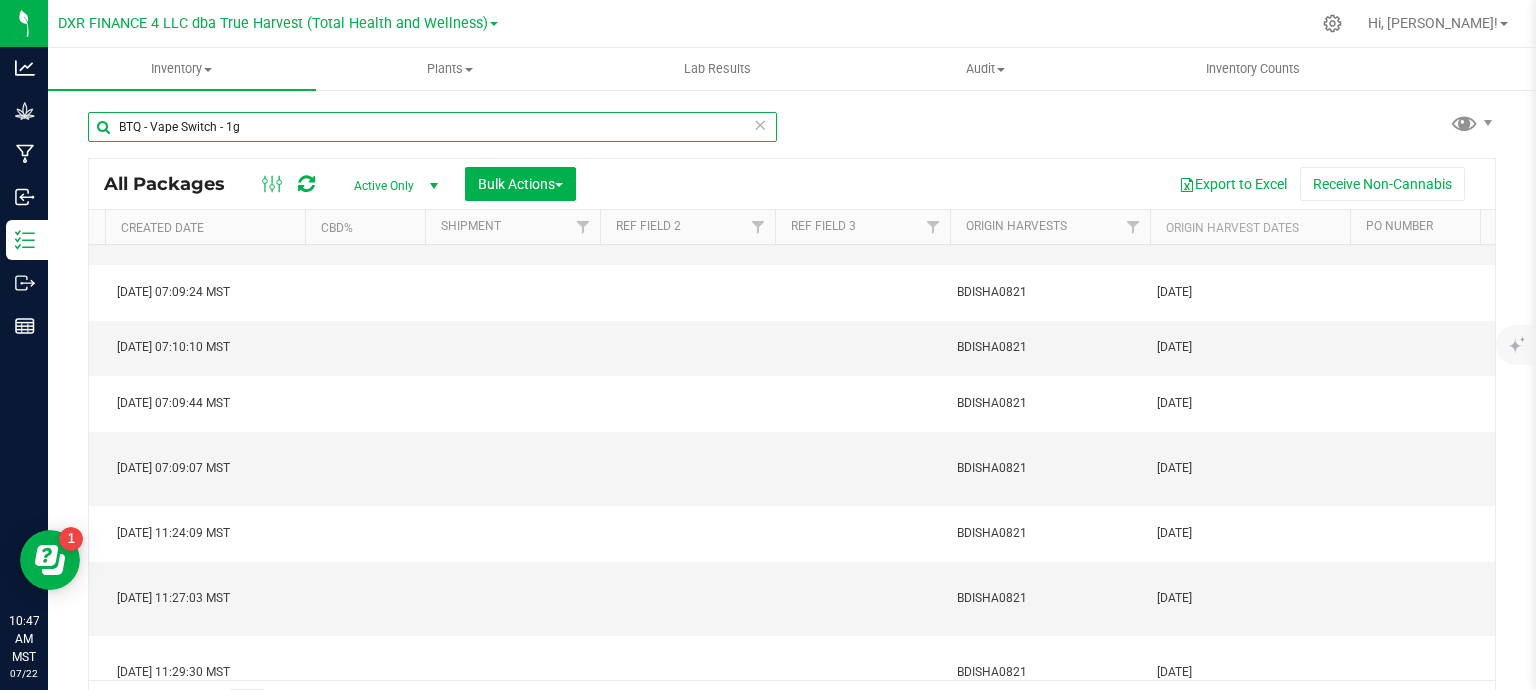 click on "BTQ - Vape Switch - 1g" at bounding box center (432, 127) 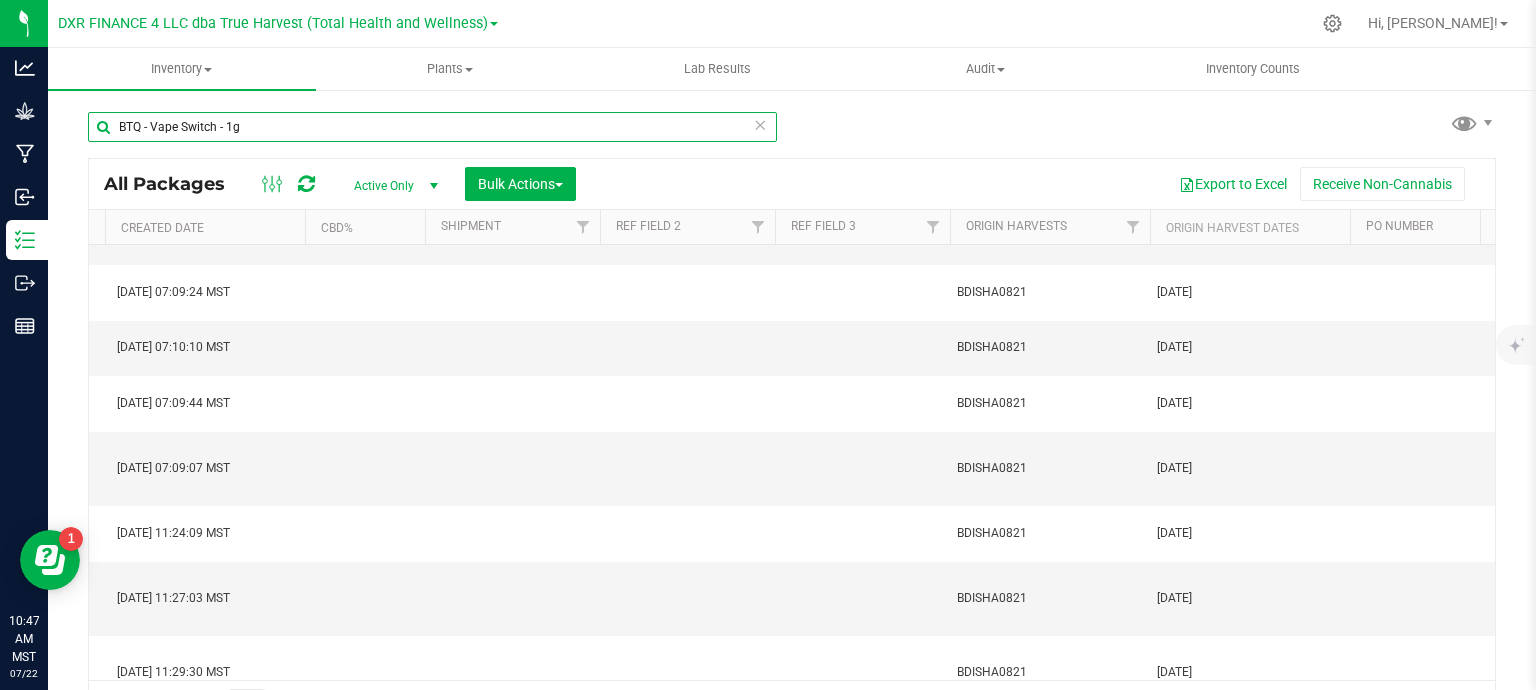click on "BTQ - Vape Switch - 1g" at bounding box center [432, 127] 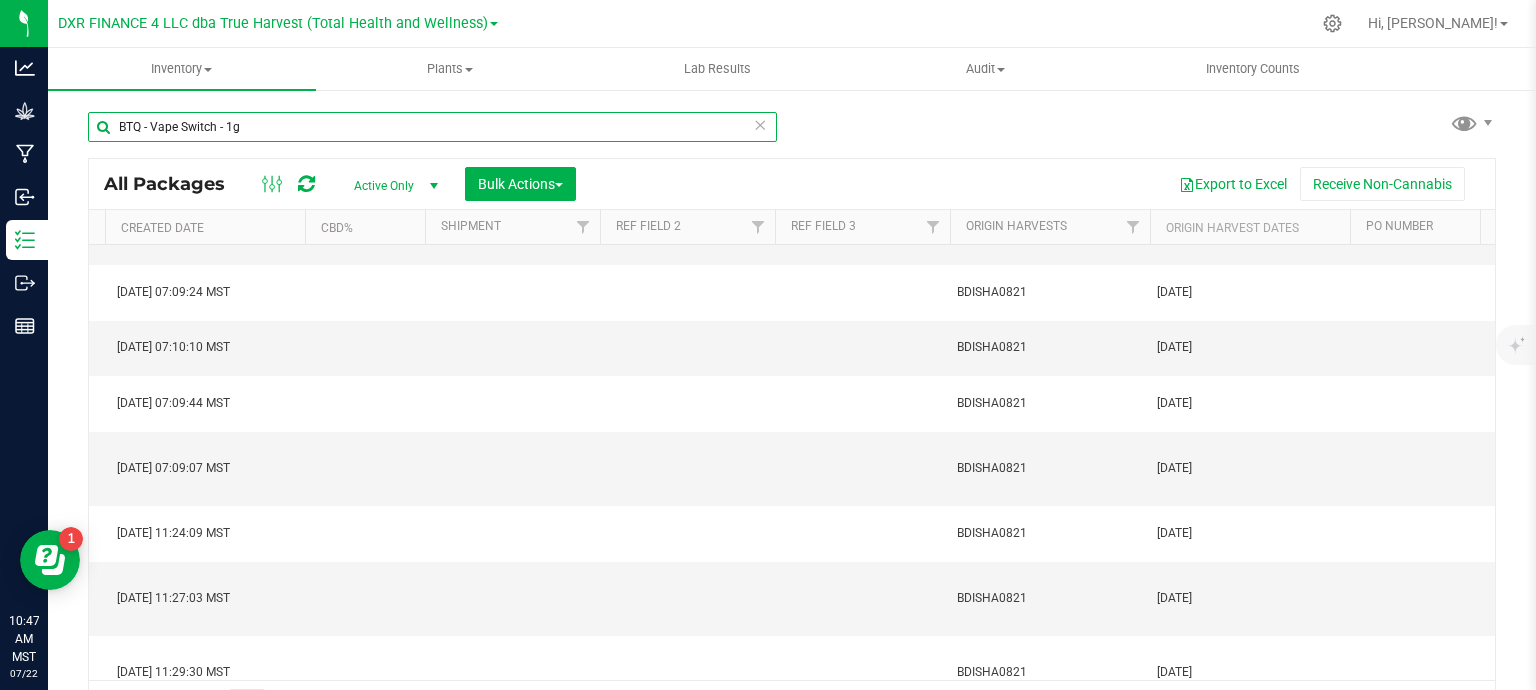 click on "BTQ - Vape Switch - 1g" at bounding box center (432, 127) 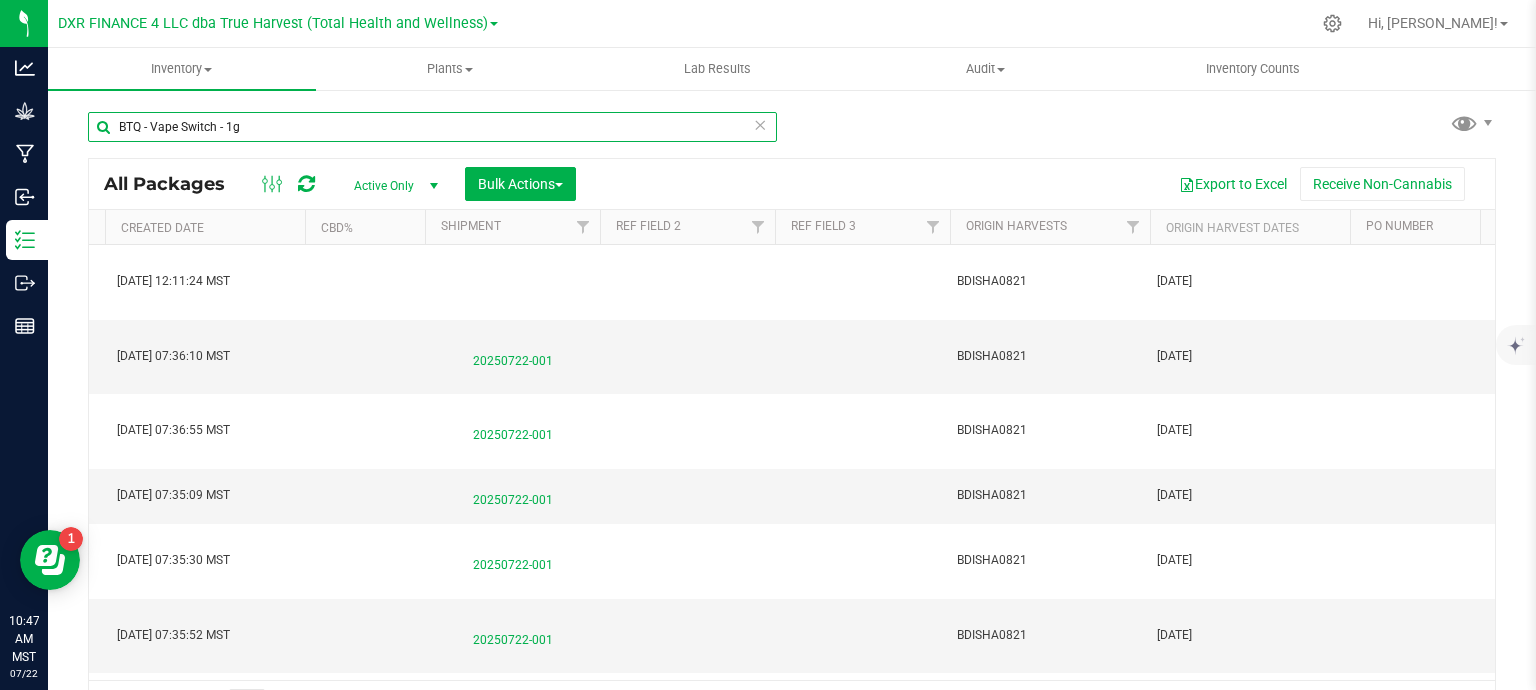 paste on "DISHA0821" 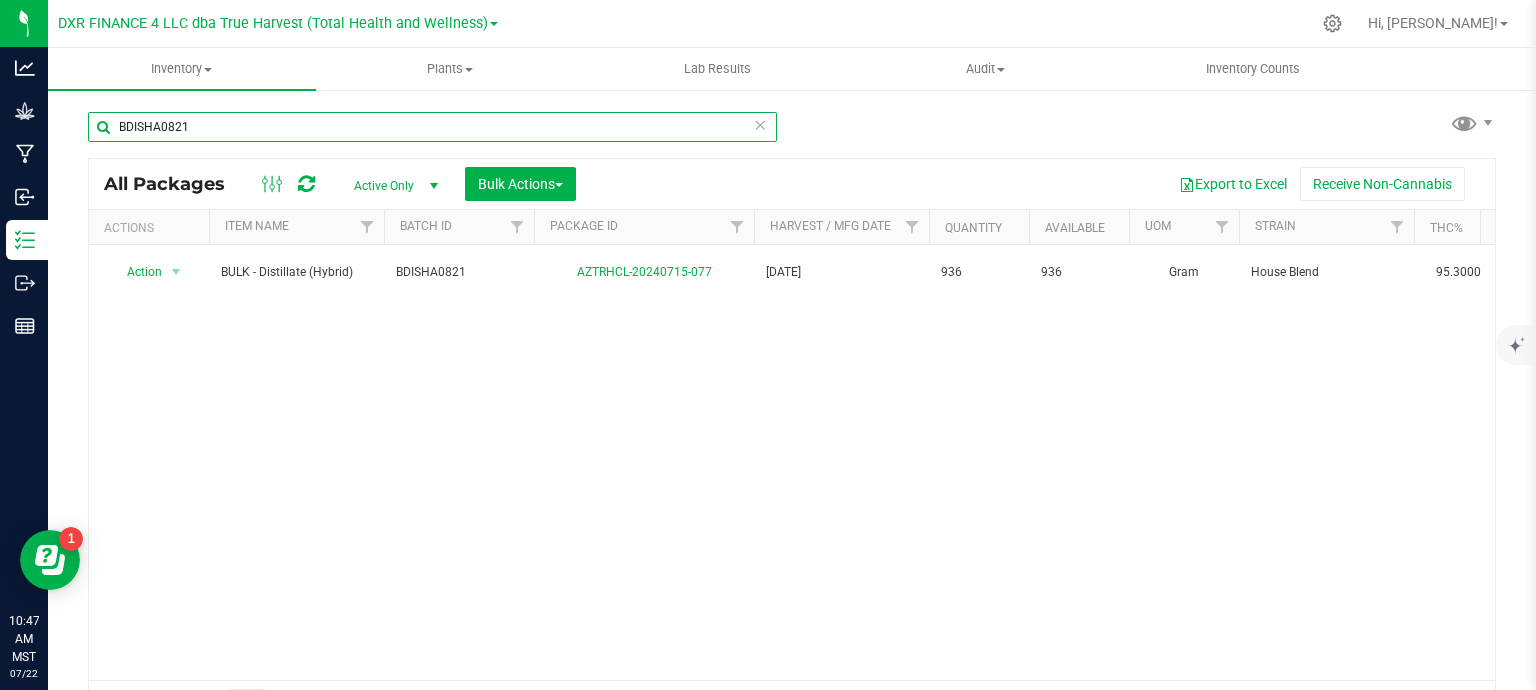type on "BDISHA0821" 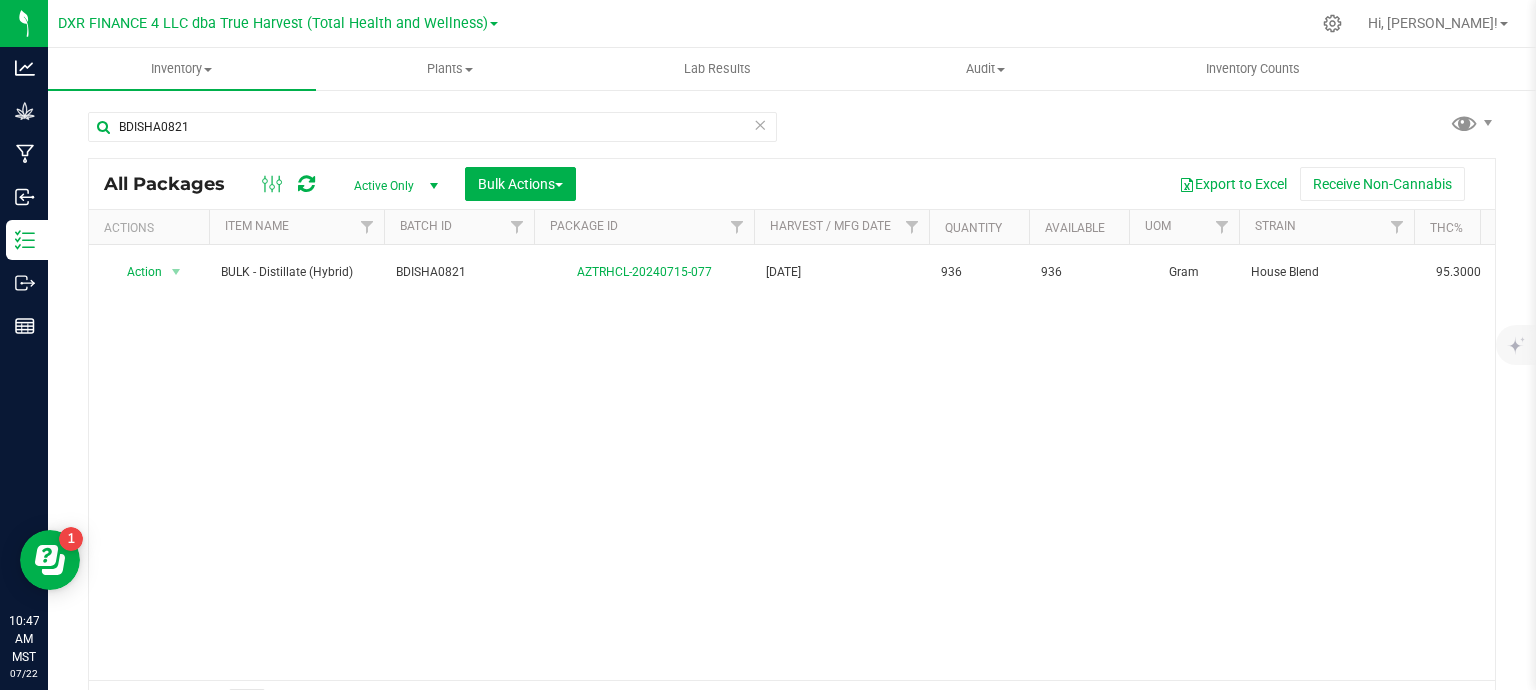 click on "Active Only" at bounding box center [392, 186] 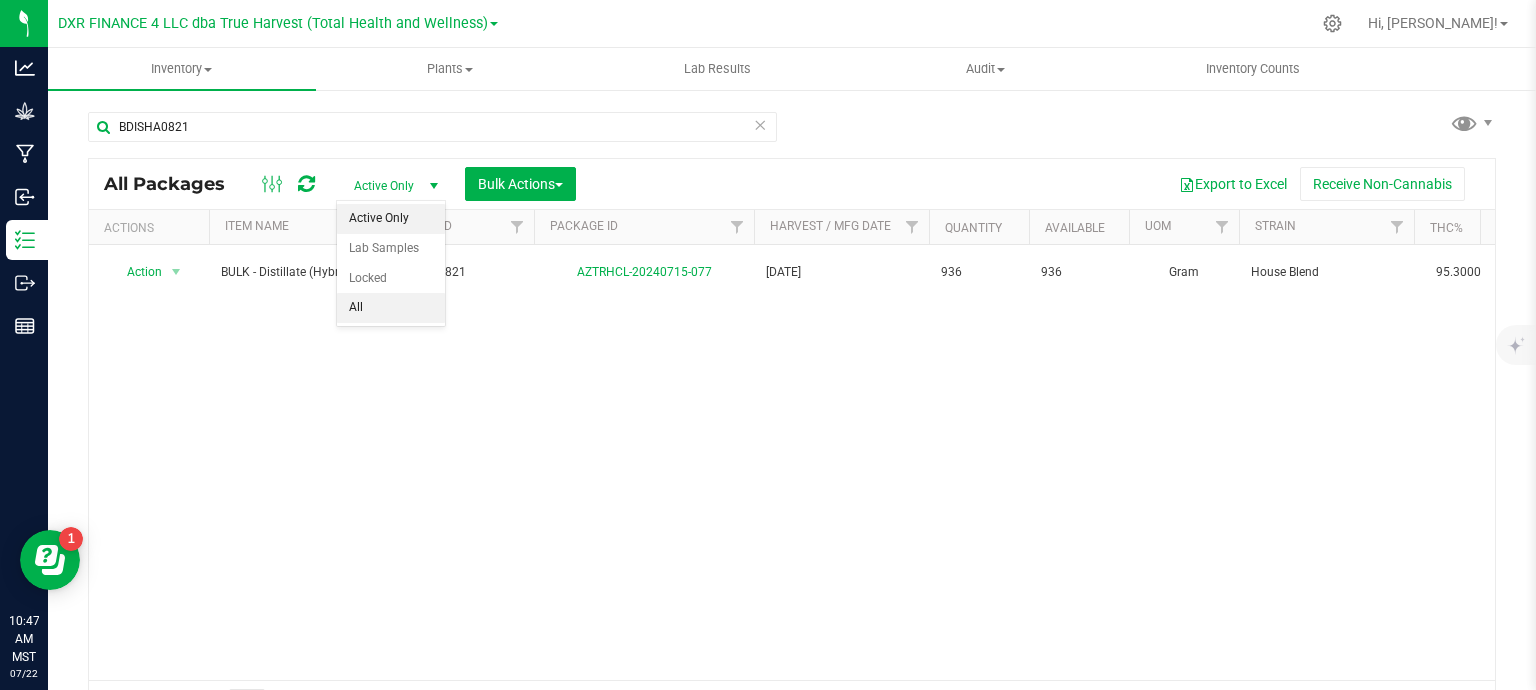 click on "All" at bounding box center [391, 308] 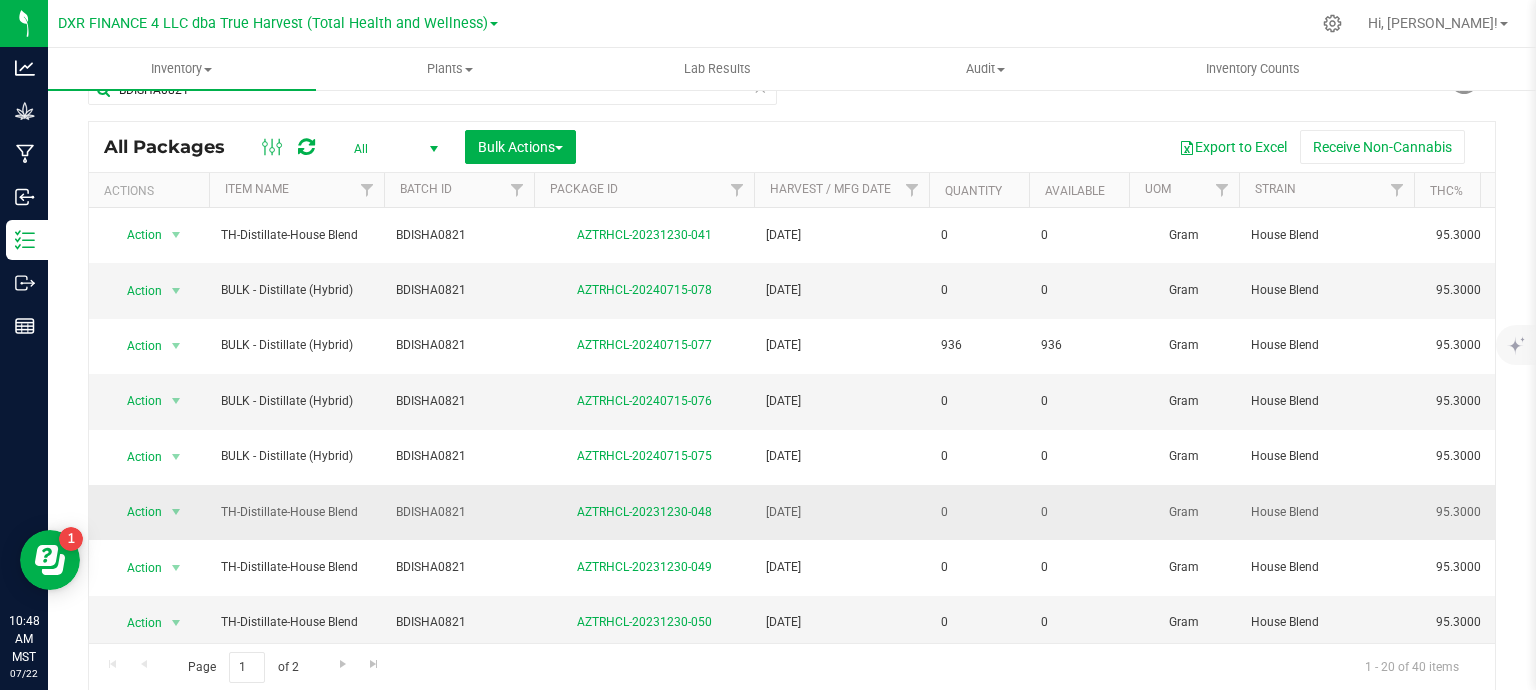 scroll, scrollTop: 0, scrollLeft: 0, axis: both 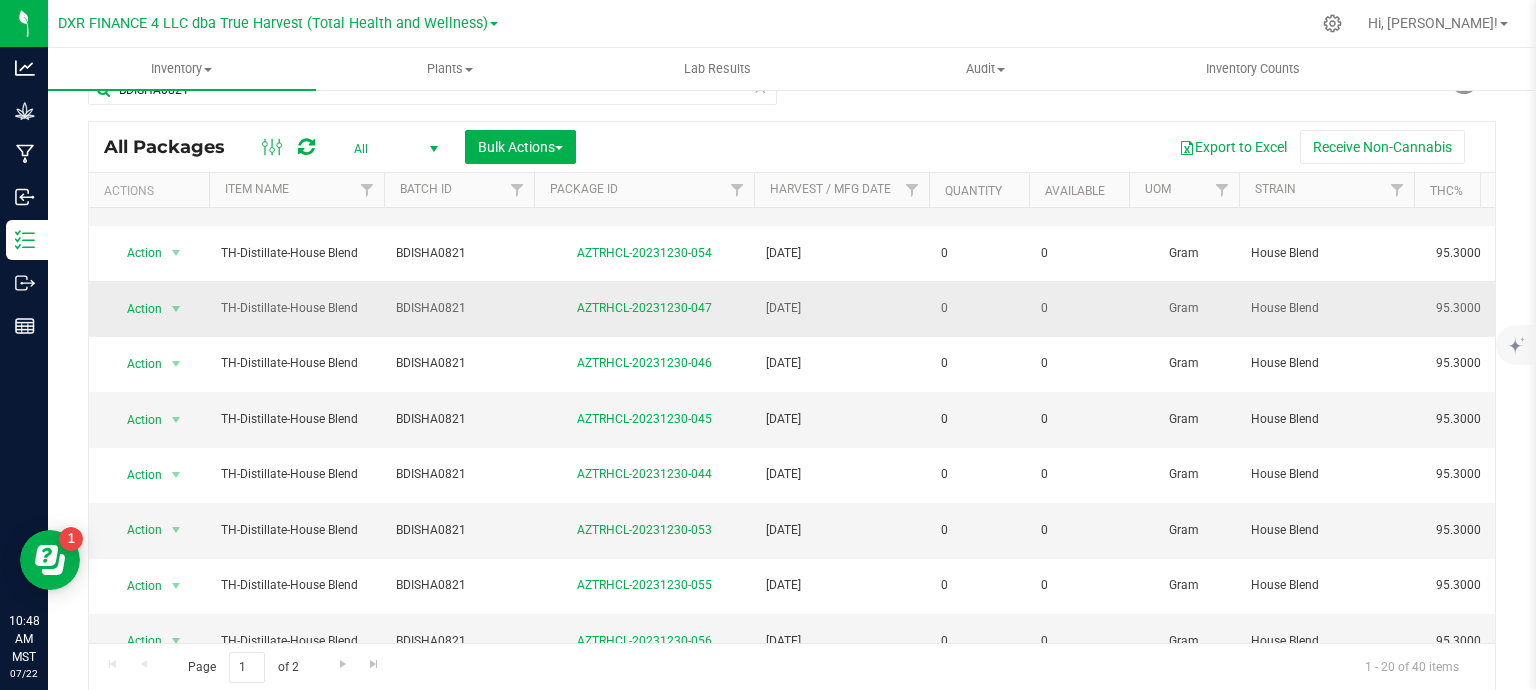 click on "[DATE]" at bounding box center [841, 308] 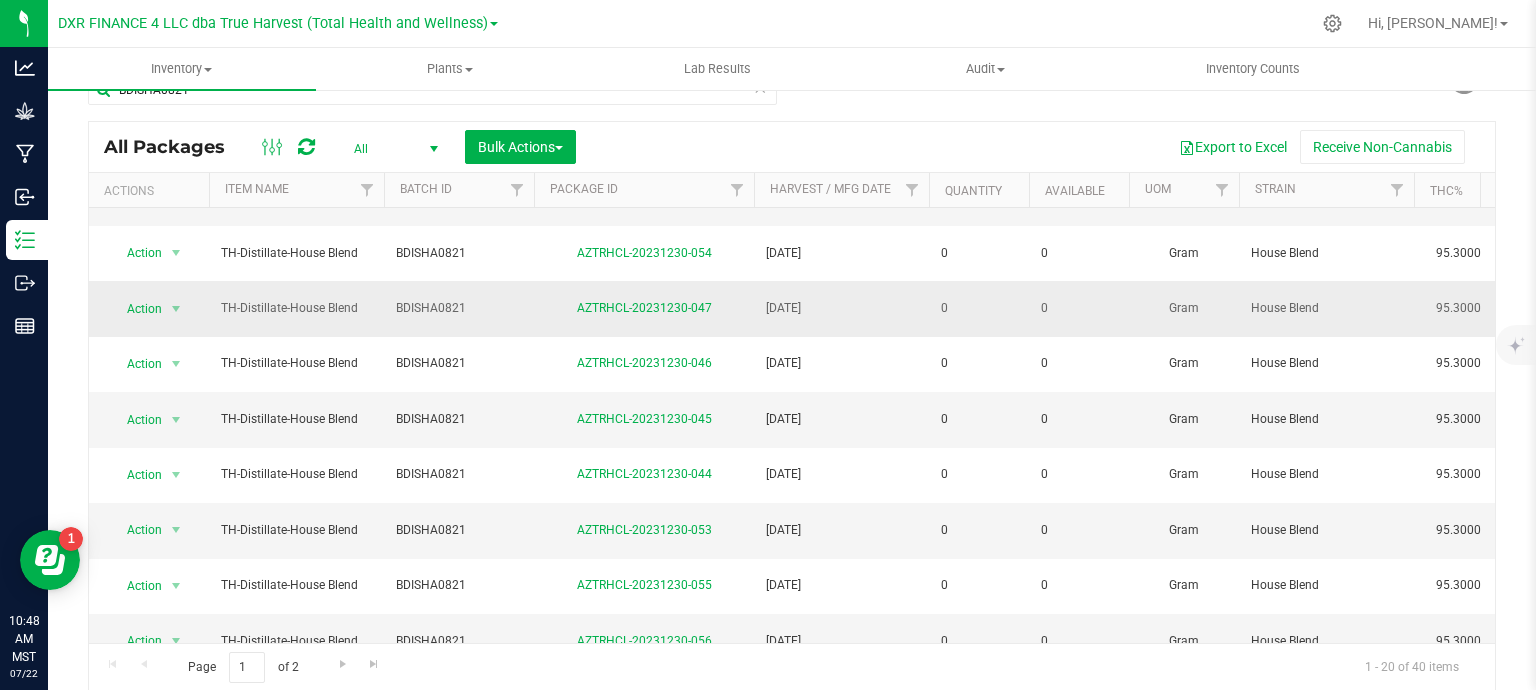 click on "Export to Excel
Receive Non-Cannabis" at bounding box center [1035, 147] 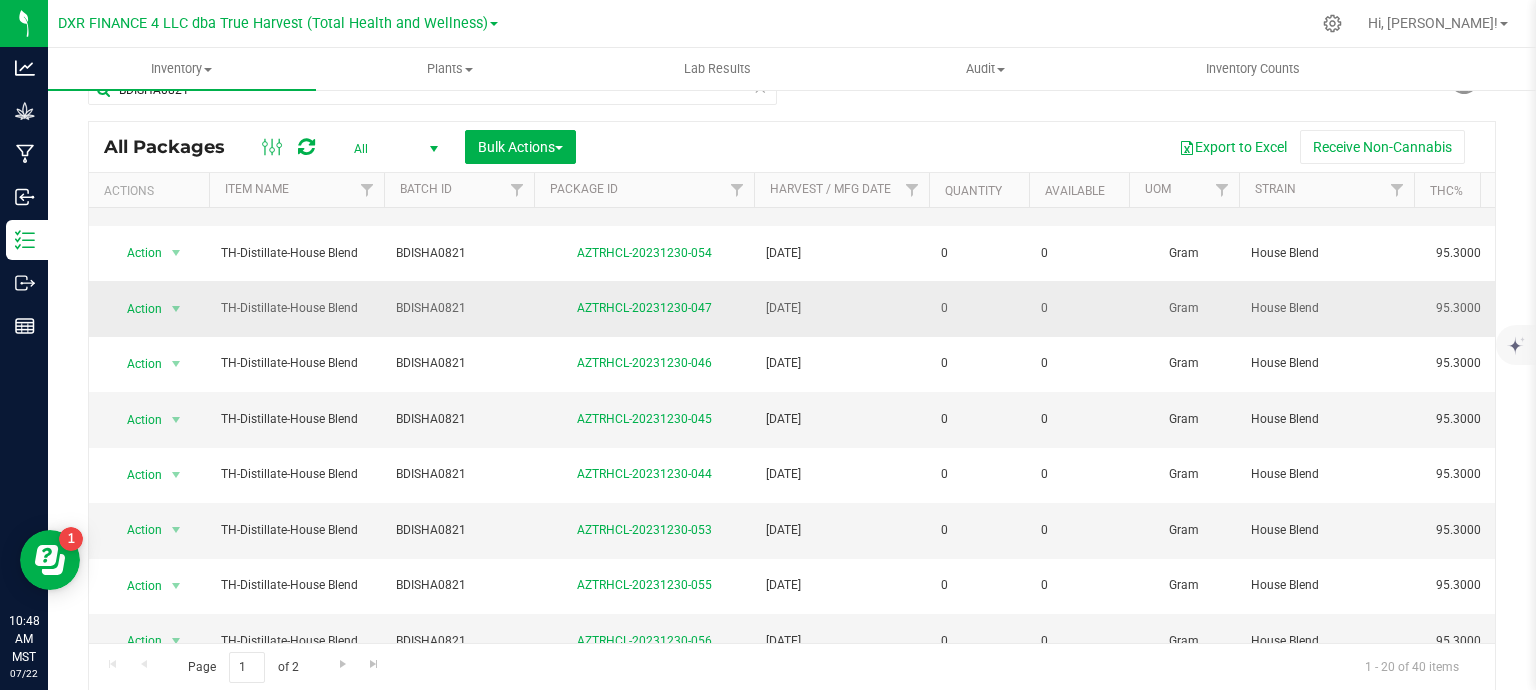 scroll, scrollTop: 0, scrollLeft: 0, axis: both 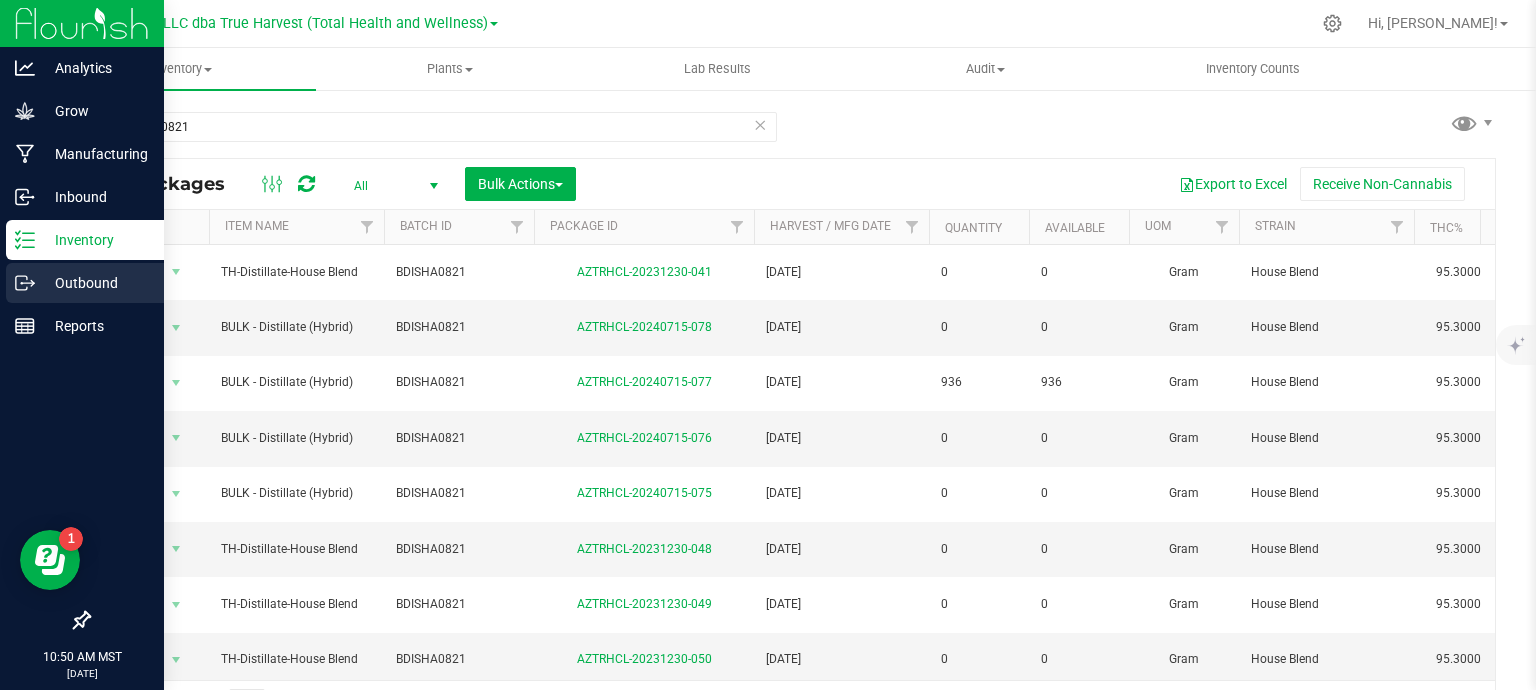 click on "Outbound" at bounding box center (95, 283) 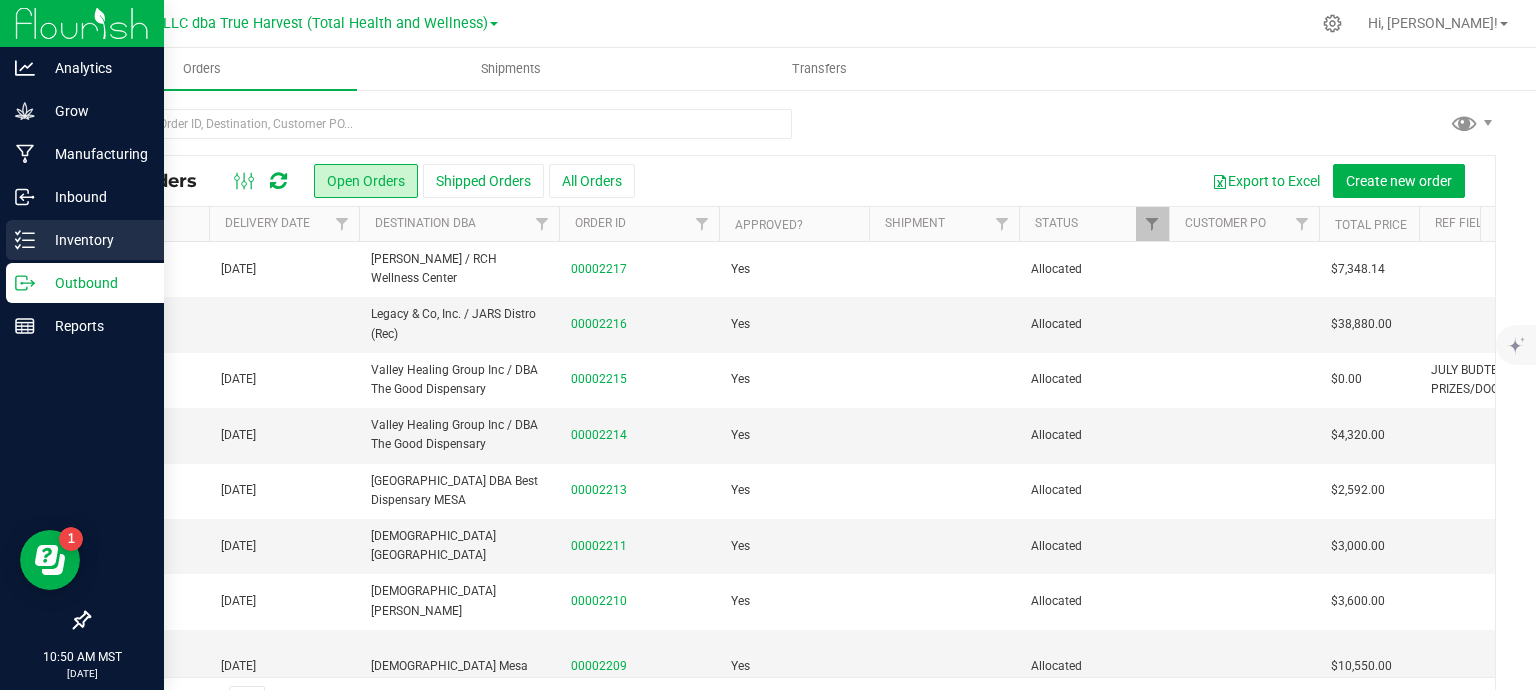 click on "Inventory" at bounding box center [95, 240] 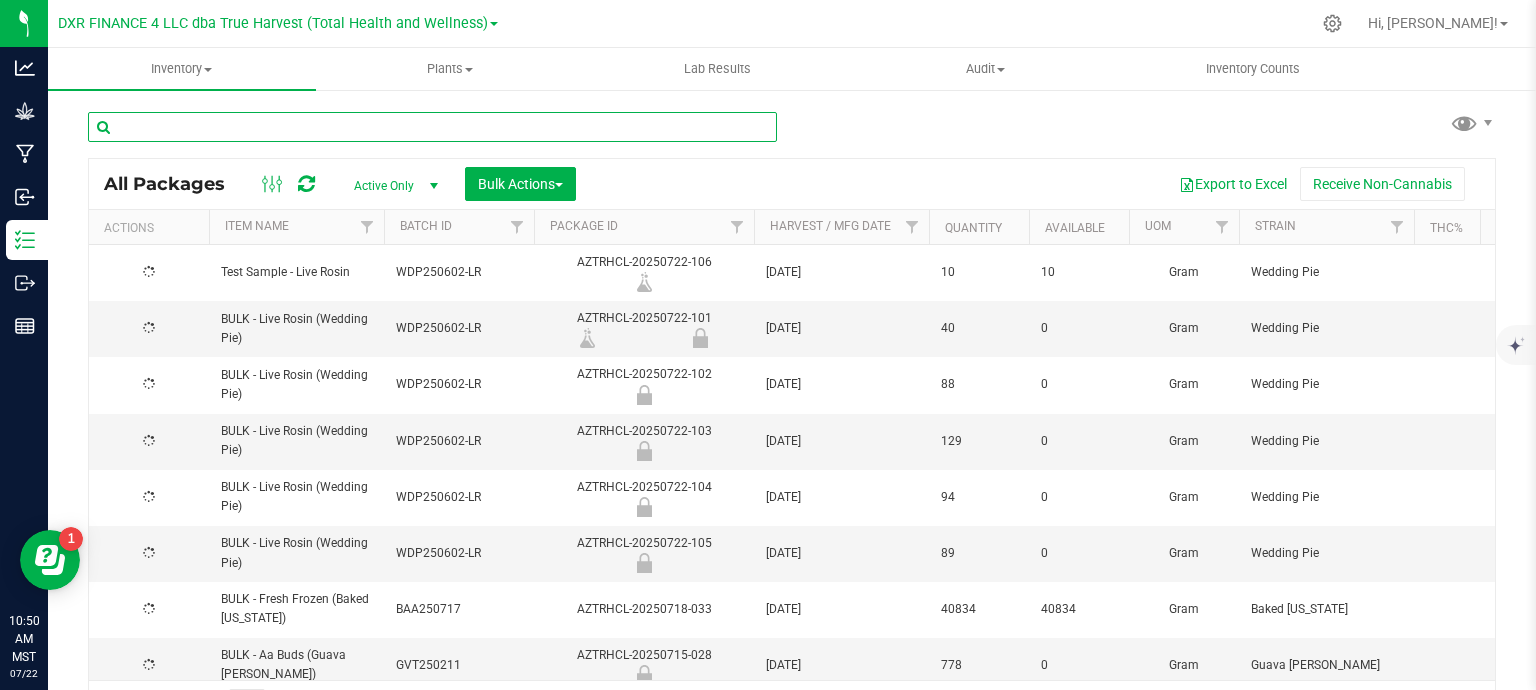 click at bounding box center [432, 127] 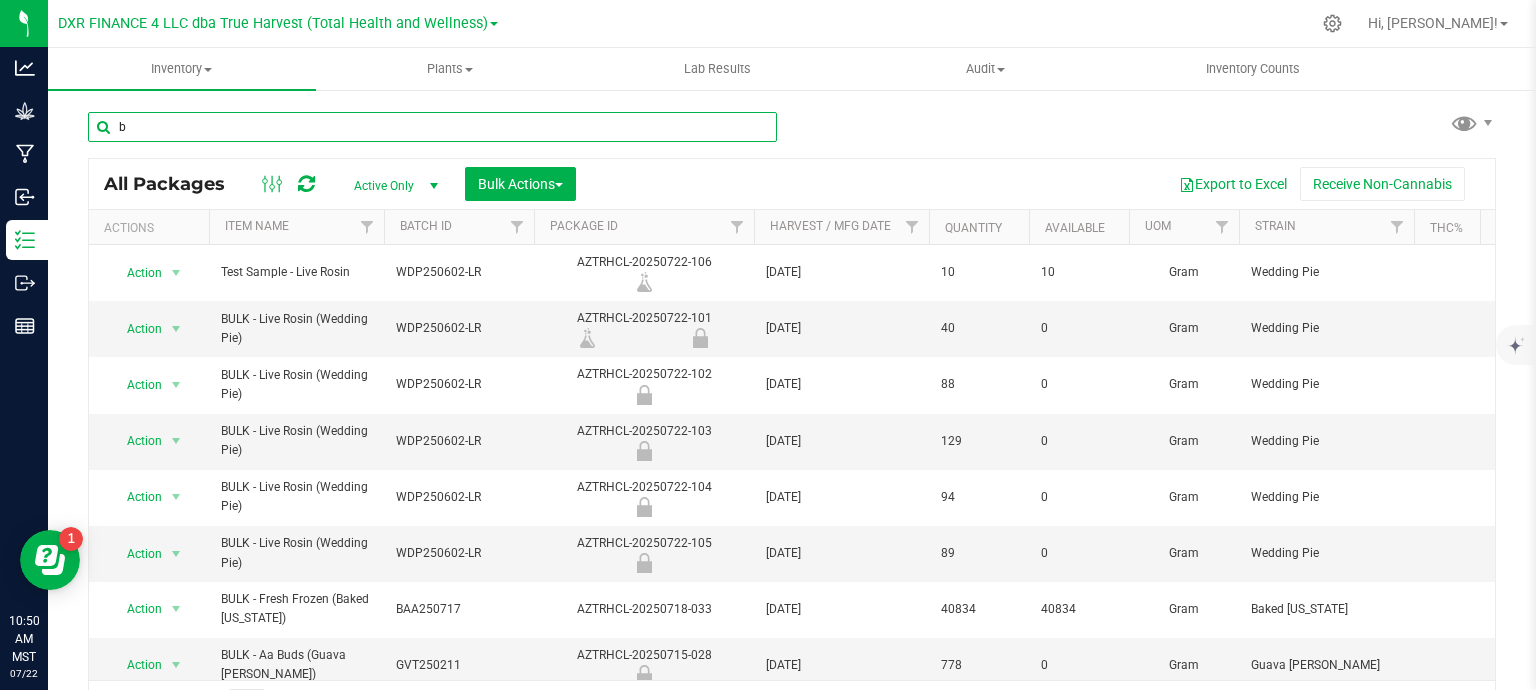 click on "b" at bounding box center (432, 127) 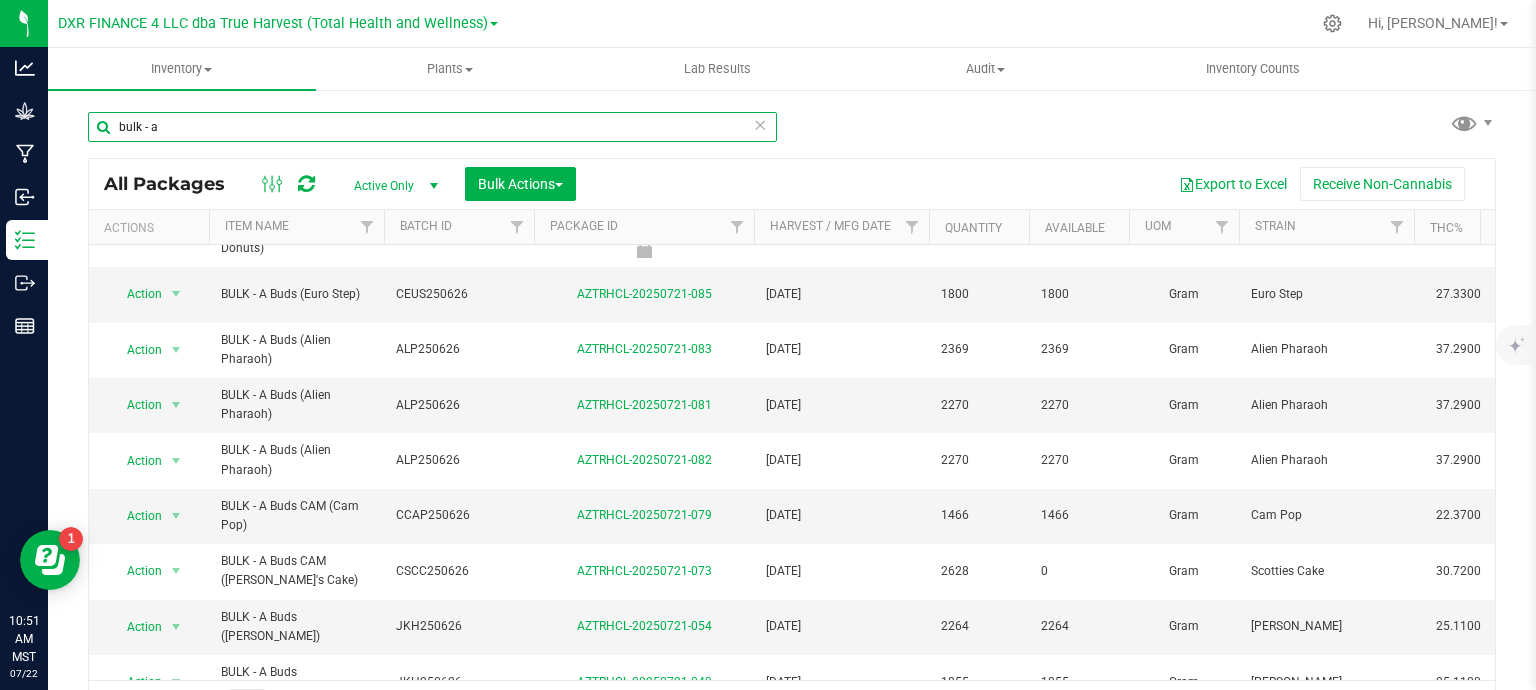 scroll, scrollTop: 661, scrollLeft: 0, axis: vertical 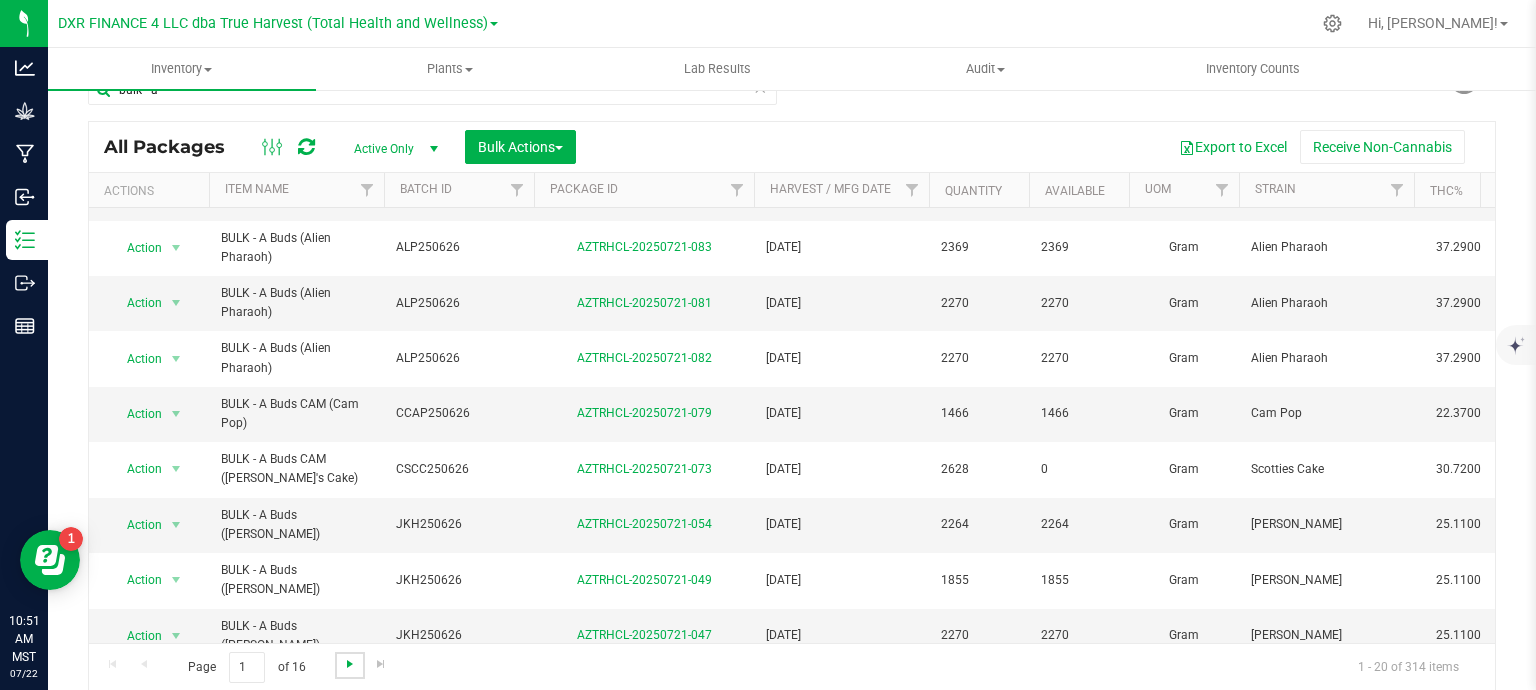 click at bounding box center (350, 664) 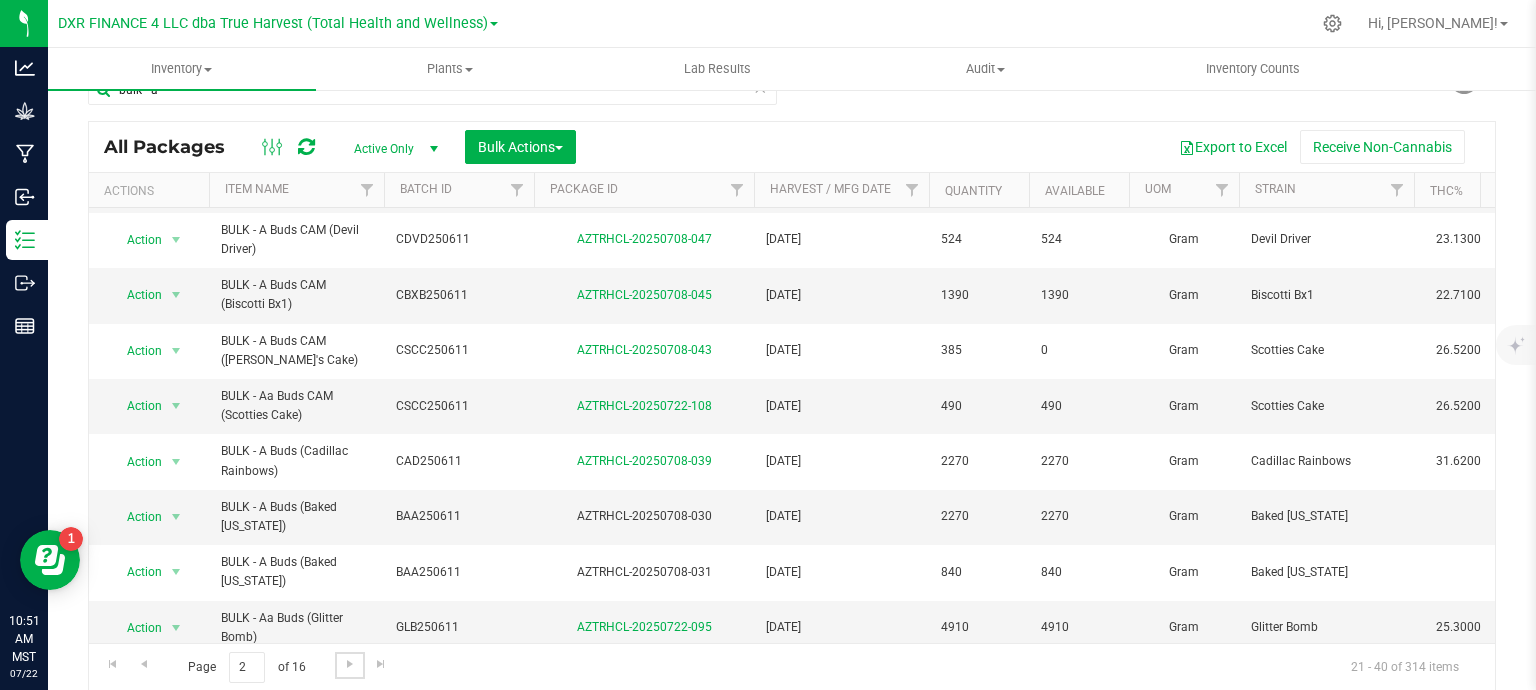 scroll, scrollTop: 0, scrollLeft: 0, axis: both 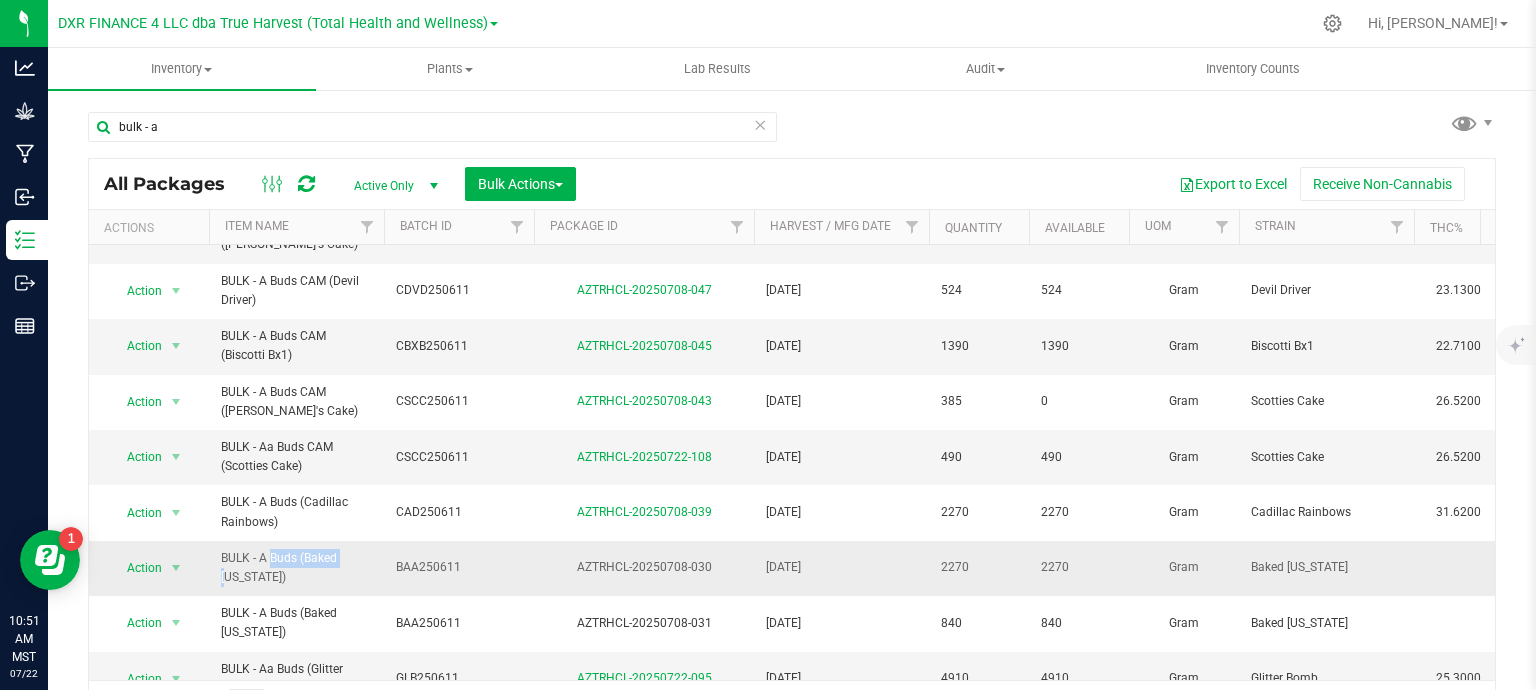 drag, startPoint x: 297, startPoint y: 515, endPoint x: 218, endPoint y: 515, distance: 79 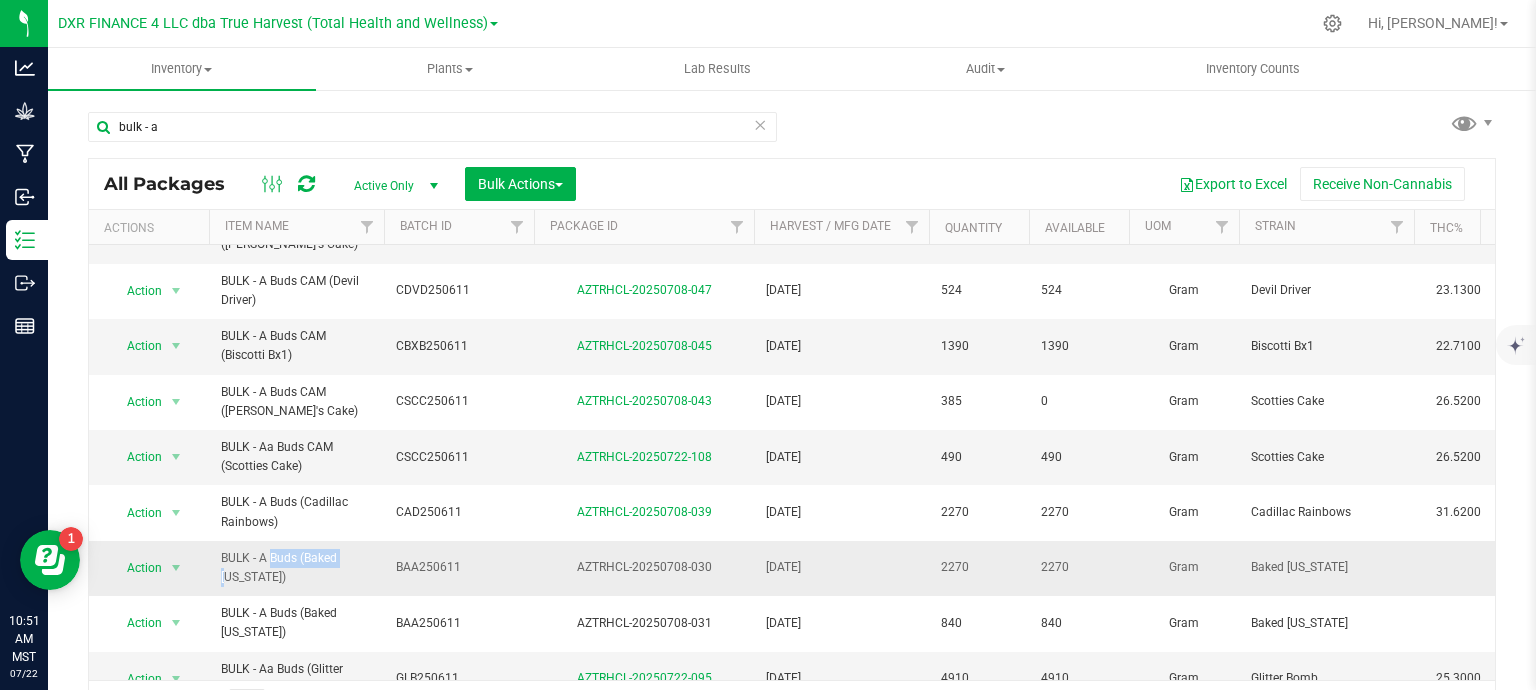 click on "BULK - A Buds (Baked [US_STATE])" at bounding box center (296, 568) 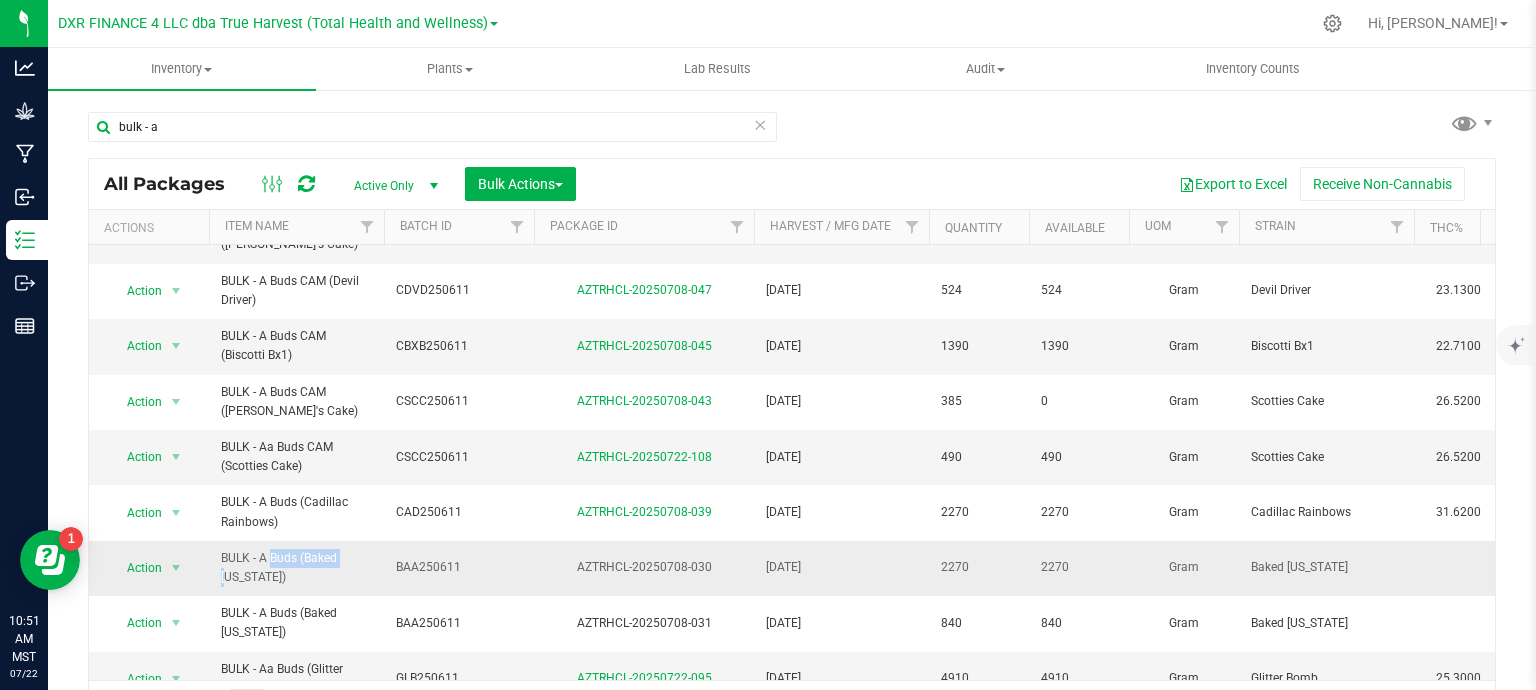 copy on "BULK - A Buds" 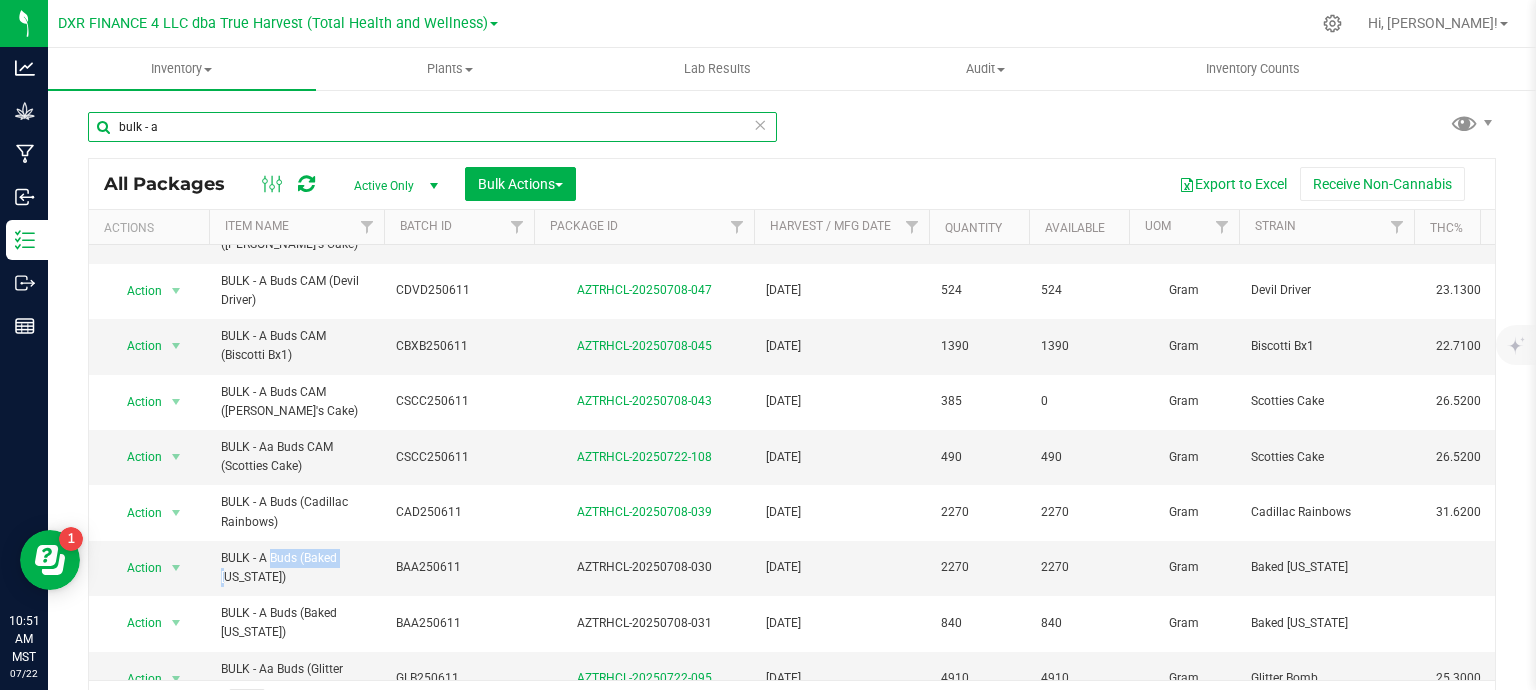 click on "bulk - a" at bounding box center [432, 127] 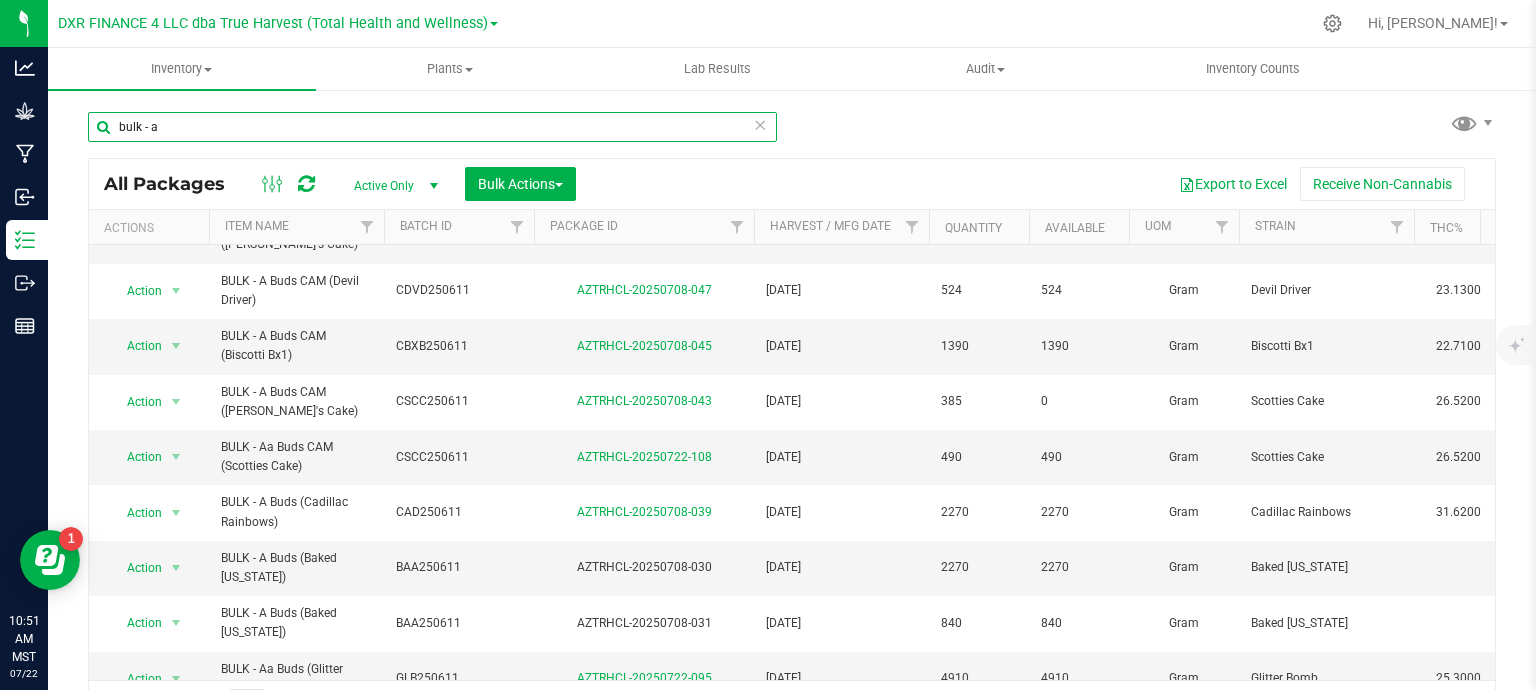 click on "bulk - a" at bounding box center (432, 127) 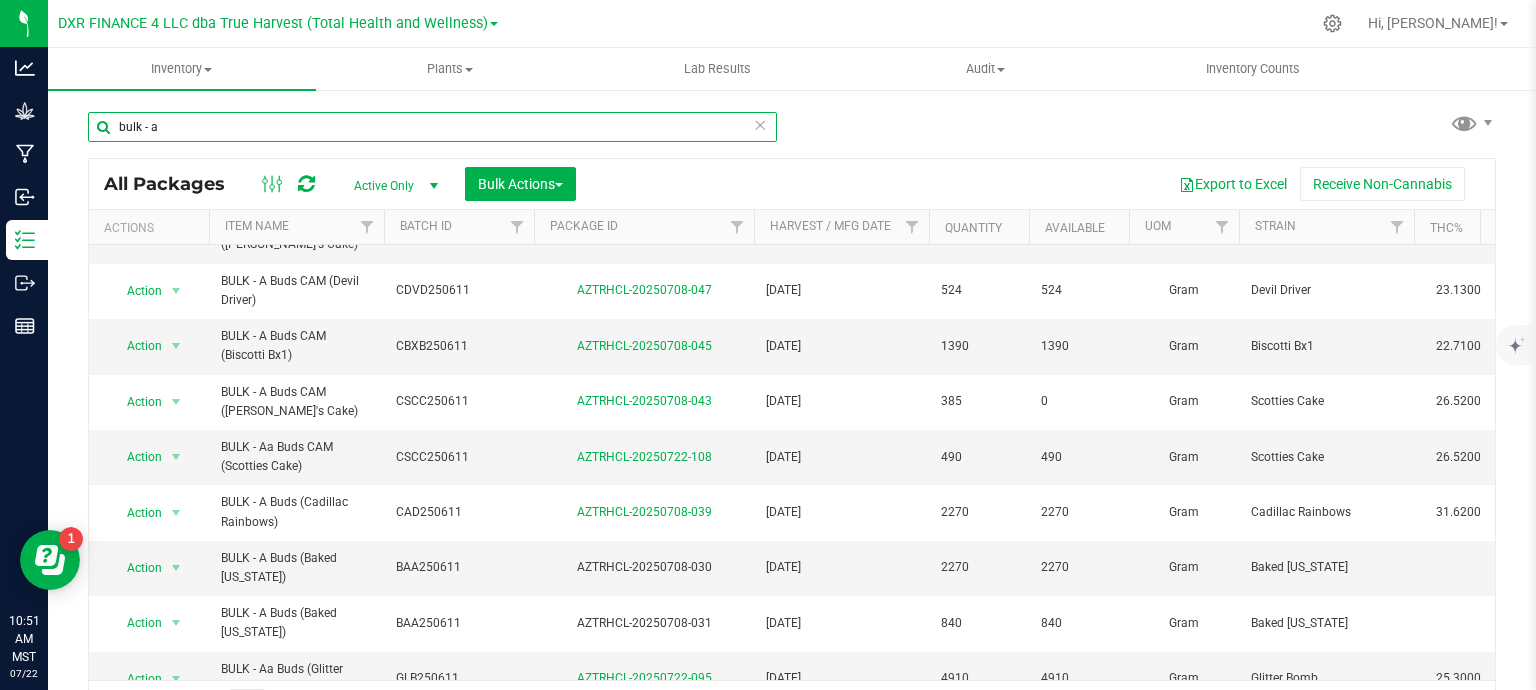click on "bulk - a" at bounding box center (432, 127) 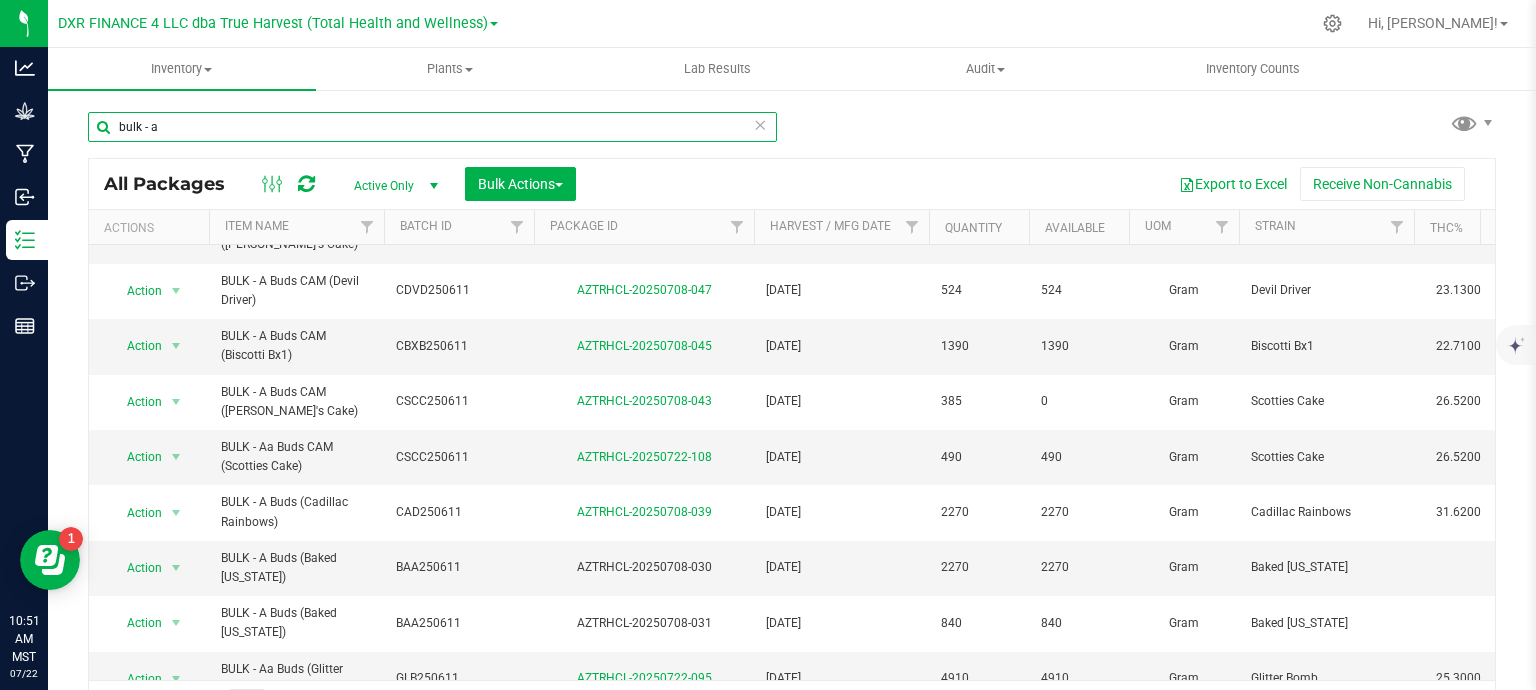 paste on "BULK - A Buds" 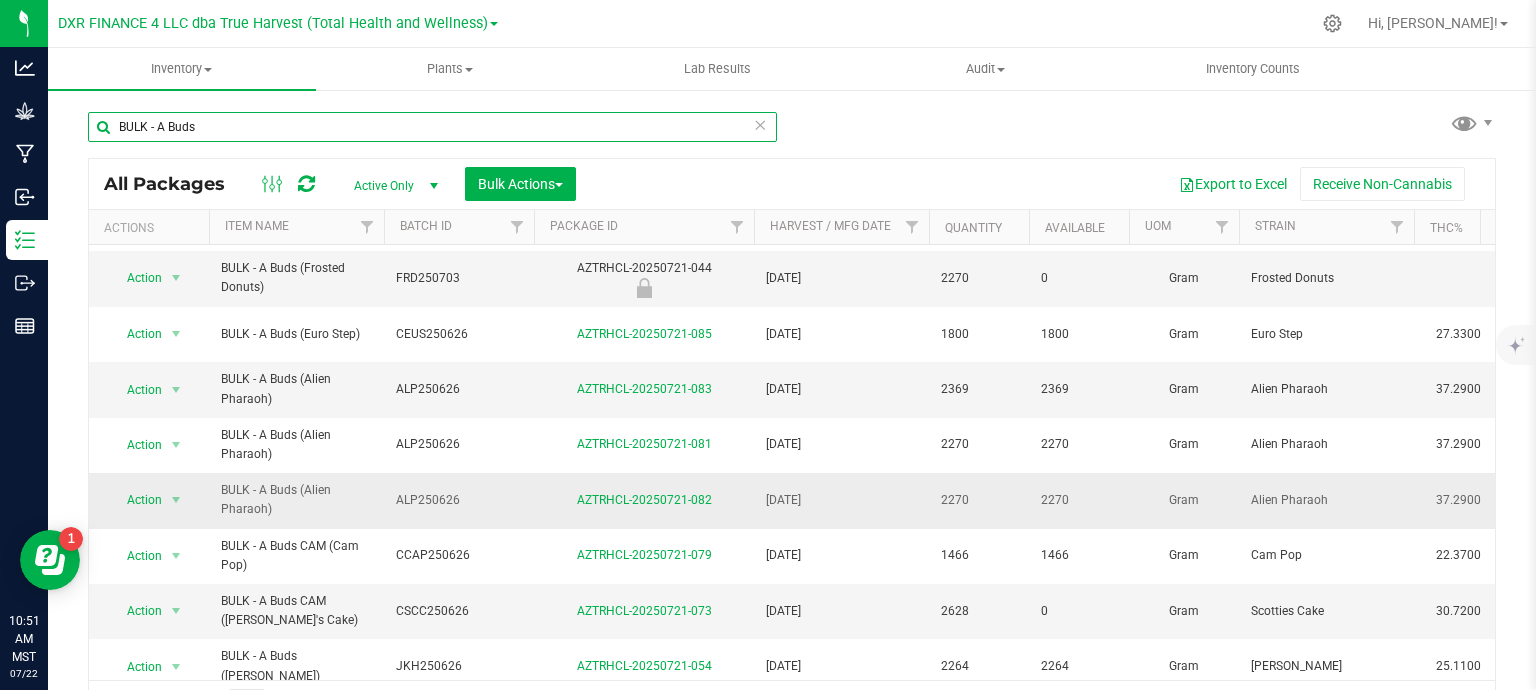 scroll, scrollTop: 600, scrollLeft: 0, axis: vertical 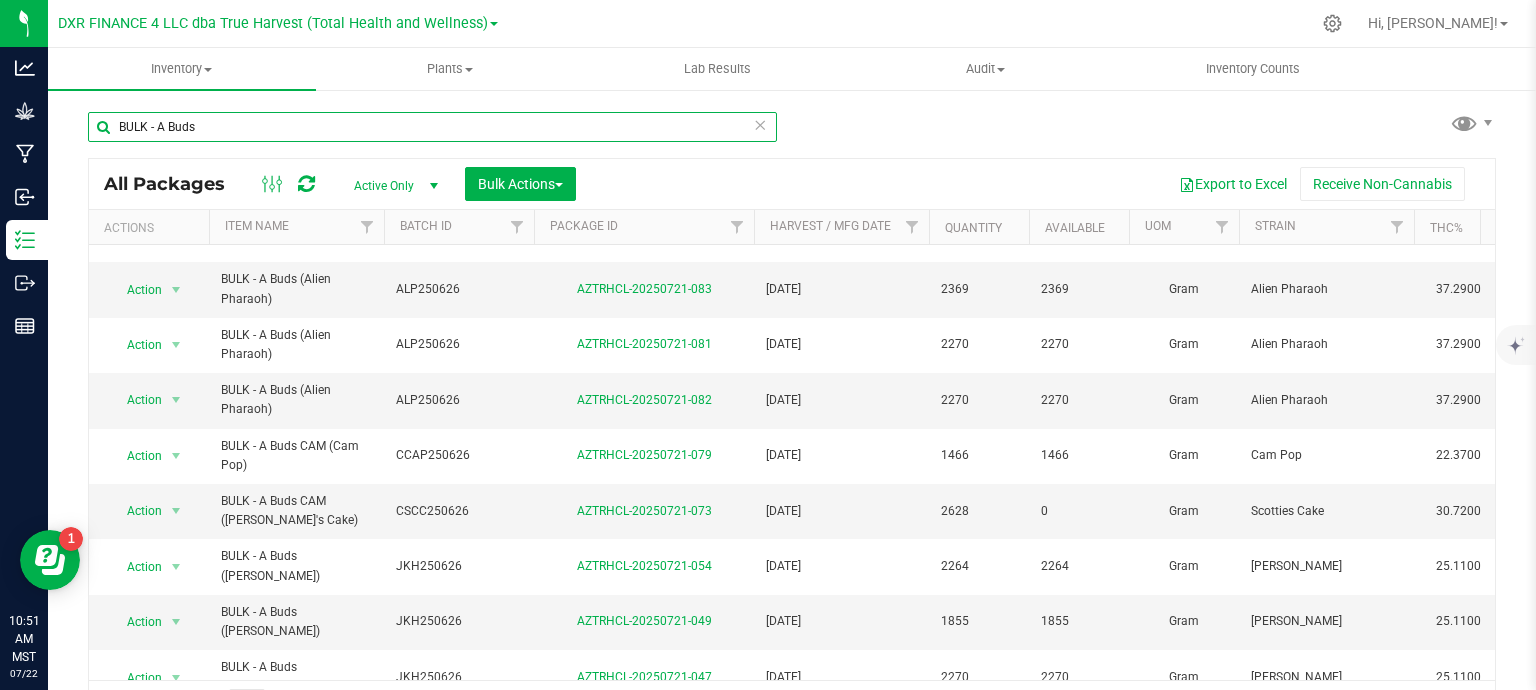 type on "BULK - A Buds" 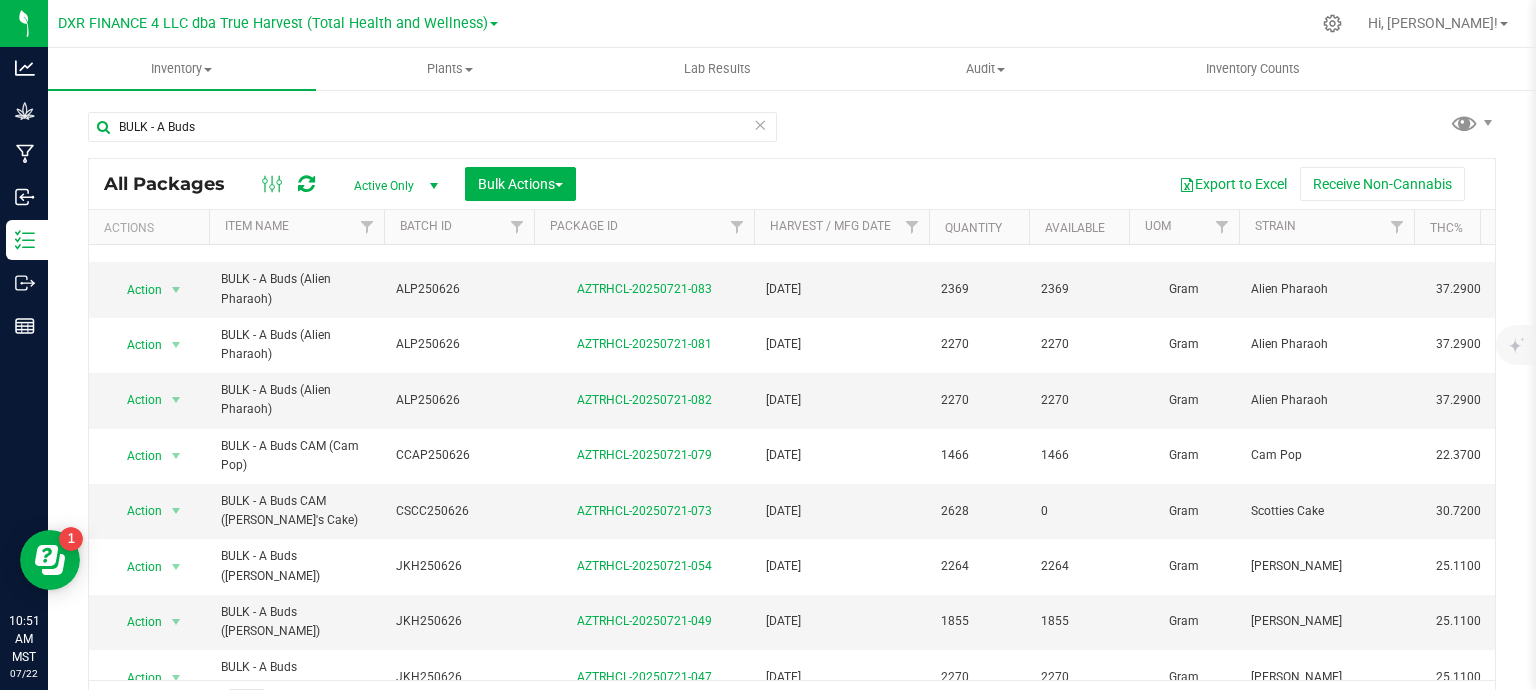 click on "Harvest / Mfg Date" at bounding box center (841, 227) 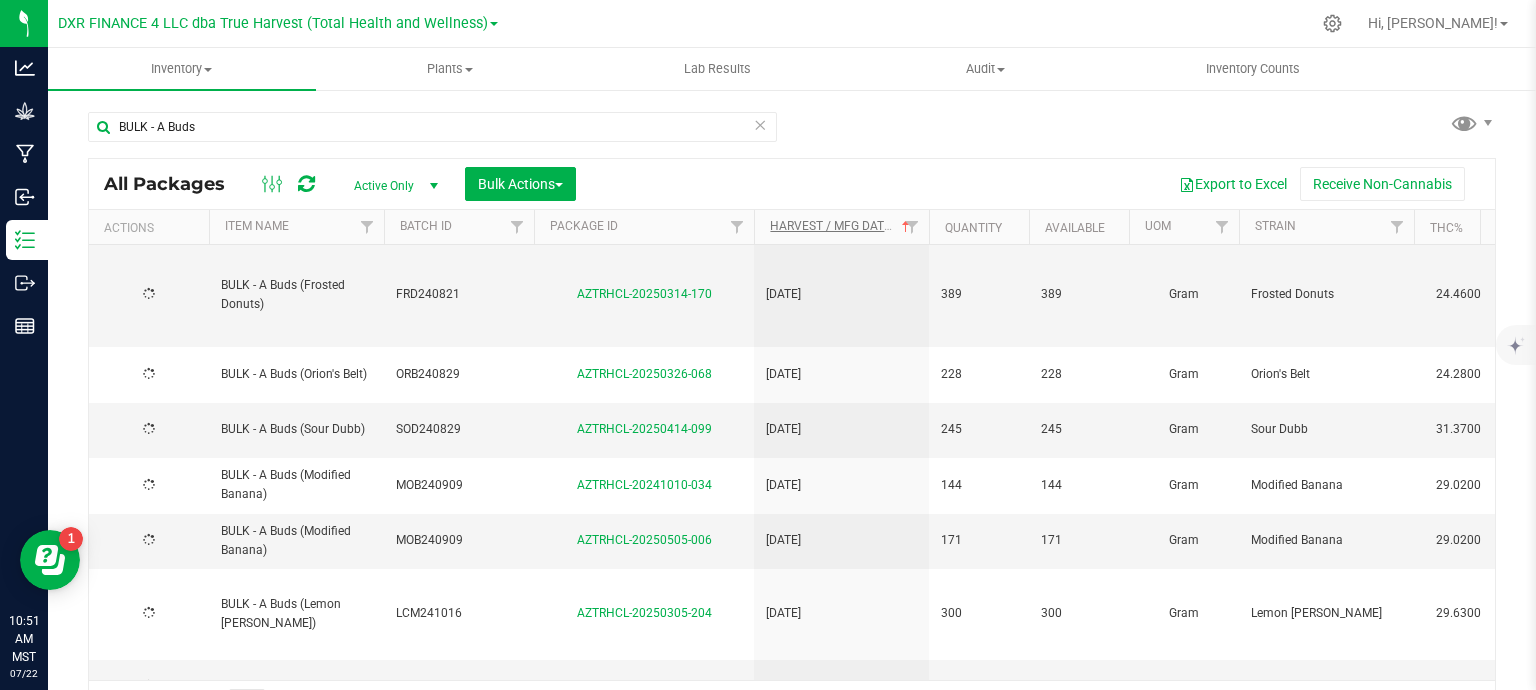 scroll, scrollTop: 0, scrollLeft: 0, axis: both 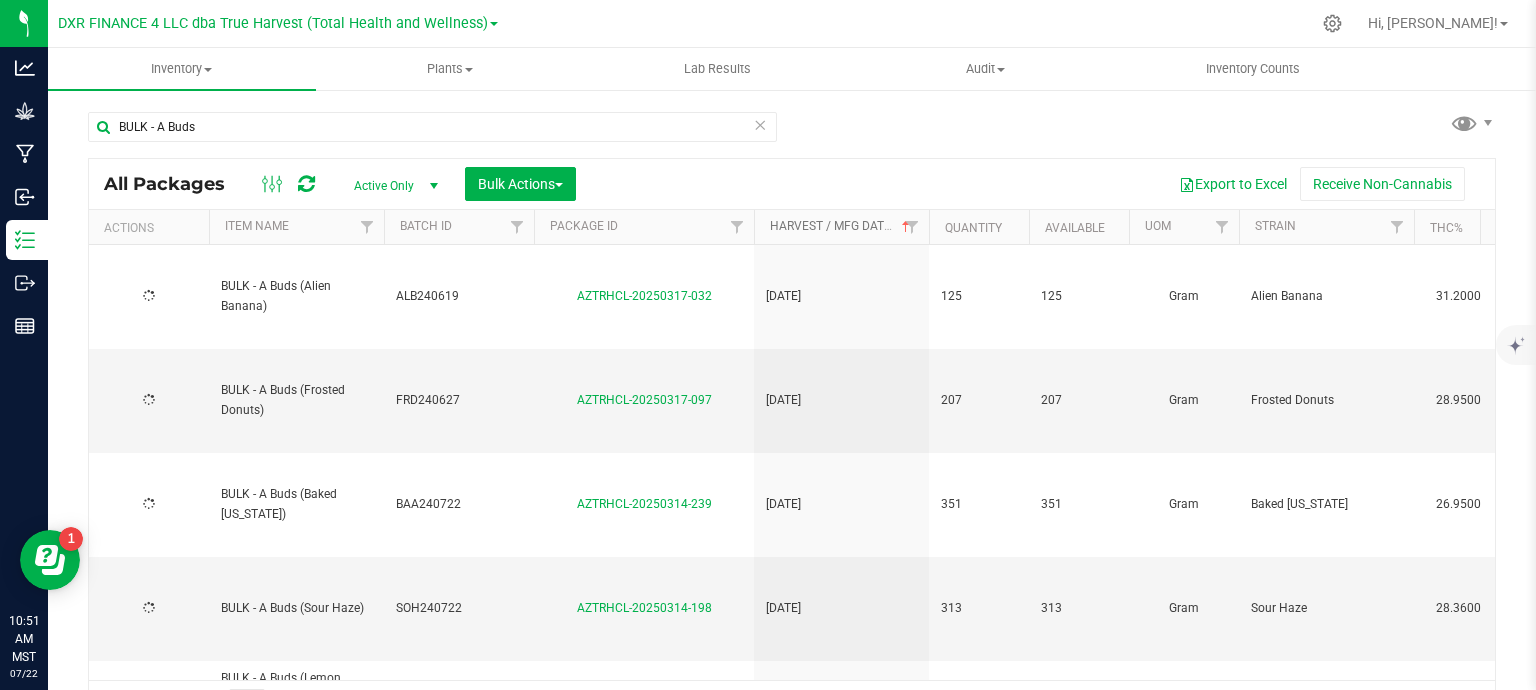 click on "Harvest / Mfg Date" at bounding box center [842, 226] 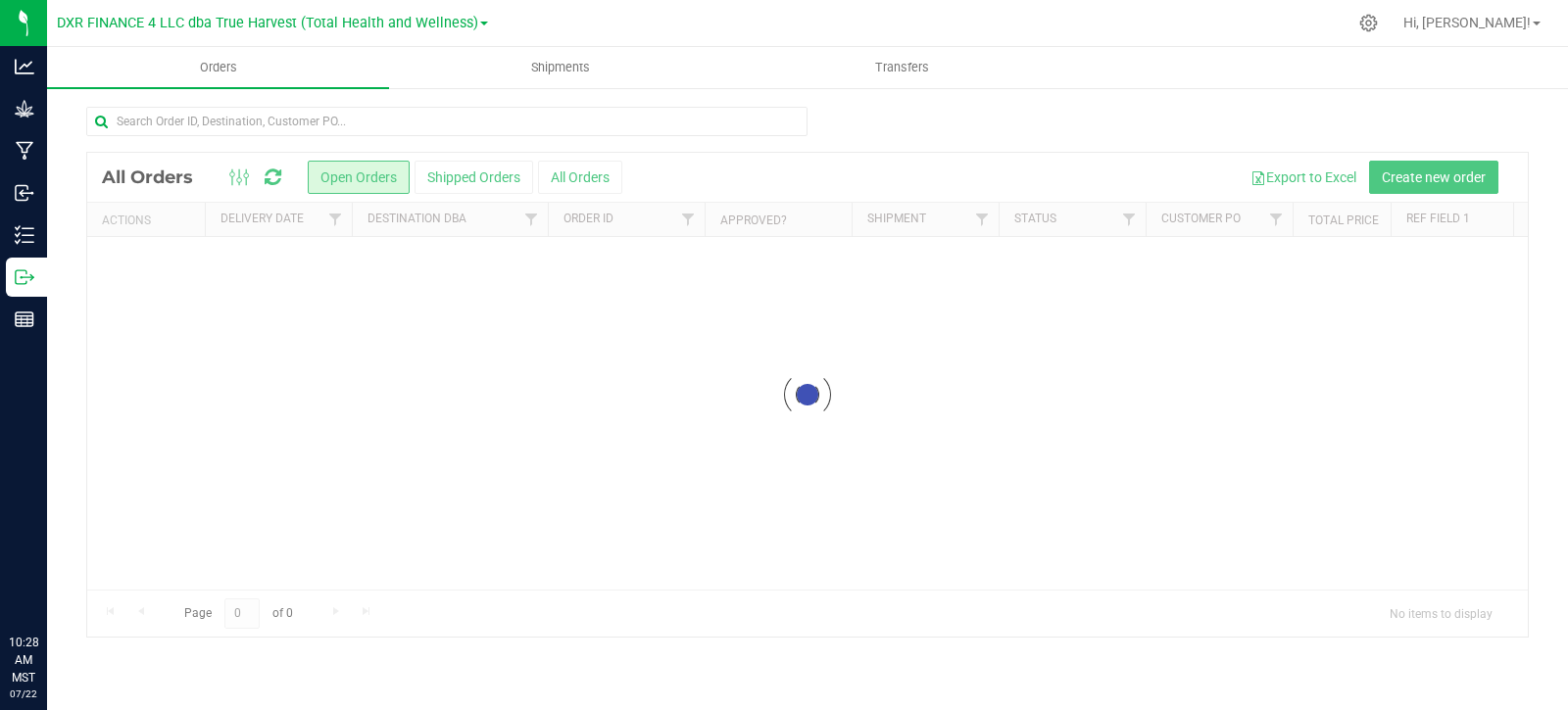 scroll, scrollTop: 0, scrollLeft: 0, axis: both 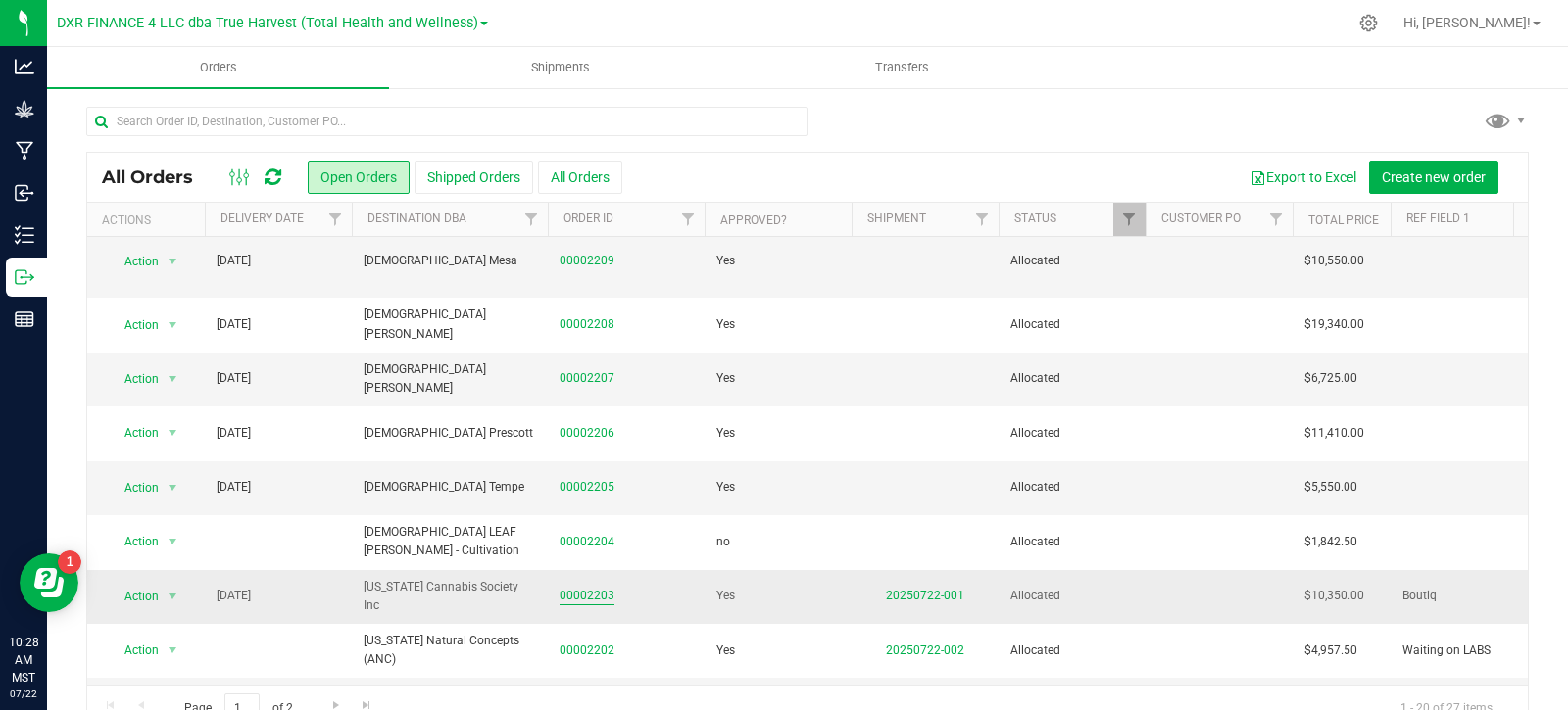 click on "00002203" at bounding box center [587, 595] 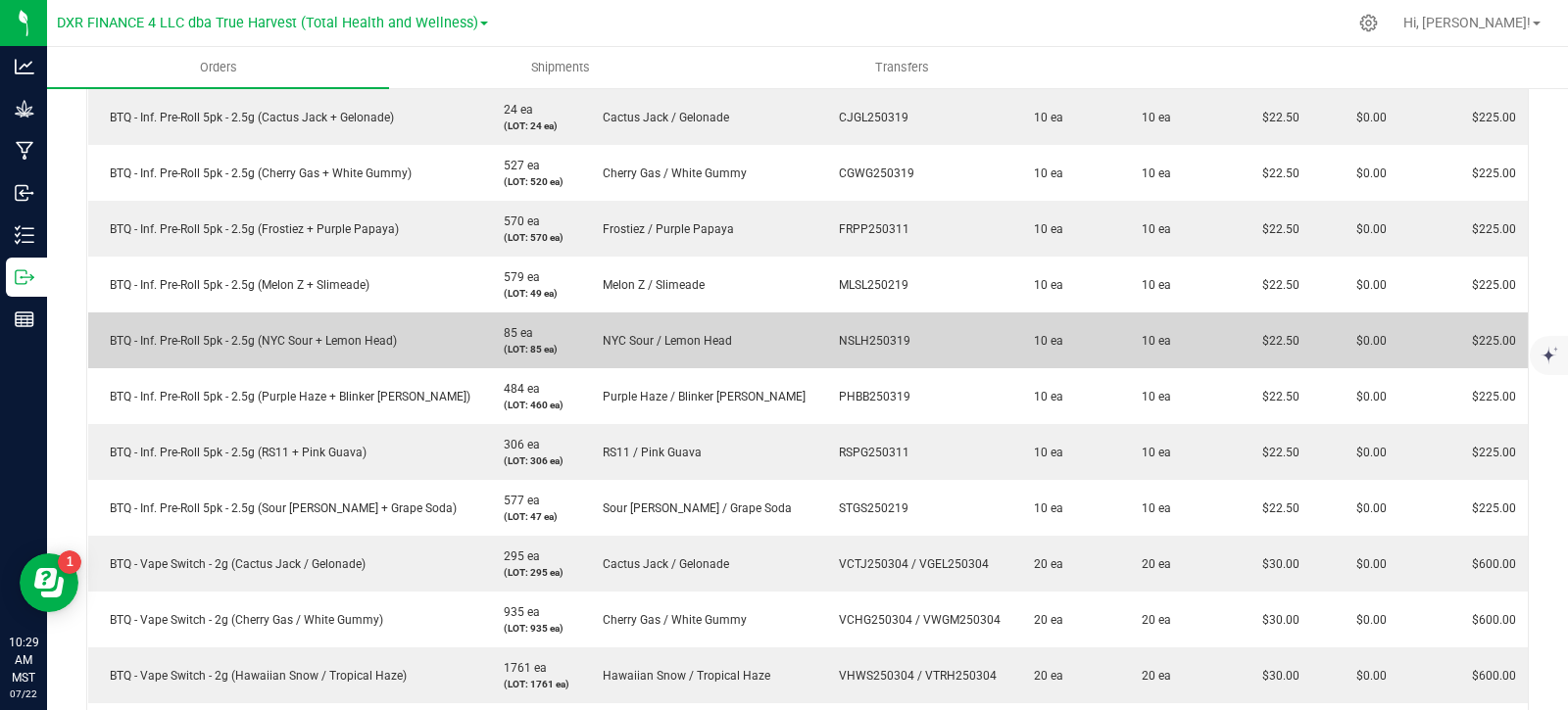 scroll, scrollTop: 0, scrollLeft: 0, axis: both 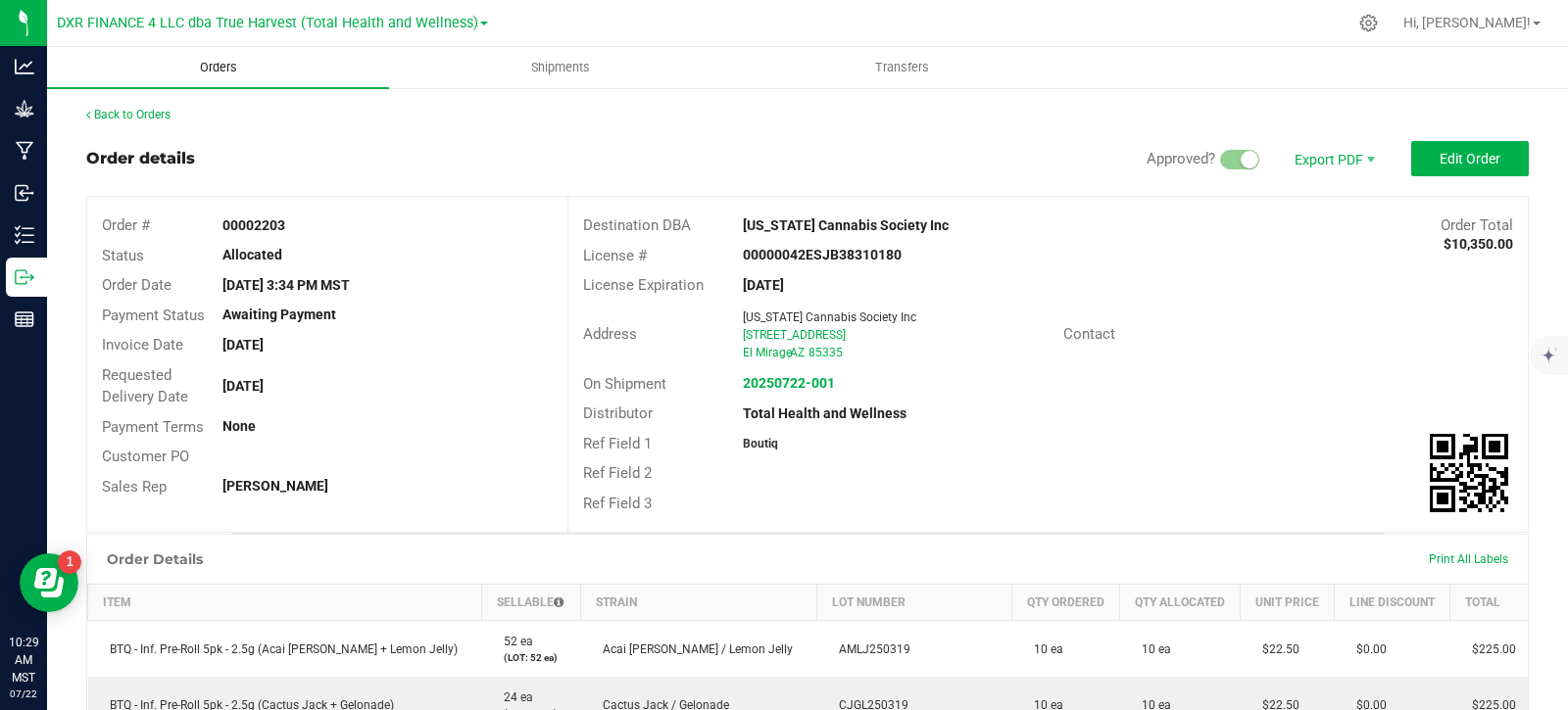 click on "Orders" at bounding box center [219, 68] 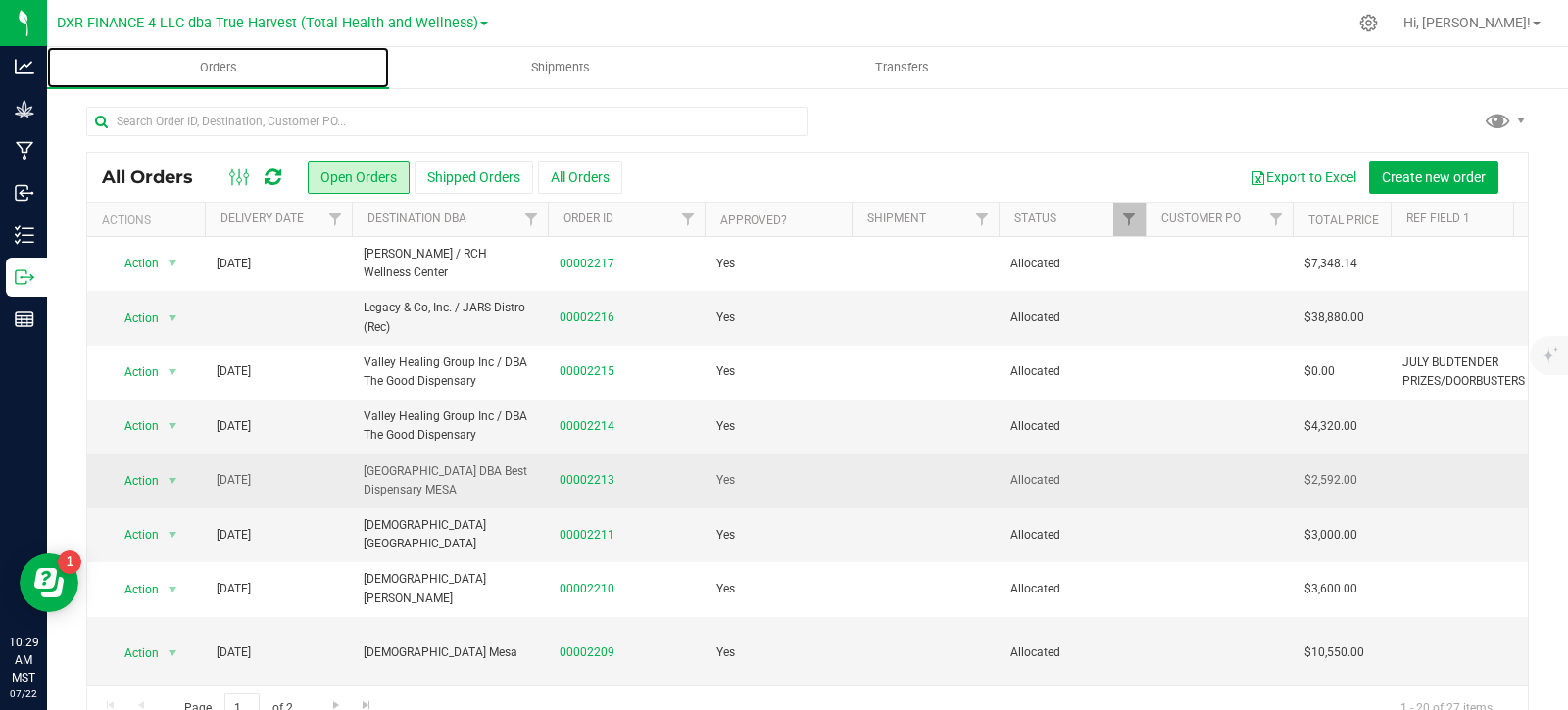 scroll, scrollTop: 42, scrollLeft: 0, axis: vertical 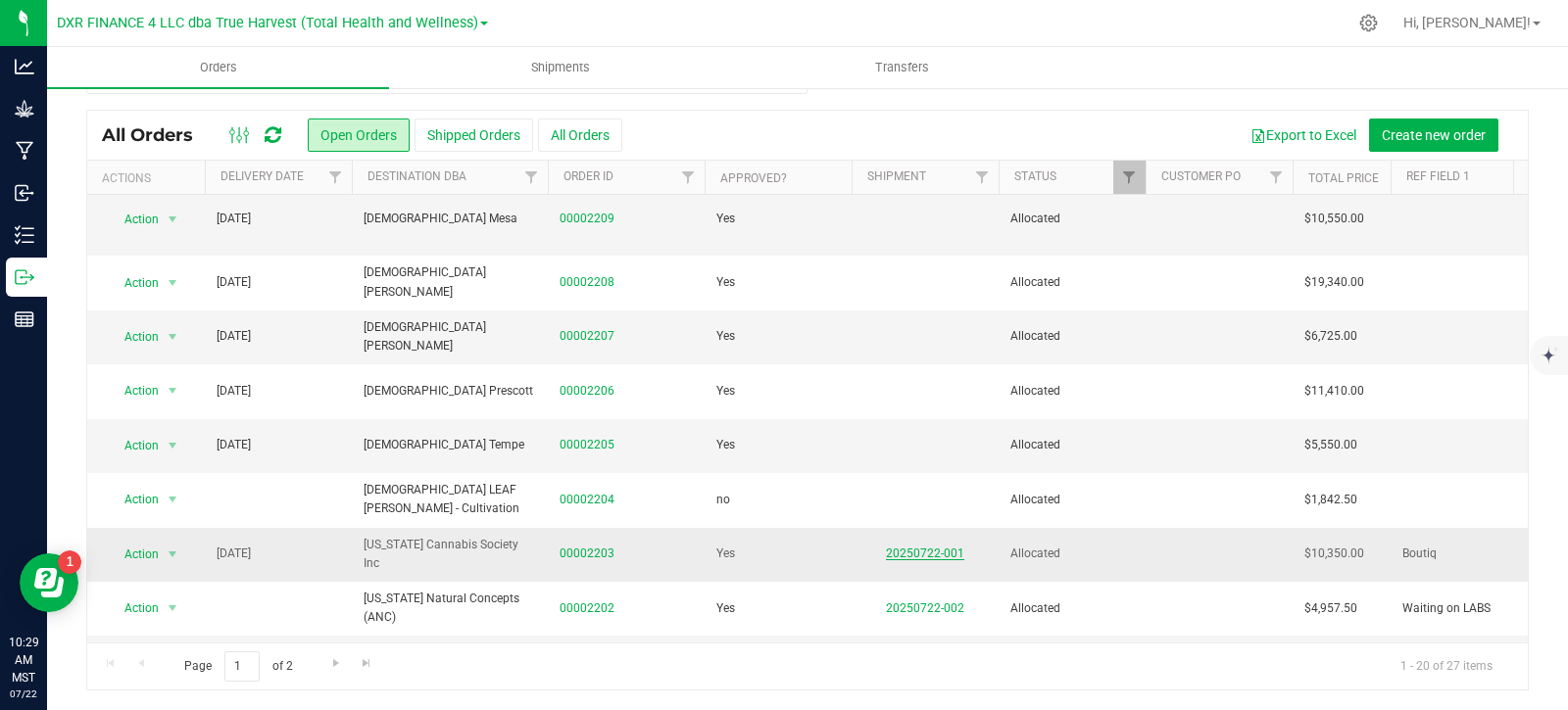 click on "20250722-001" at bounding box center (925, 553) 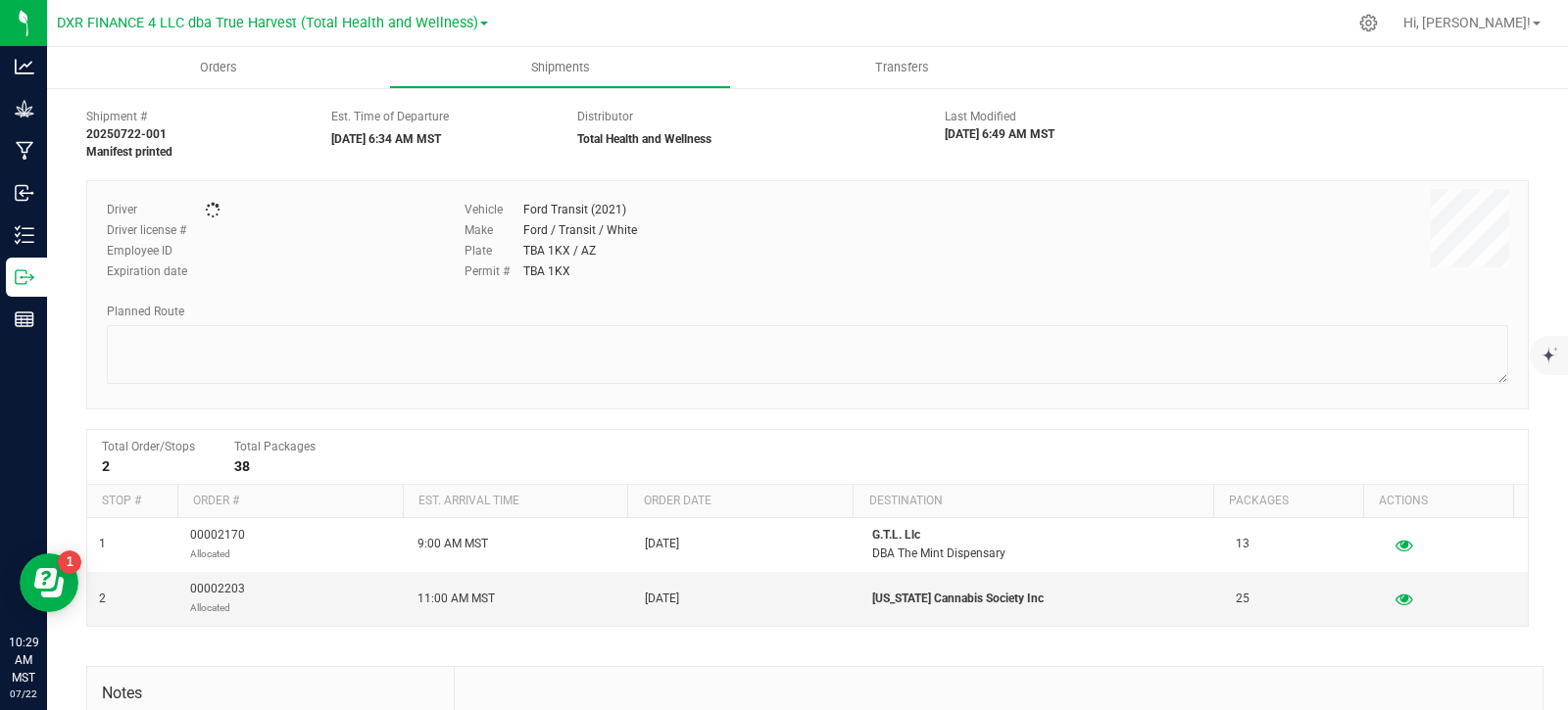 scroll, scrollTop: 0, scrollLeft: 0, axis: both 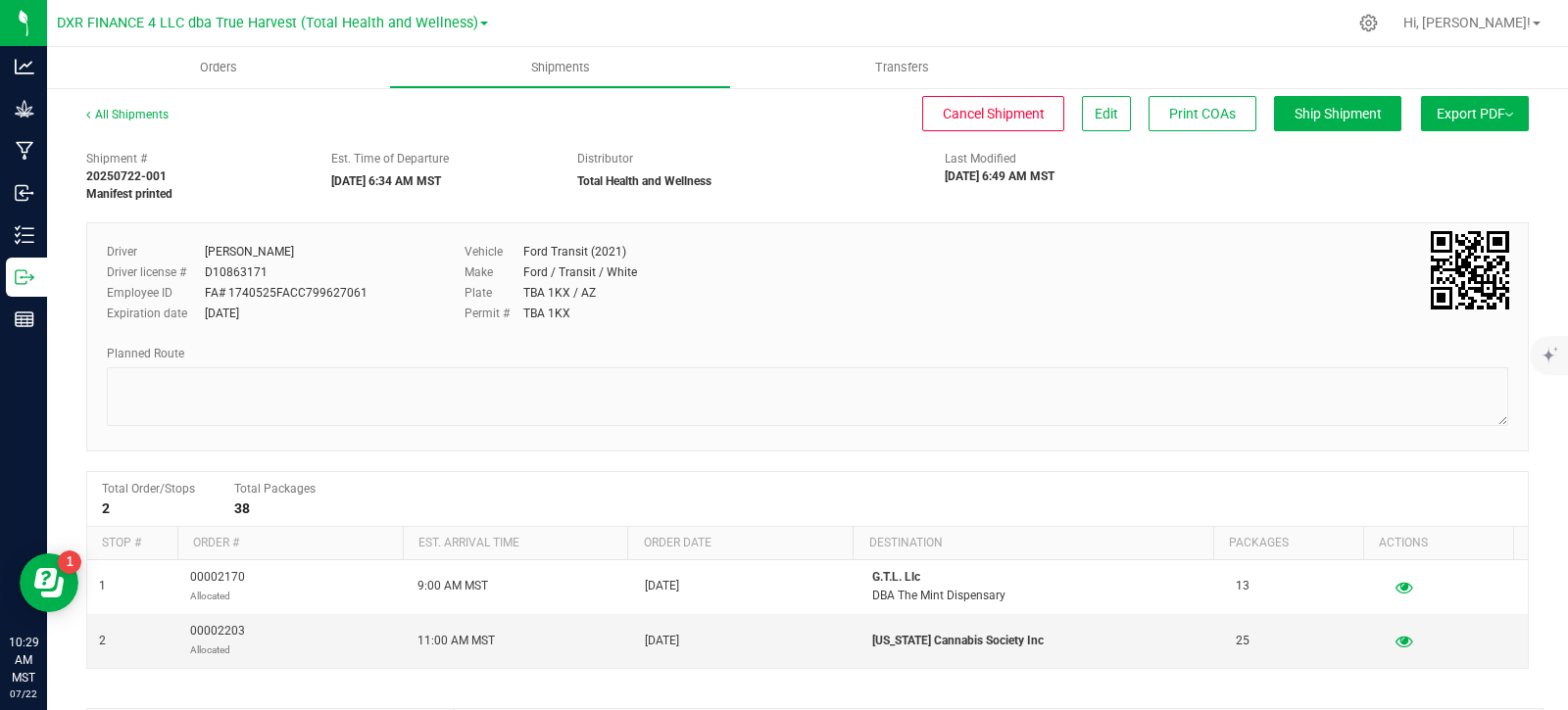 click on "Export PDF" at bounding box center (1475, 114) 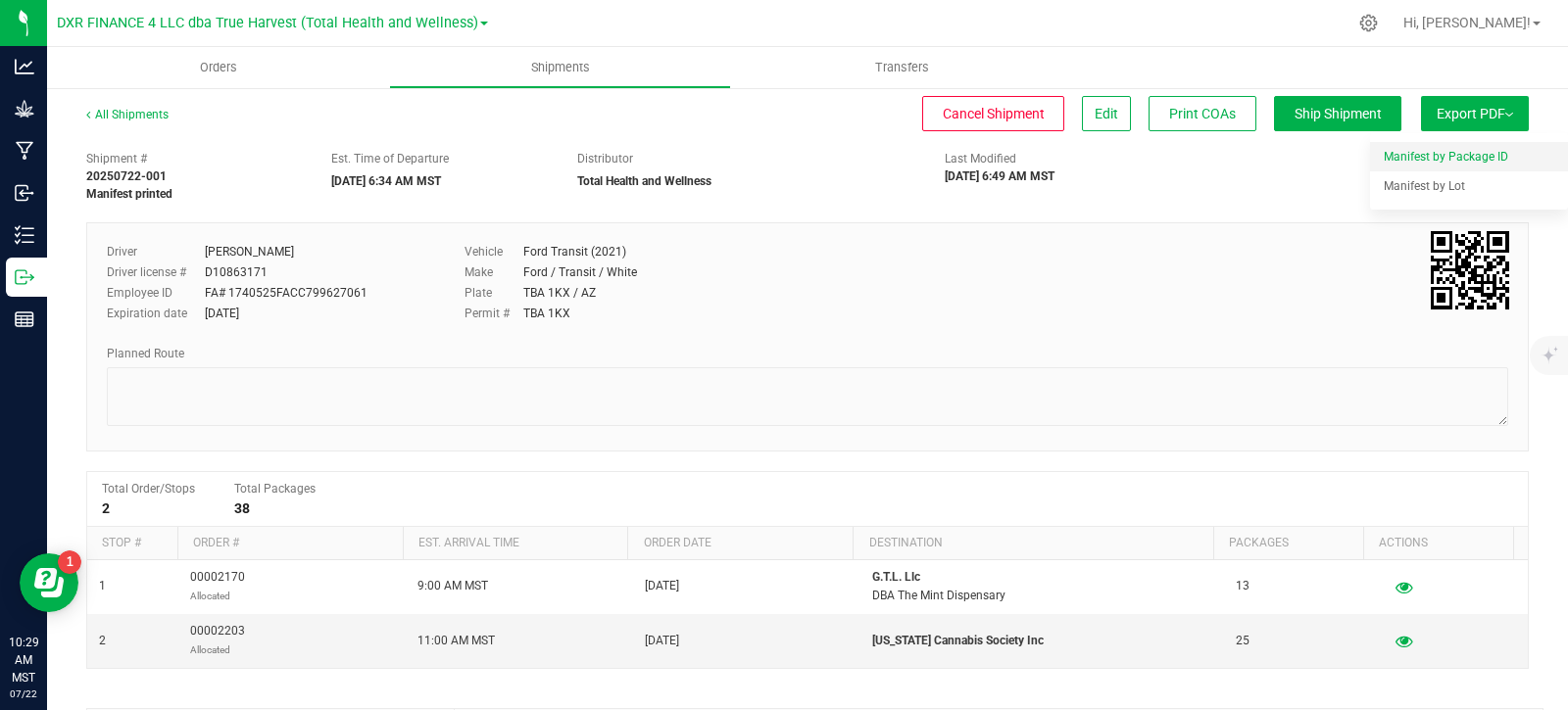 click on "Manifest by Package ID" at bounding box center (1446, 157) 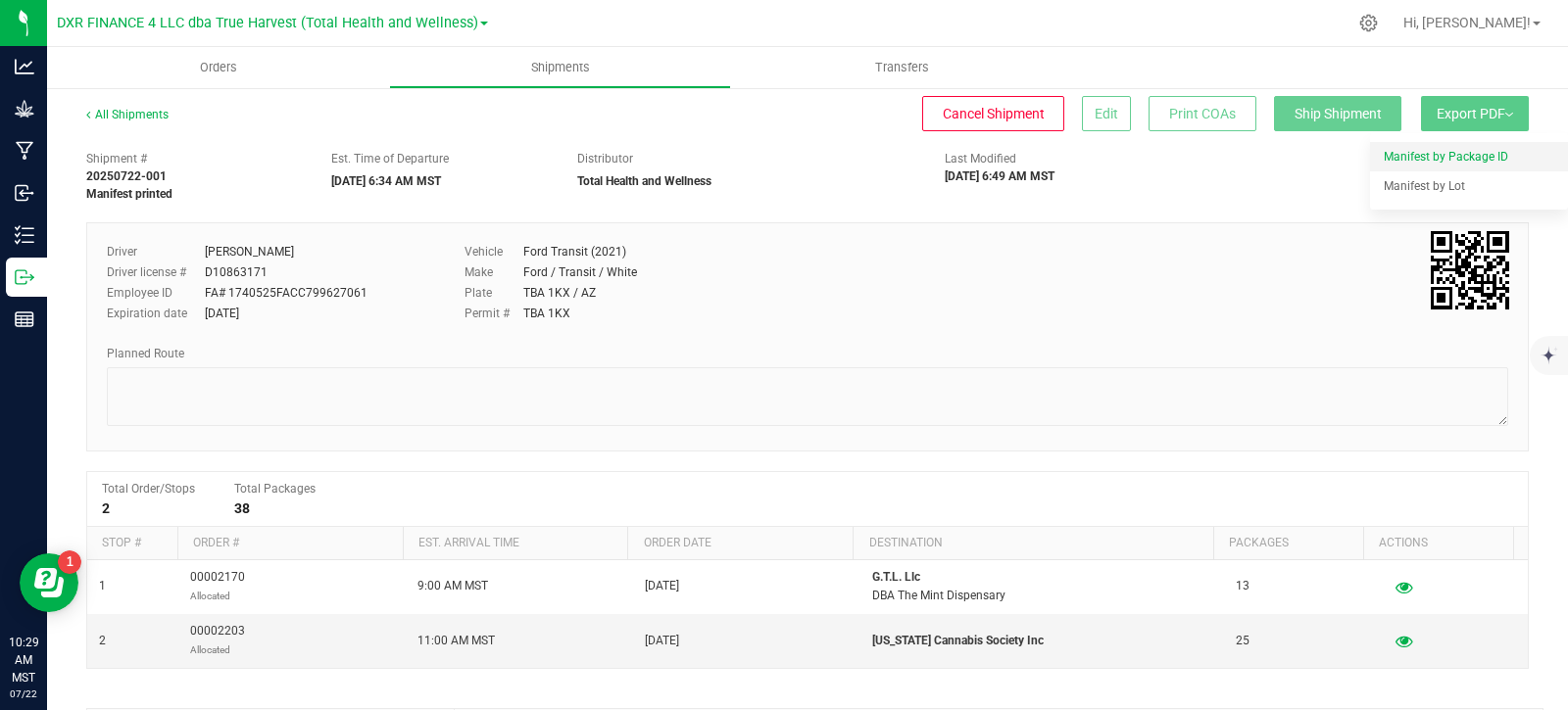 click on "Manifest by Package ID" at bounding box center [1446, 157] 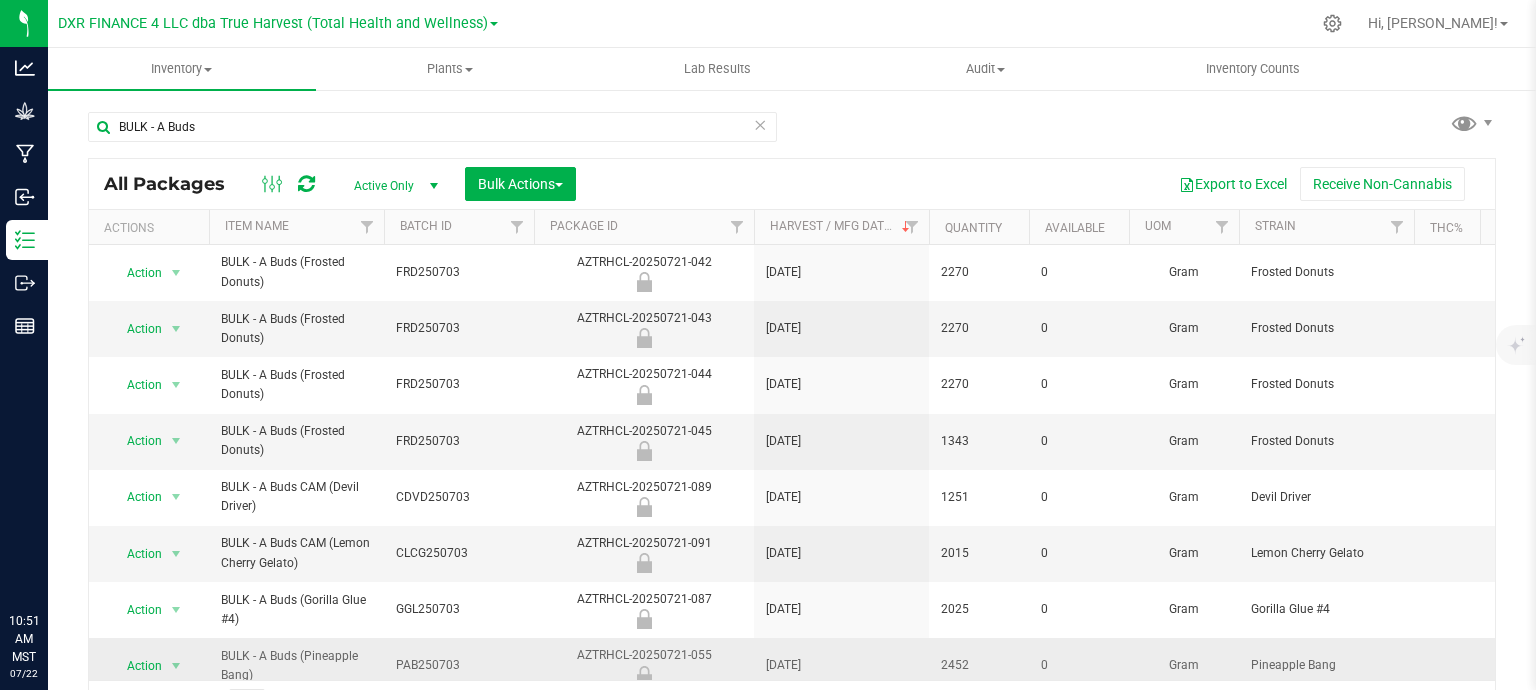 scroll, scrollTop: 0, scrollLeft: 0, axis: both 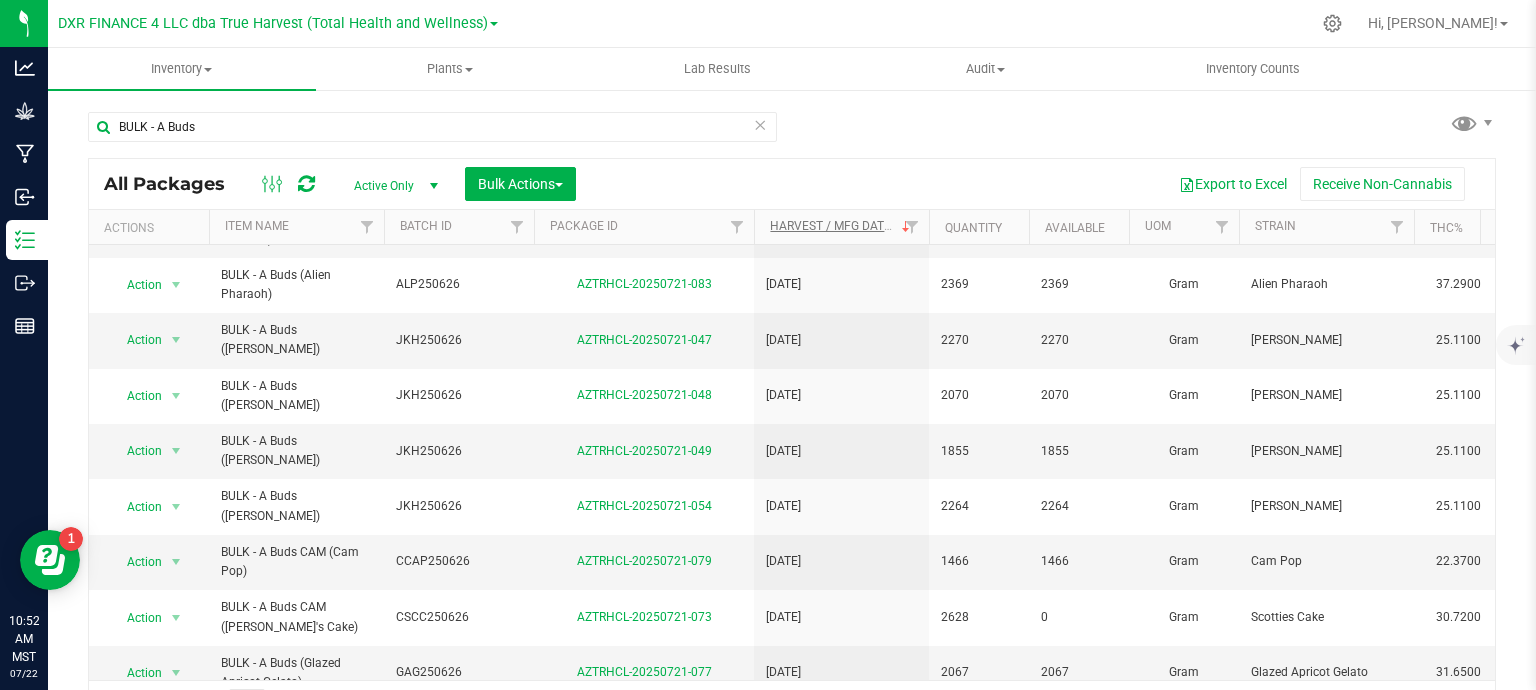 click on "Harvest / Mfg Date" at bounding box center (842, 226) 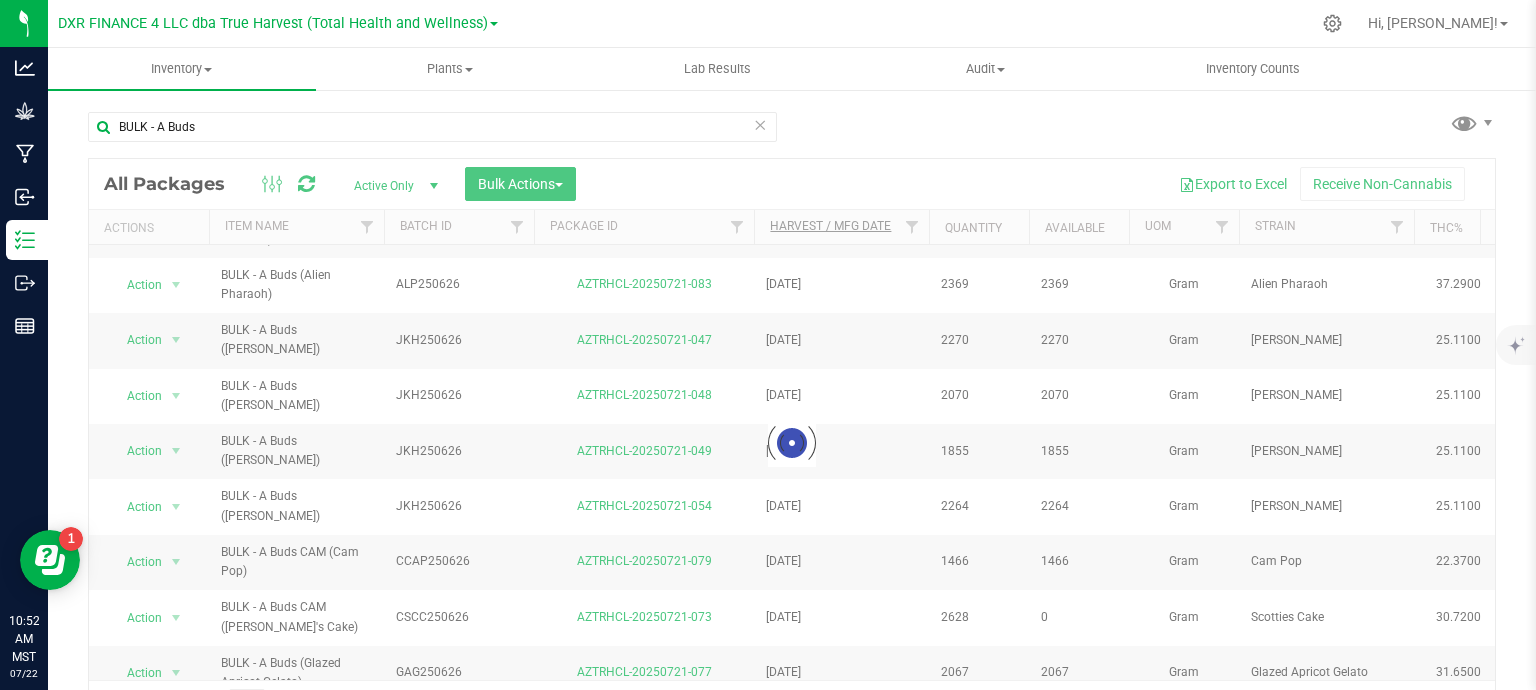 scroll, scrollTop: 0, scrollLeft: 0, axis: both 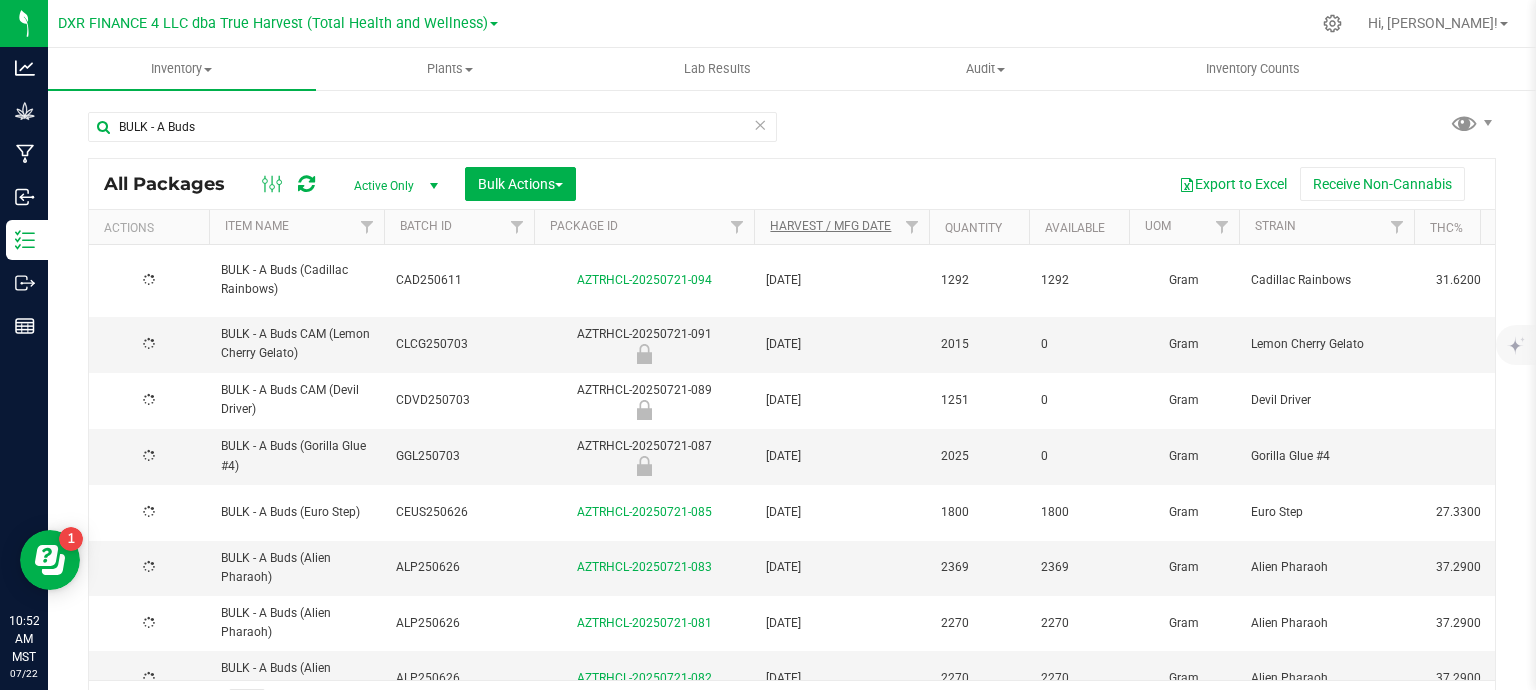click on "Harvest / Mfg Date" at bounding box center (830, 226) 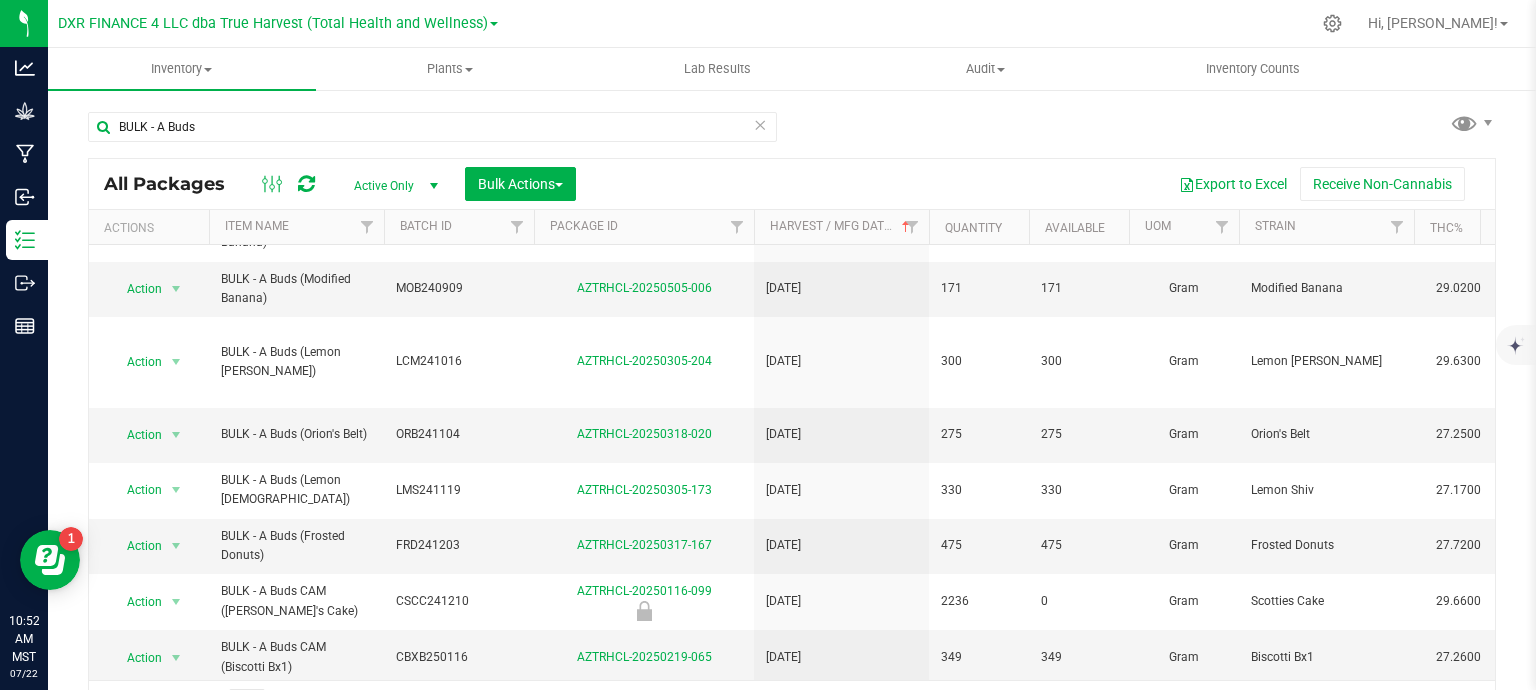 scroll, scrollTop: 936, scrollLeft: 0, axis: vertical 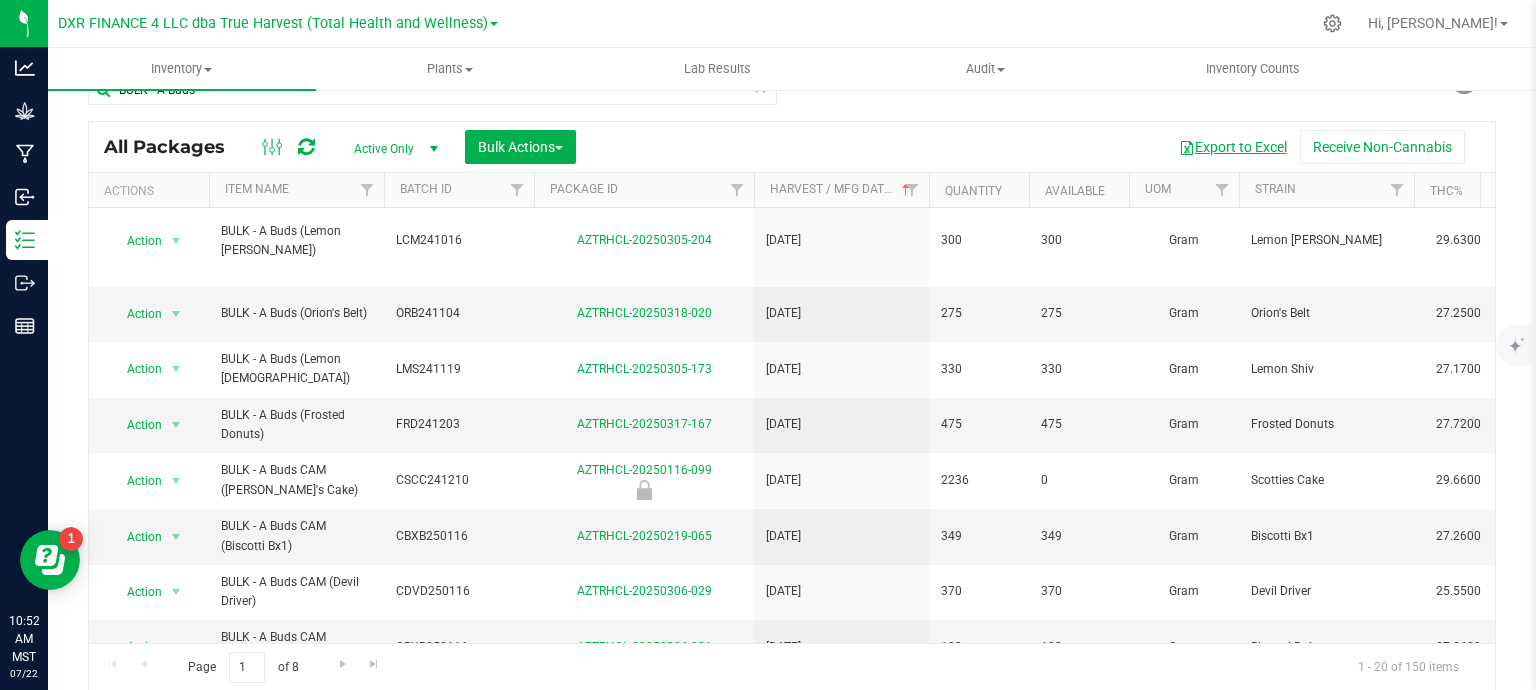 click on "Export to Excel" at bounding box center (1233, 147) 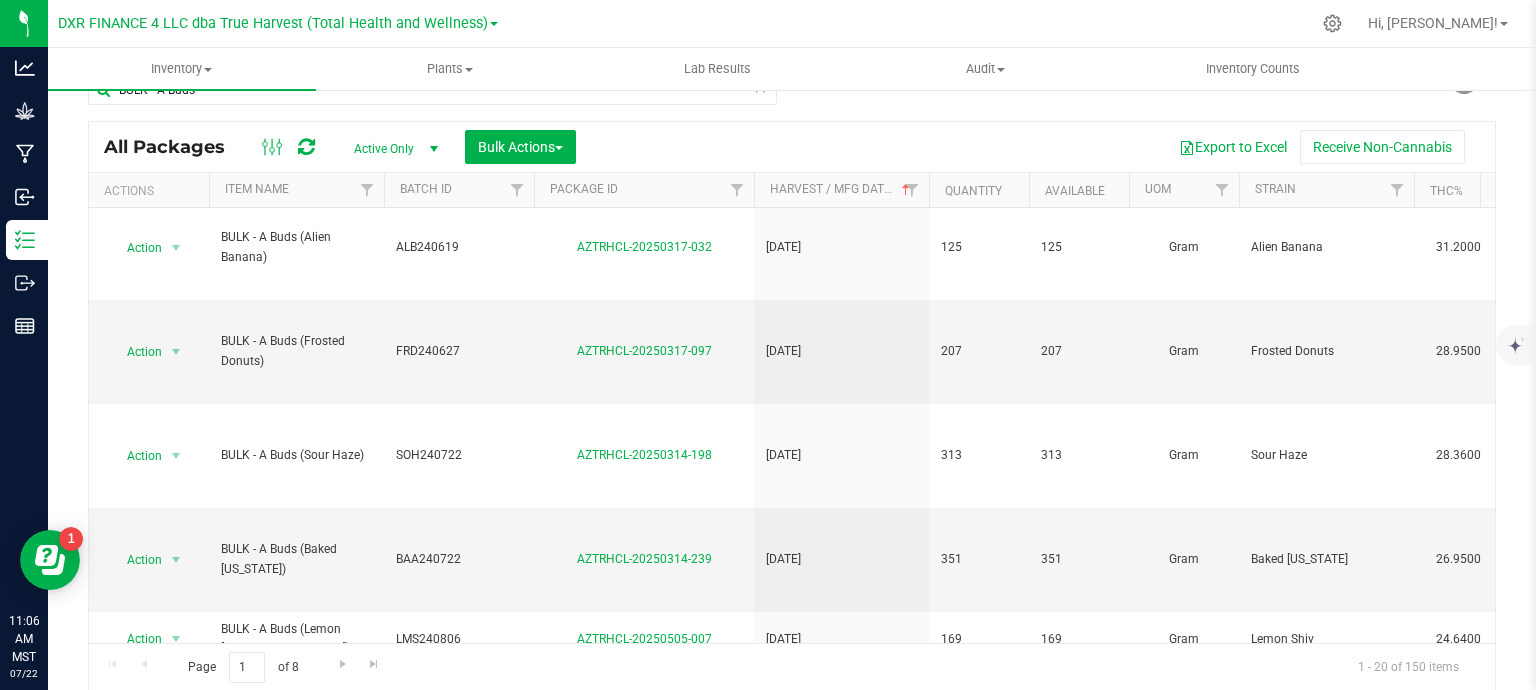 scroll, scrollTop: 0, scrollLeft: 0, axis: both 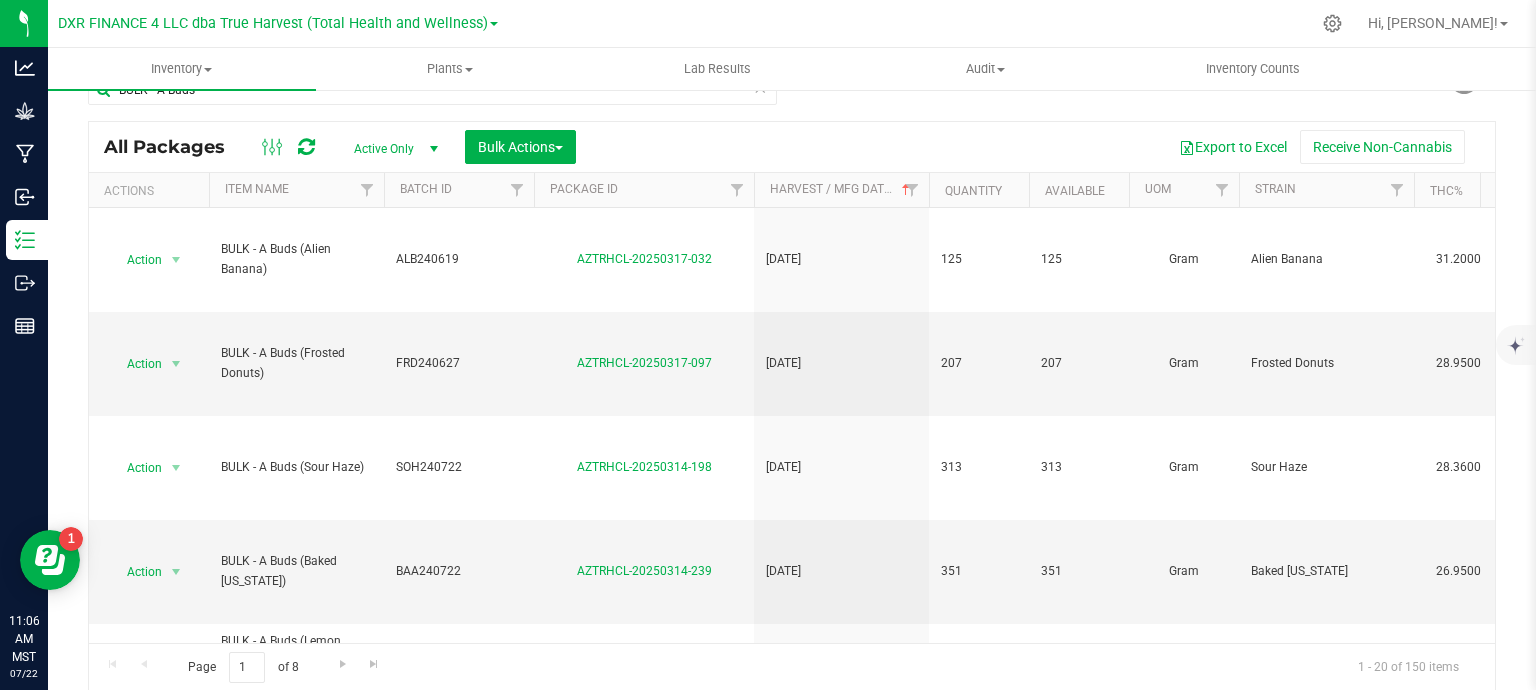 click on "Export to Excel
Receive Non-Cannabis" at bounding box center [1035, 147] 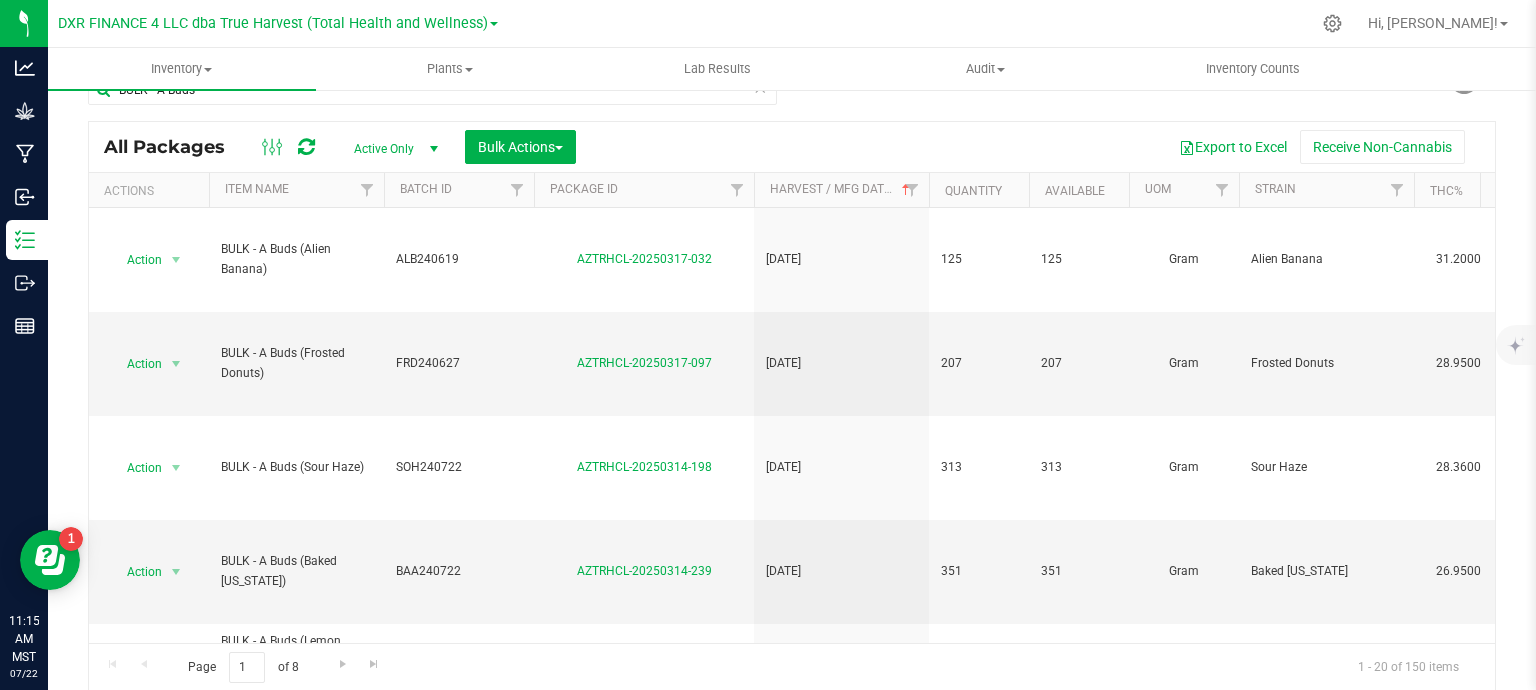 click on "Export to Excel
Receive Non-Cannabis" at bounding box center (1035, 147) 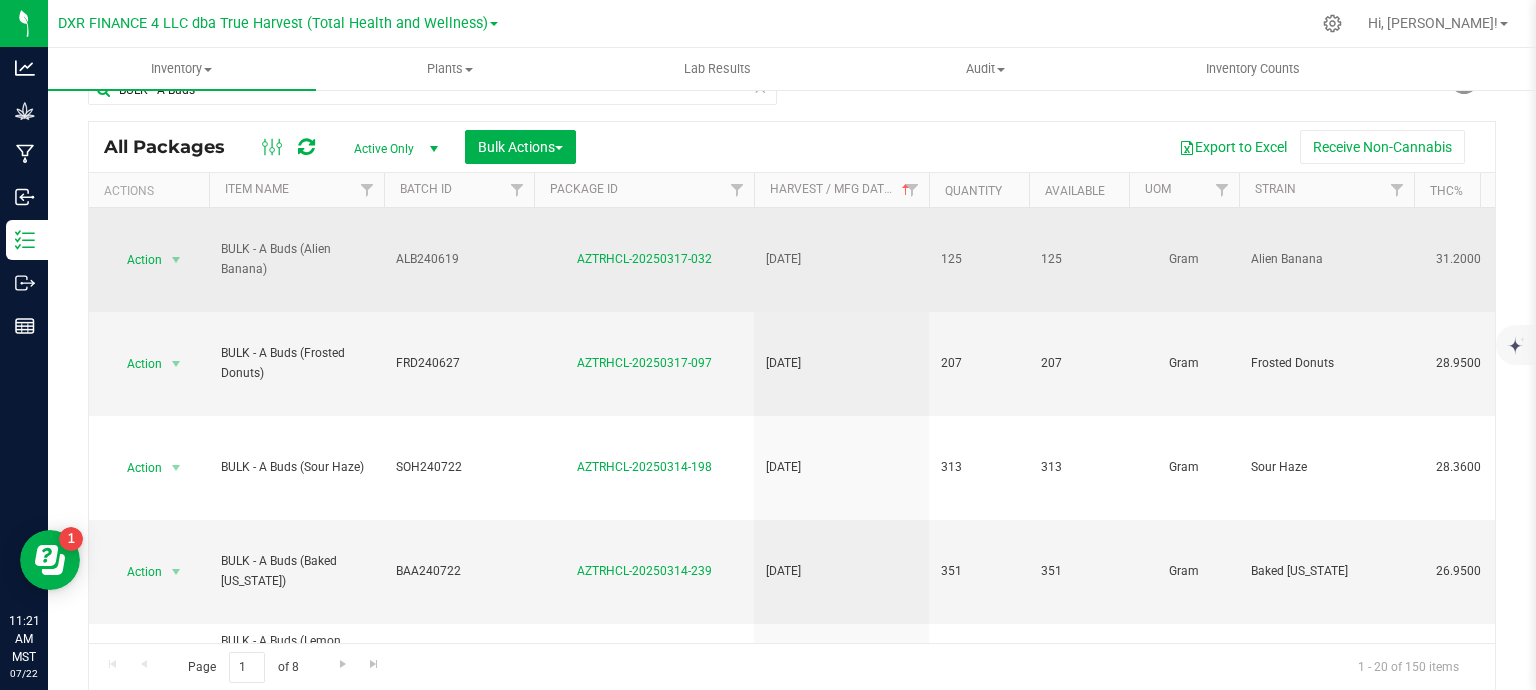 scroll, scrollTop: 0, scrollLeft: 0, axis: both 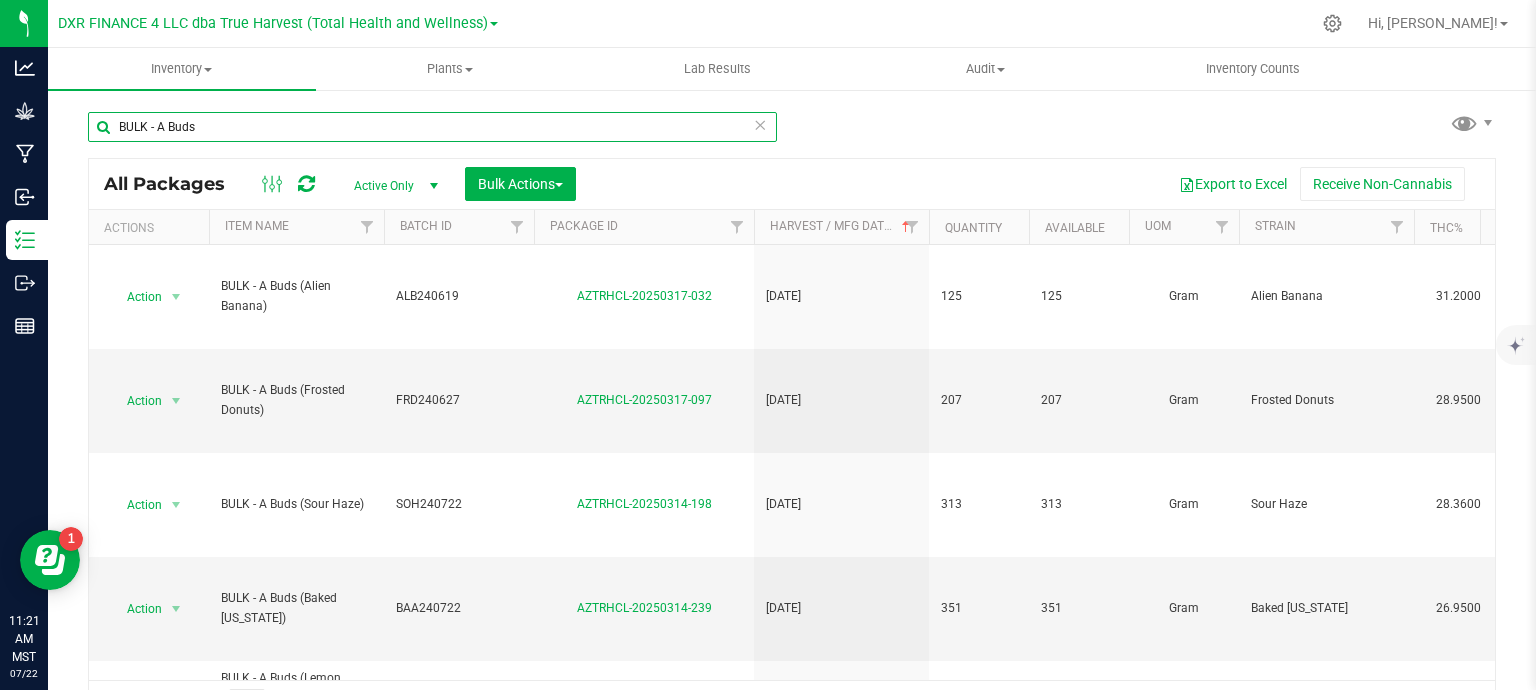 click on "BULK - A Buds" at bounding box center (432, 127) 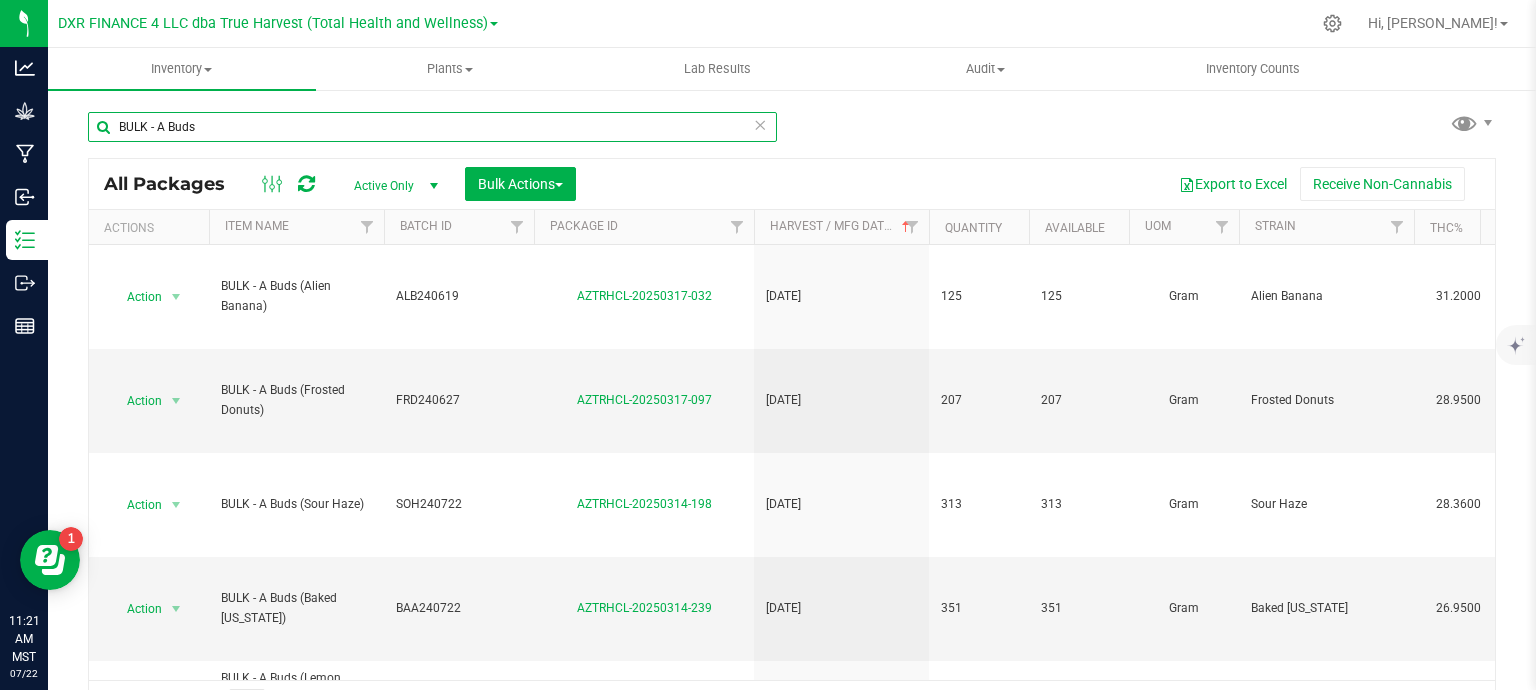 click on "BULK - A Buds" at bounding box center [432, 127] 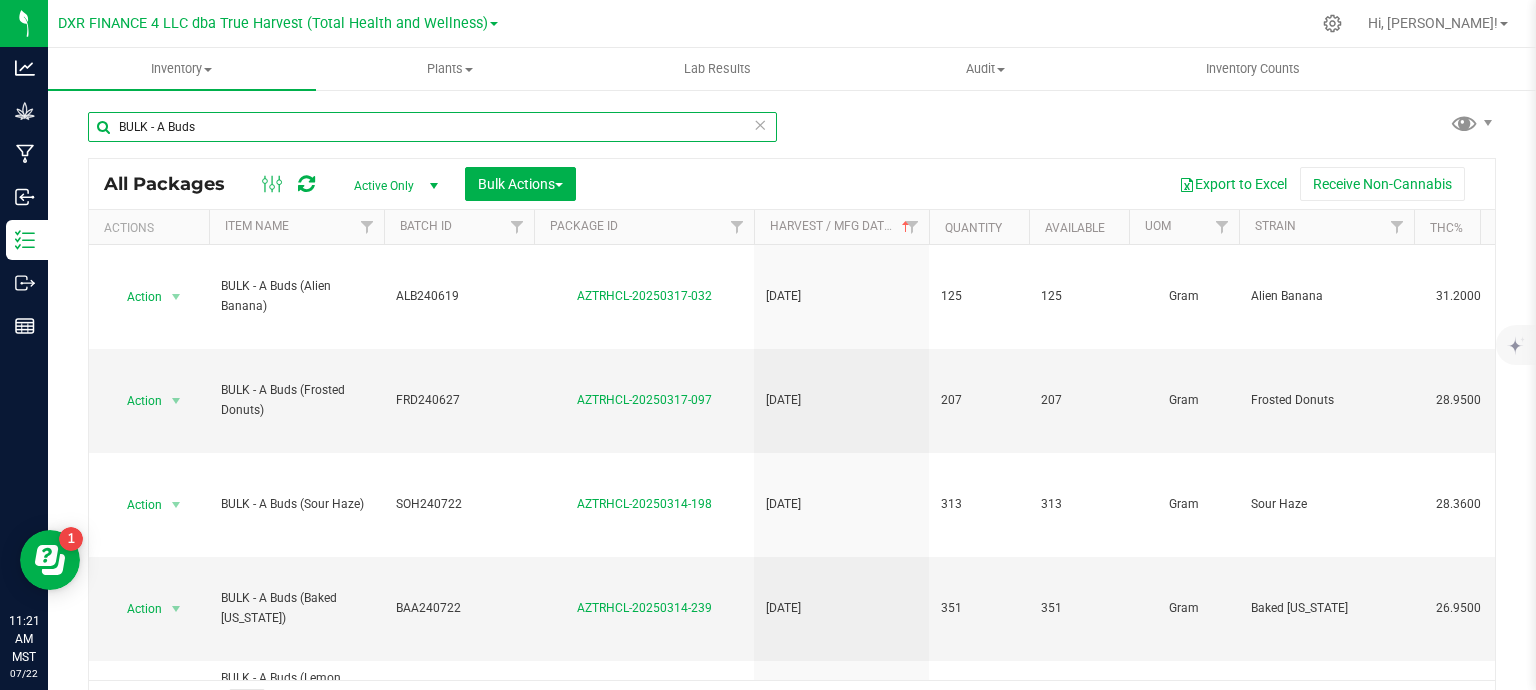 click on "BULK - A Buds" at bounding box center (432, 127) 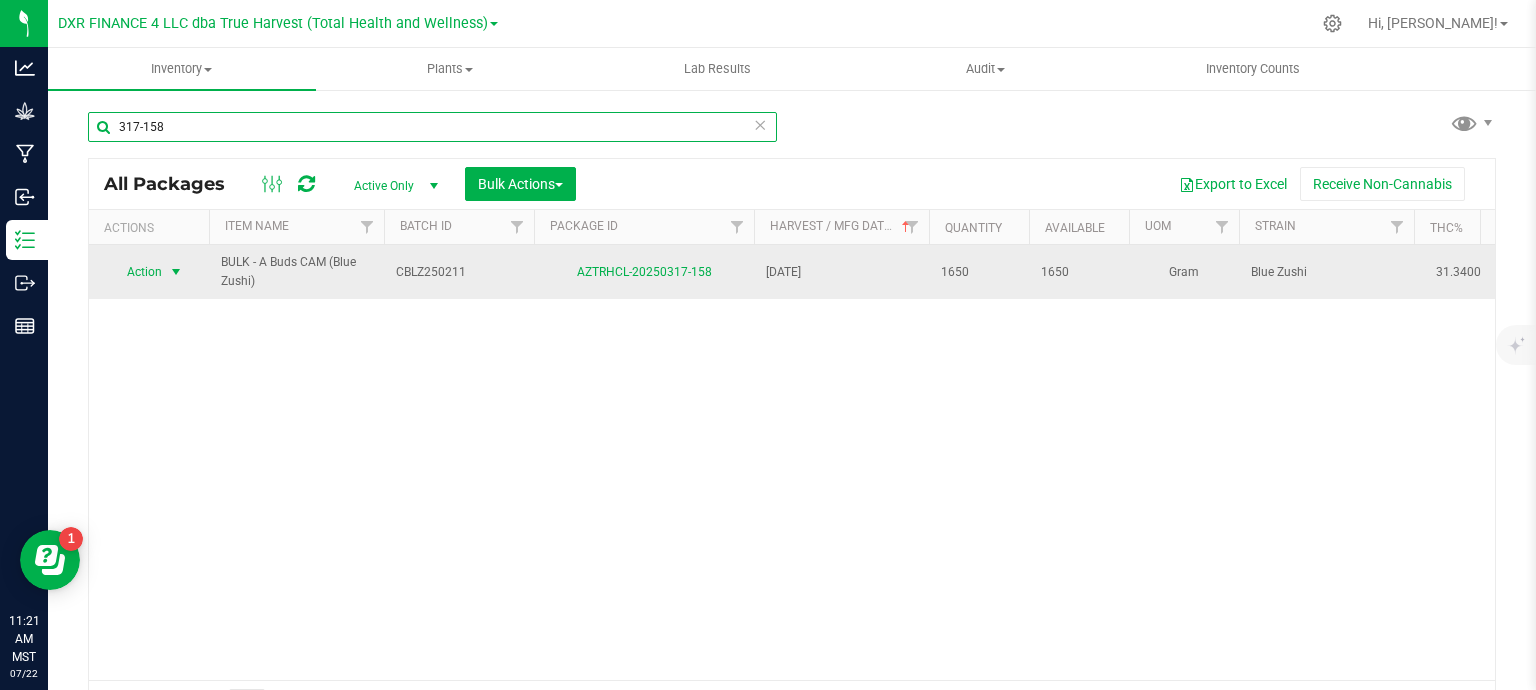 type on "317-158" 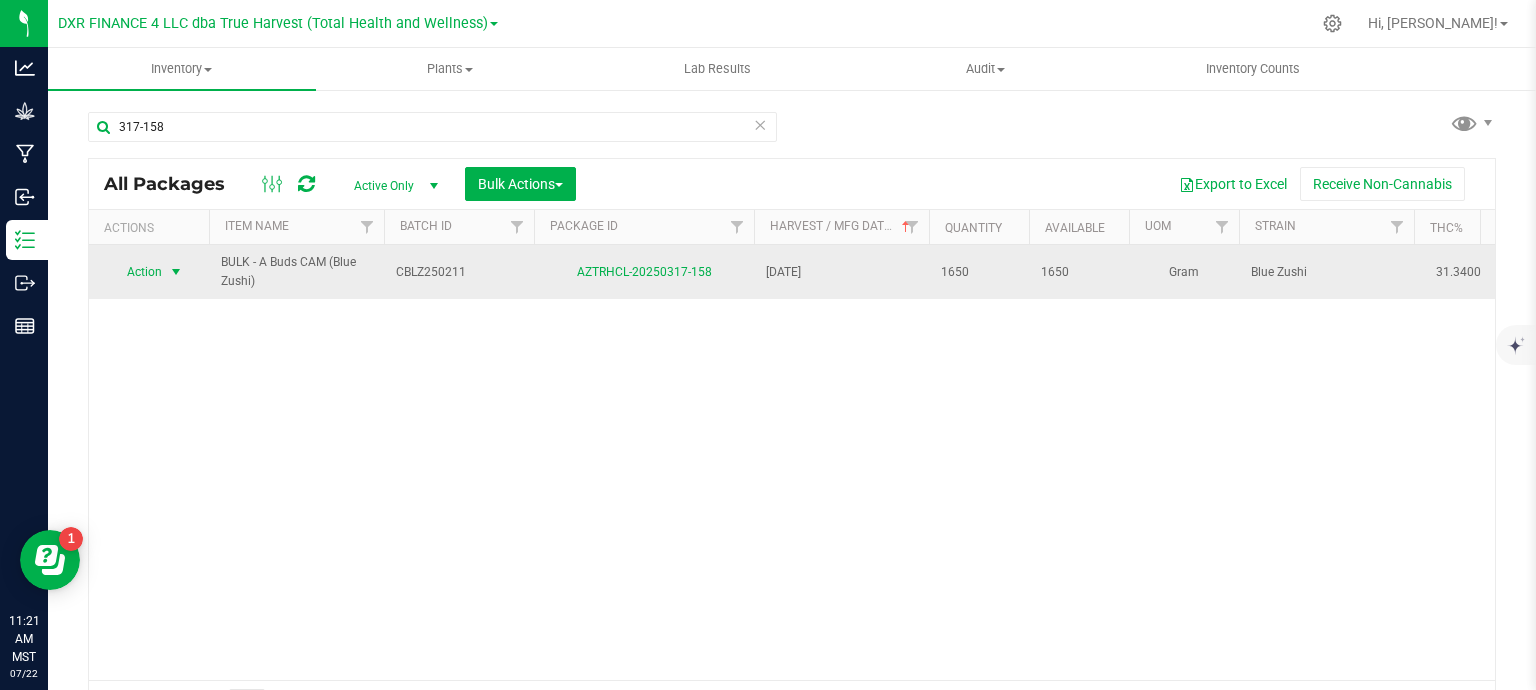 click at bounding box center [176, 272] 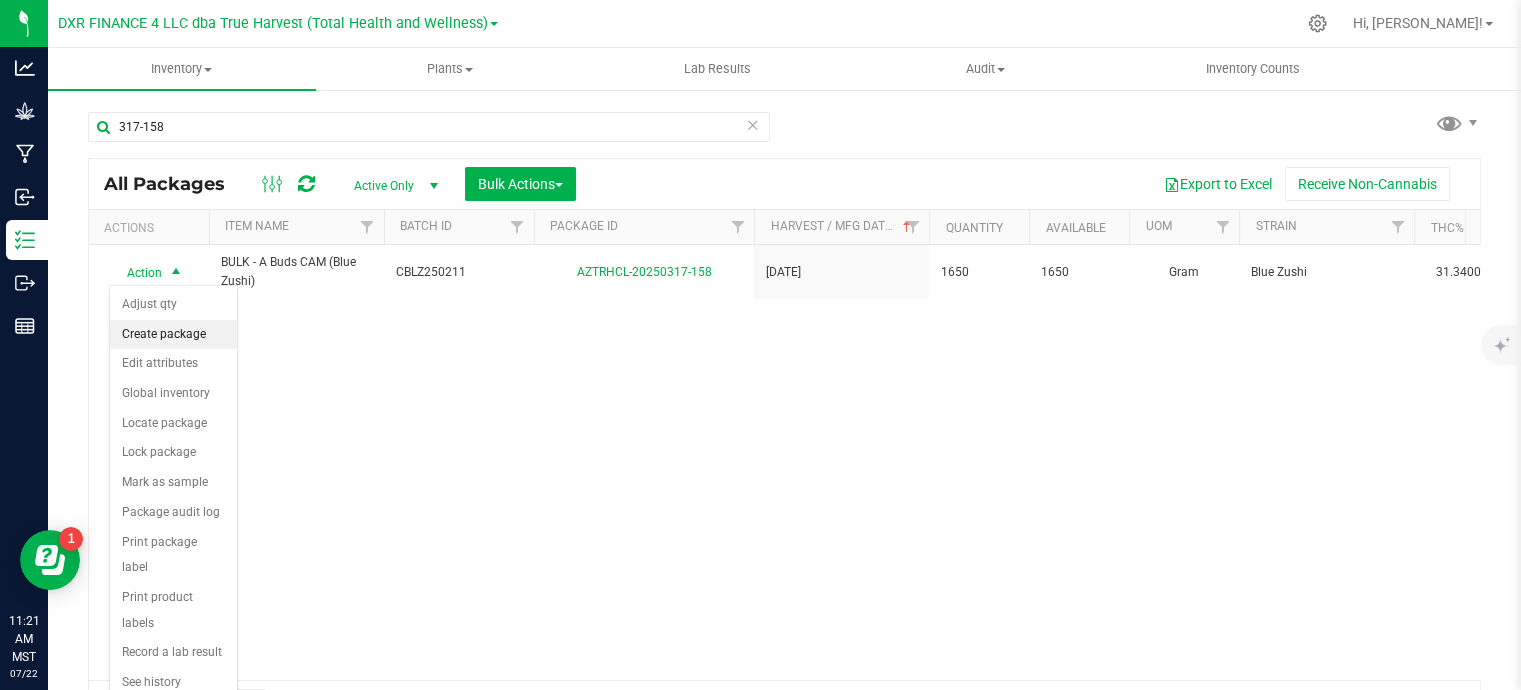 click on "Create package" at bounding box center [173, 335] 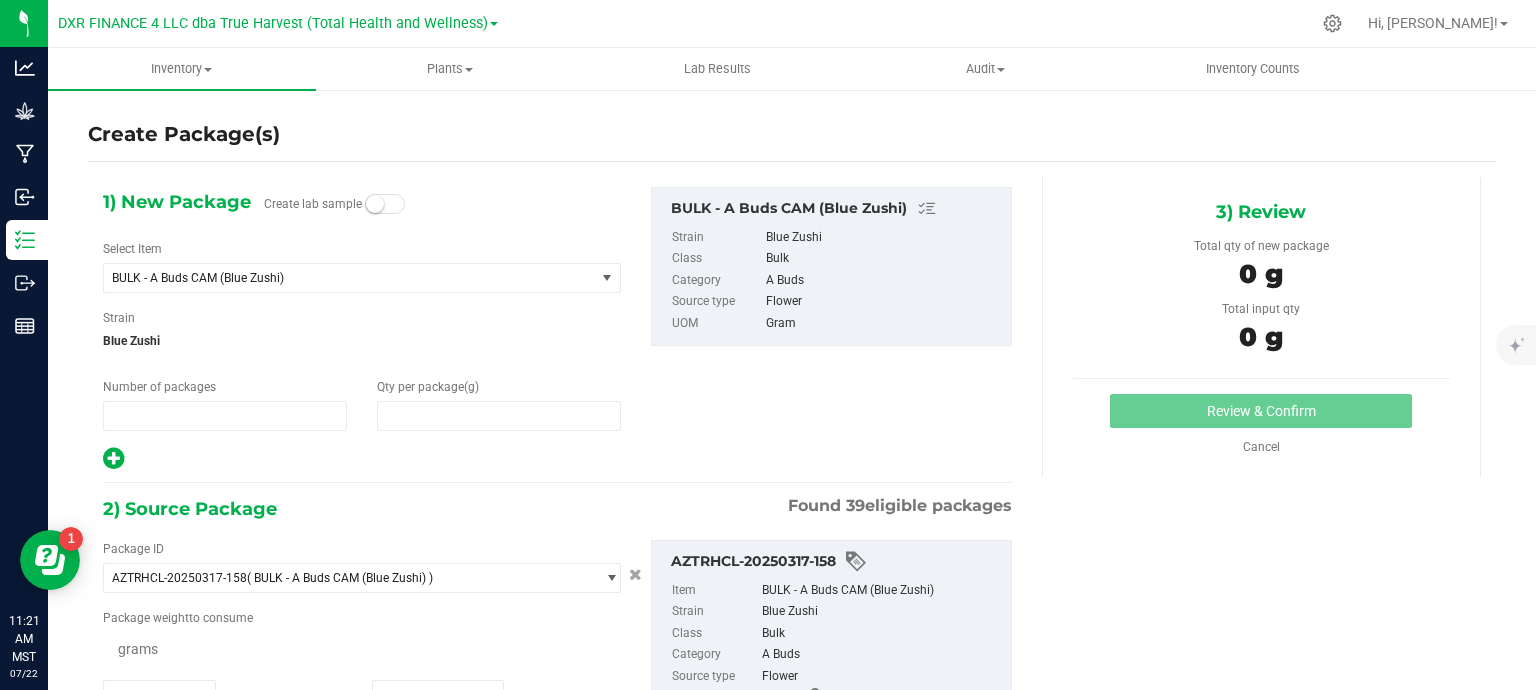 type on "1" 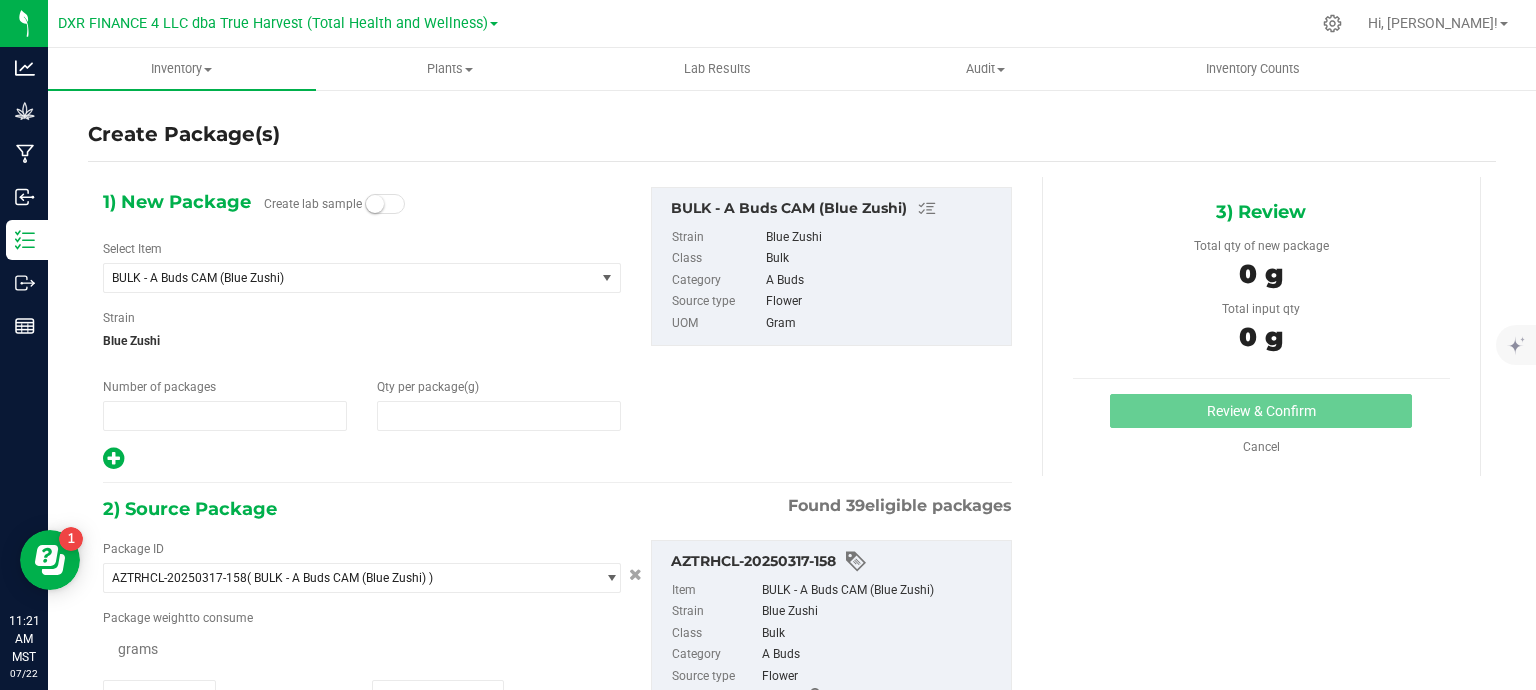 type on "0.0000" 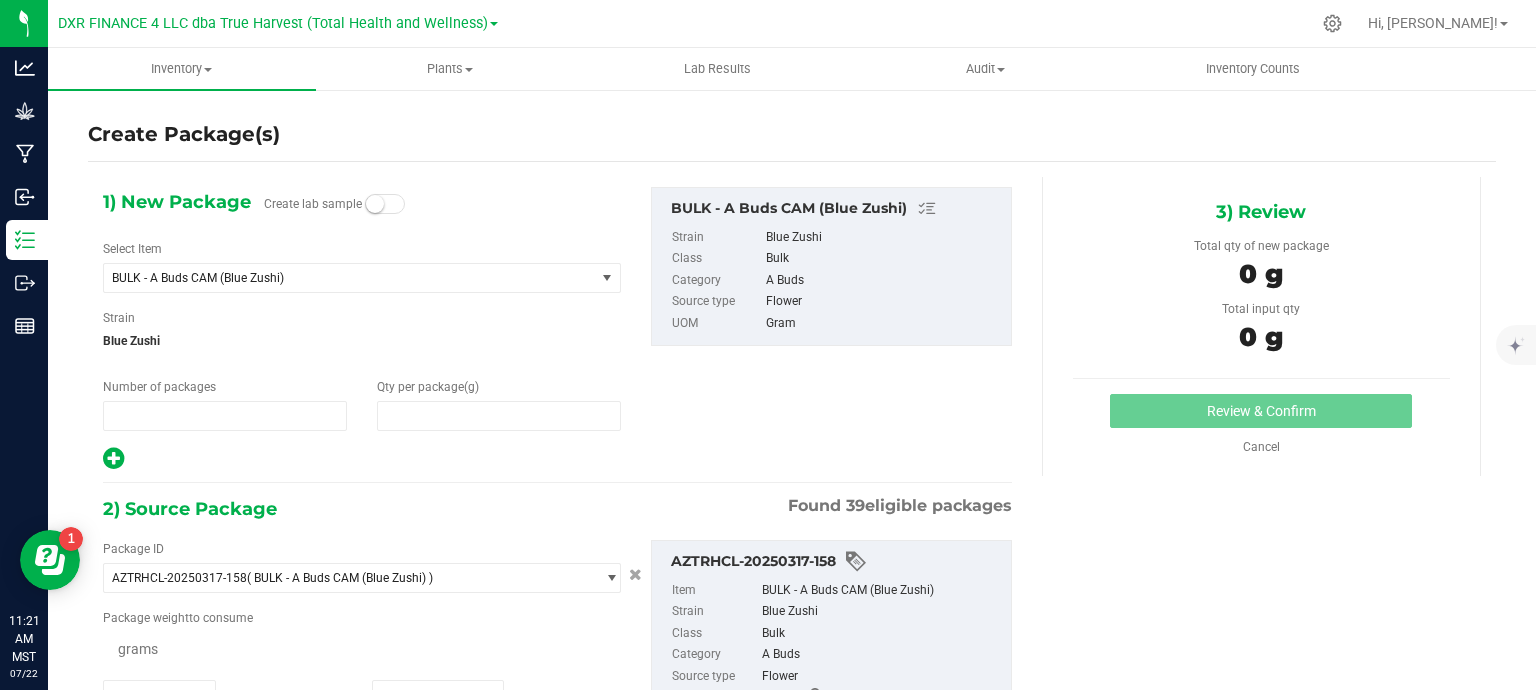 type on "0" 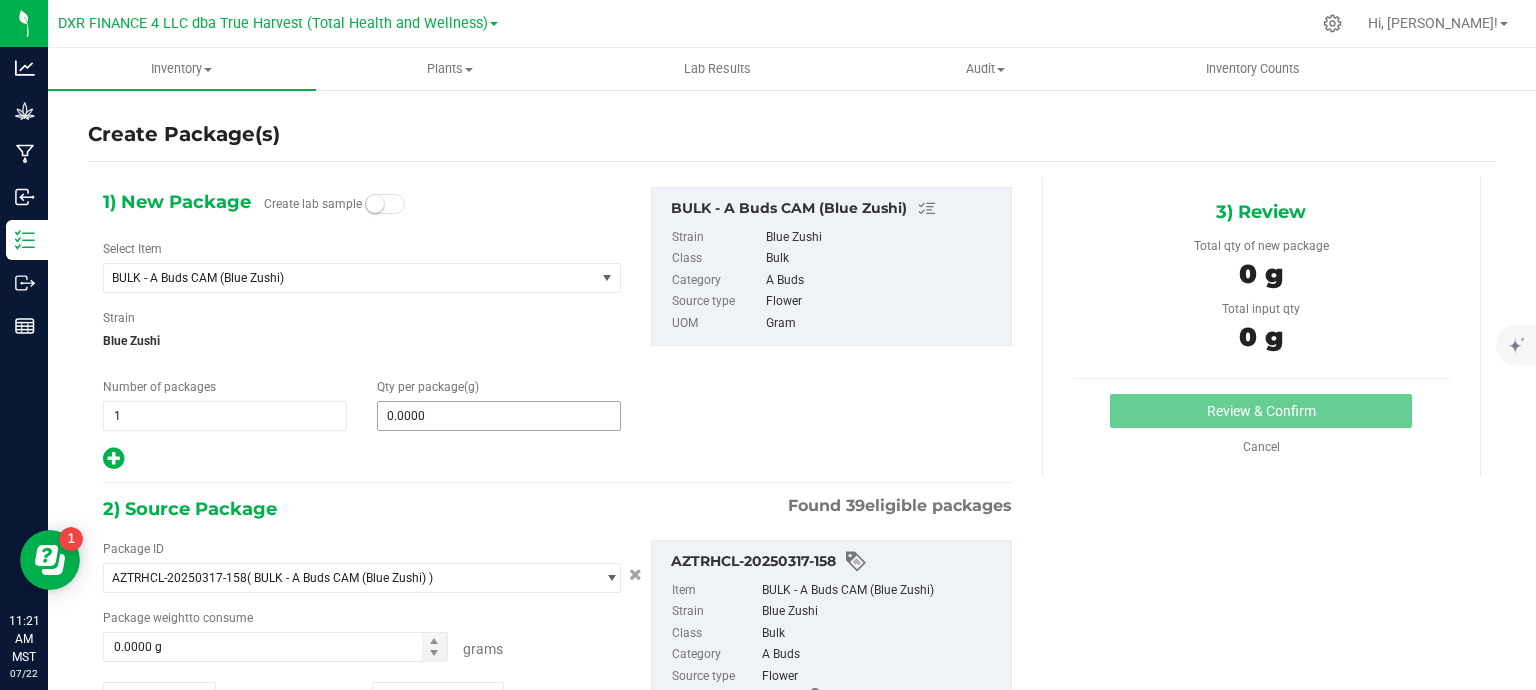 click on "0.0000 0" at bounding box center (499, 416) 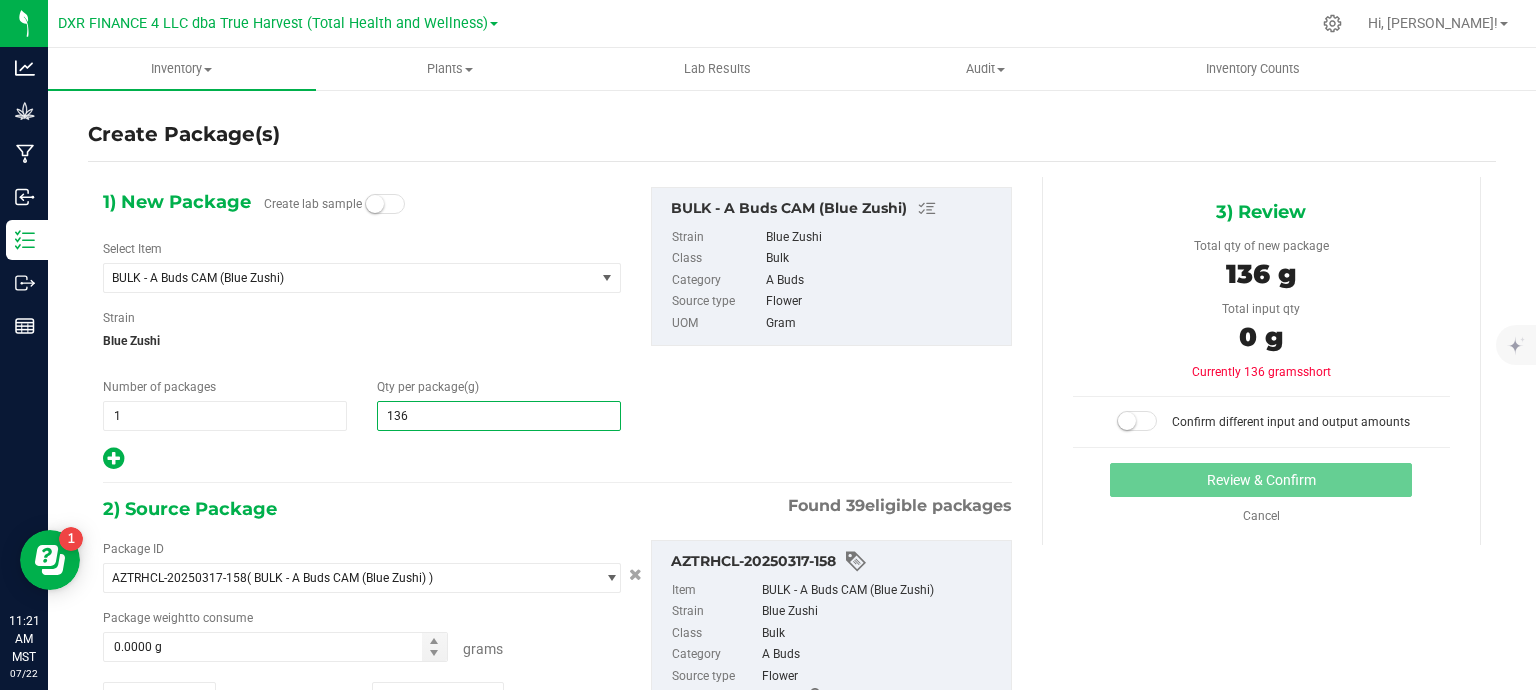 type on "1362" 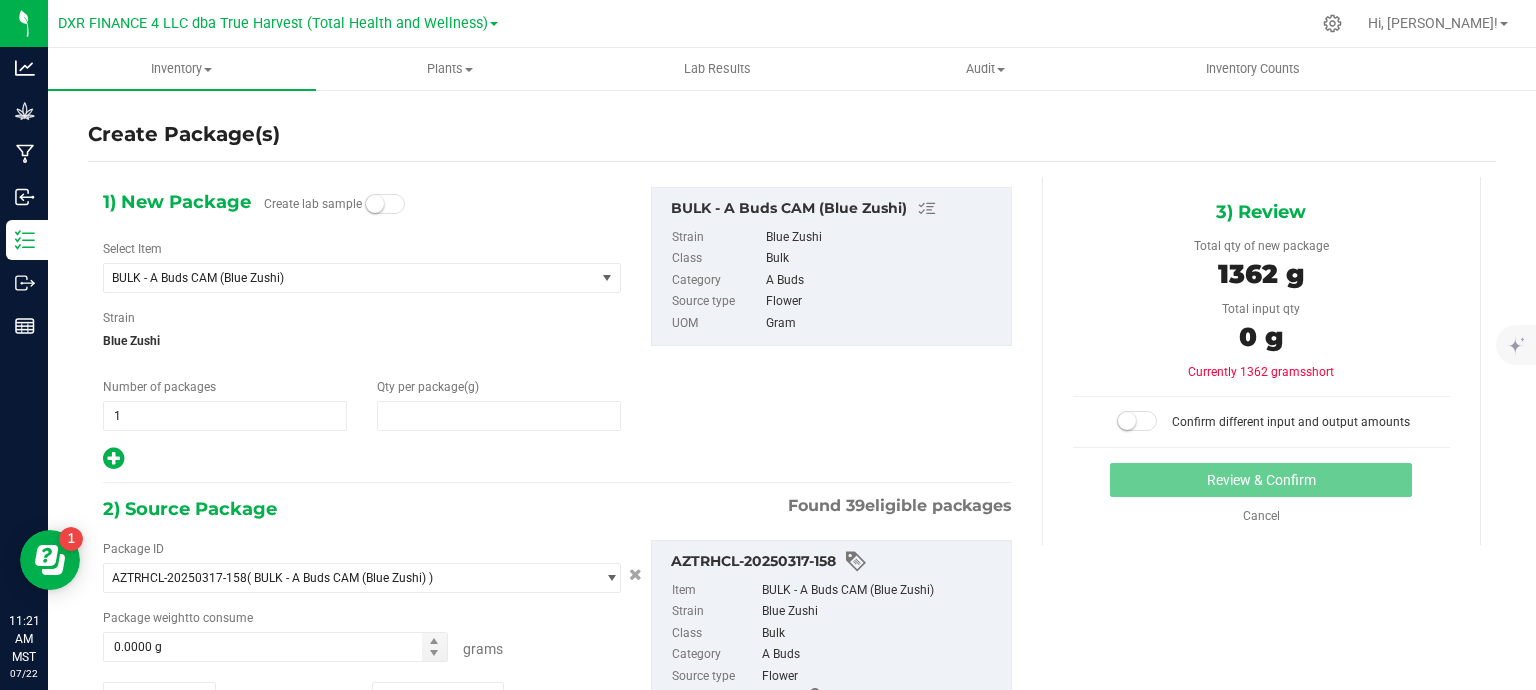 type on "1,362.0000" 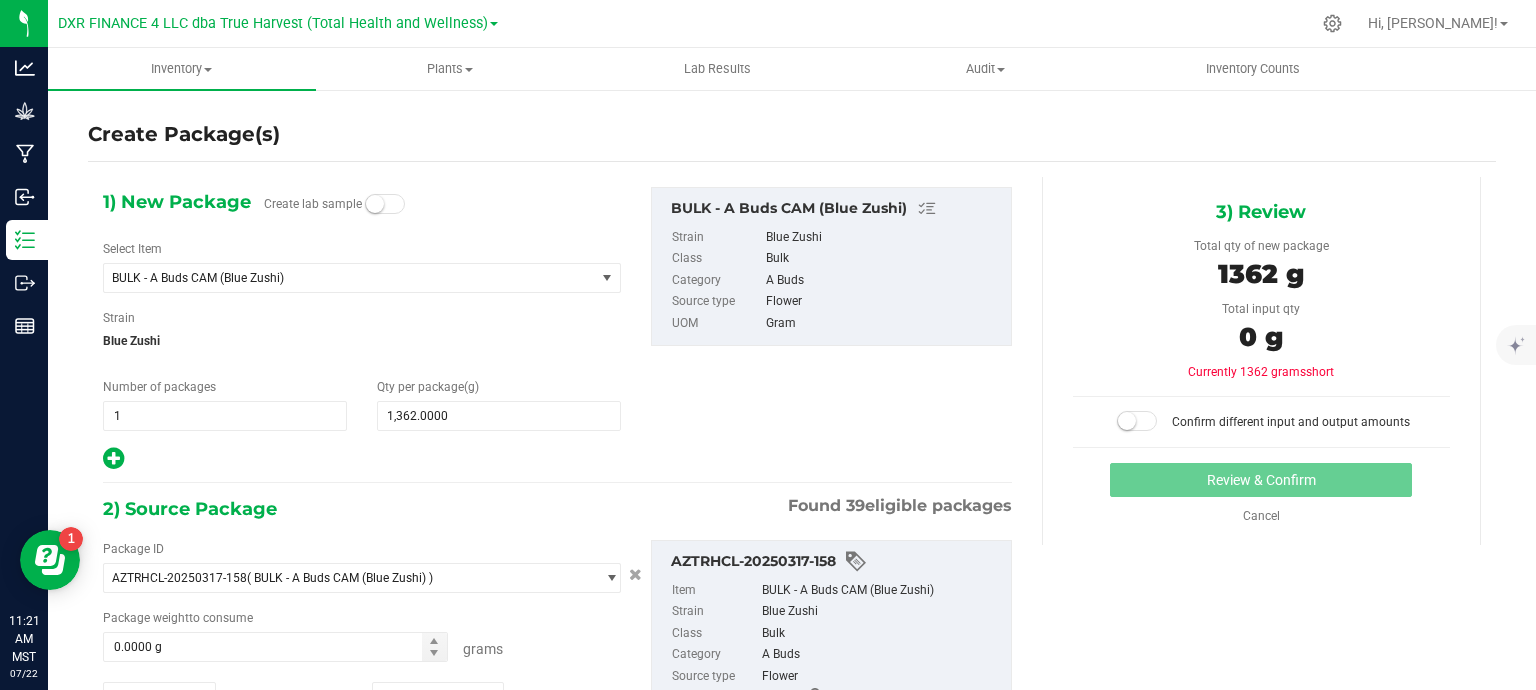 click on "1) New Package
Create lab sample
Select Item
BULK - A Buds CAM (Blue Zushi)
ARCHIVE - BULK - Test Sample (Live Rosin) AZCS - Flower - 14g Bag (Alien Pharaoh) AZCS - Flower - 14g Bag (Anslinger's Demise) AZCS - Flower - 14g Bag (Blue Zushi) AZCS - Flower - 14g Bag (Bubba's Girl) AZCS - Flower - 14g Bag (Cadillac Rainbows) AZCS - Flower - 14g Bag (Cam Pop) AZCS - Flower - 14g Bag (Cam Super Glue) AZCS - Flower - 14g Bag (Chembow) AZCS - Flower - 14g Bag (Devil Driver) AZCS - Flower - 14g Bag (Euro Step) AZCS - Flower - 14g Bag (Exotic)" at bounding box center [557, 329] 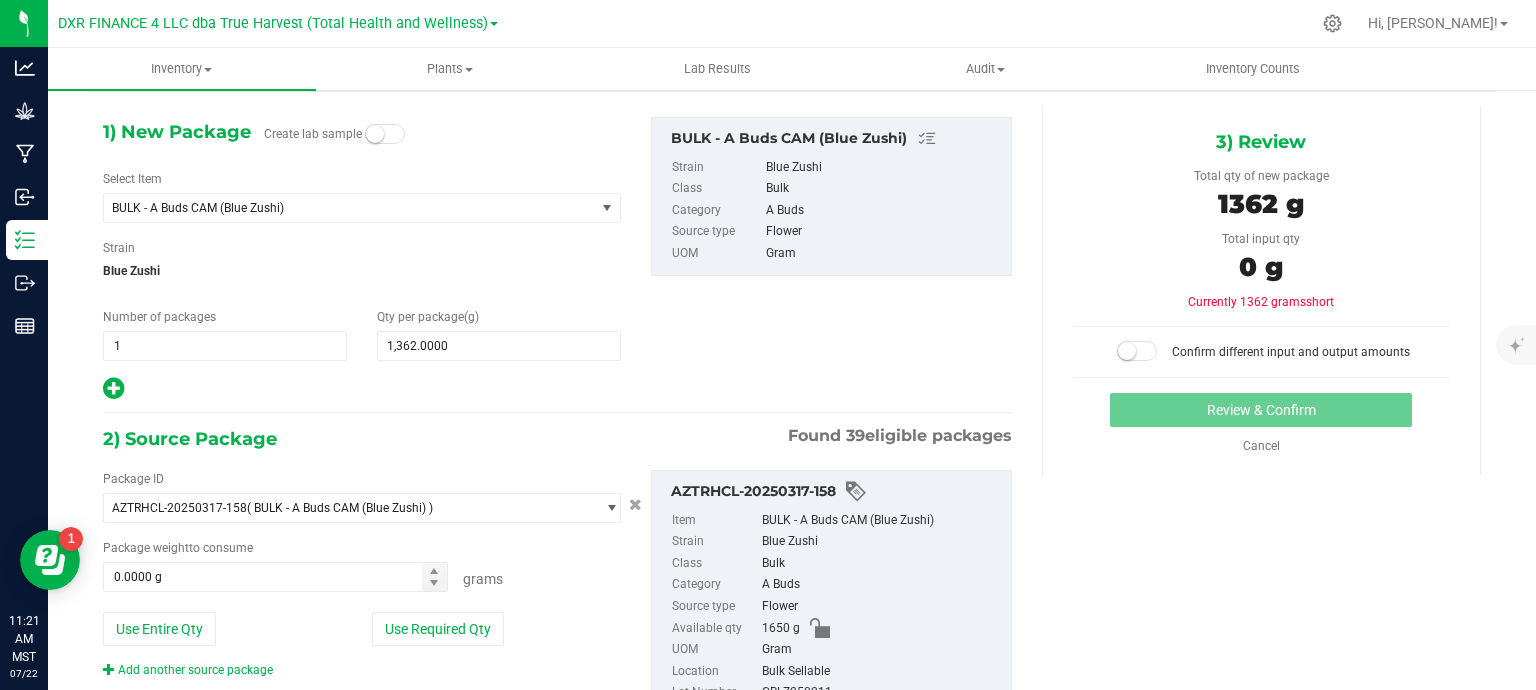 scroll, scrollTop: 151, scrollLeft: 0, axis: vertical 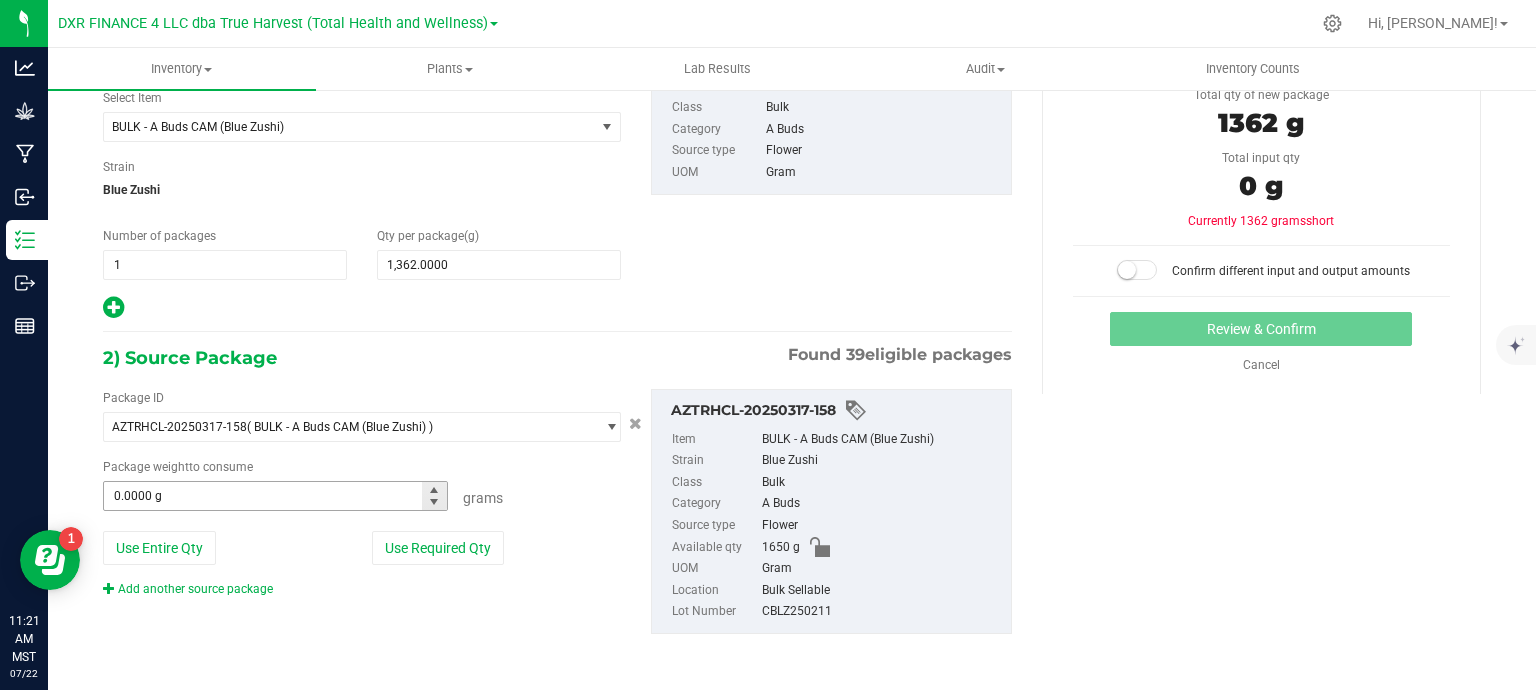 click on "0.0000 g 0" at bounding box center (275, 496) 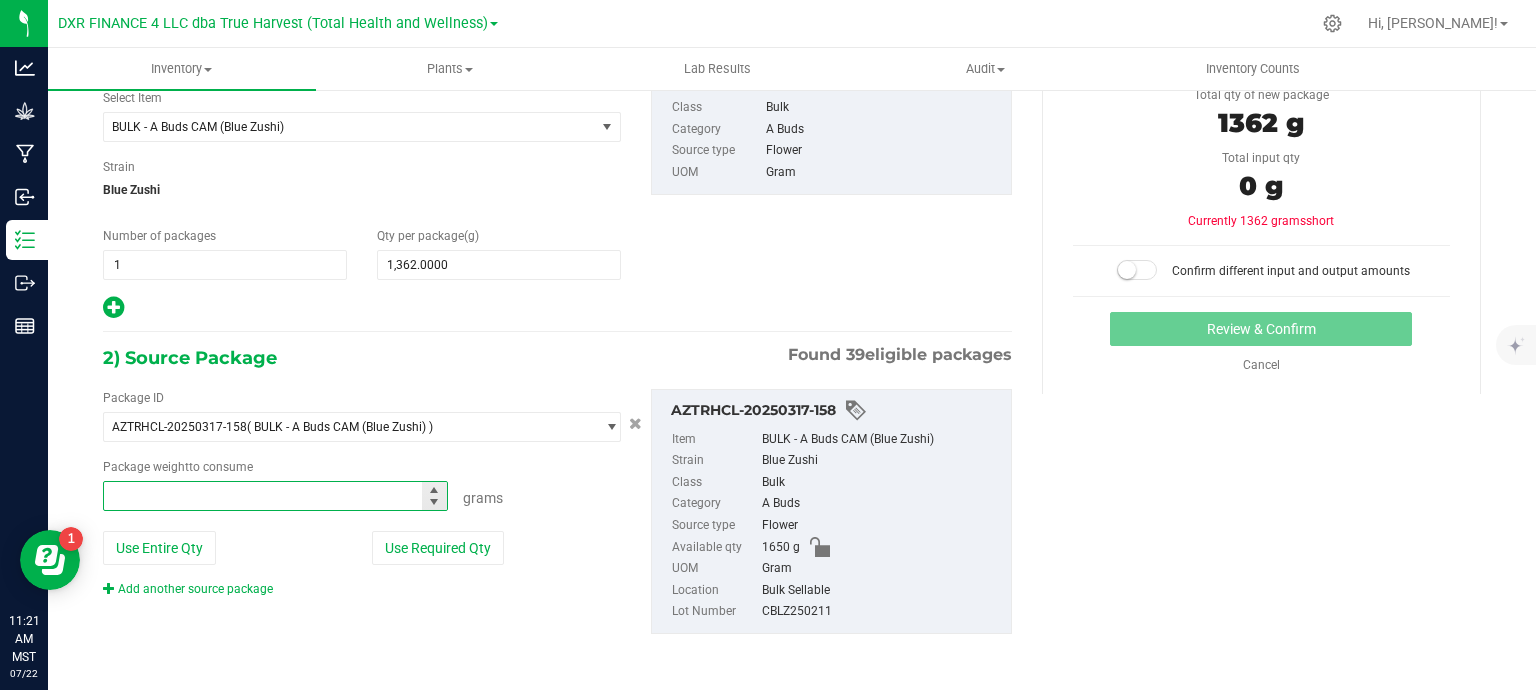 click at bounding box center [275, 496] 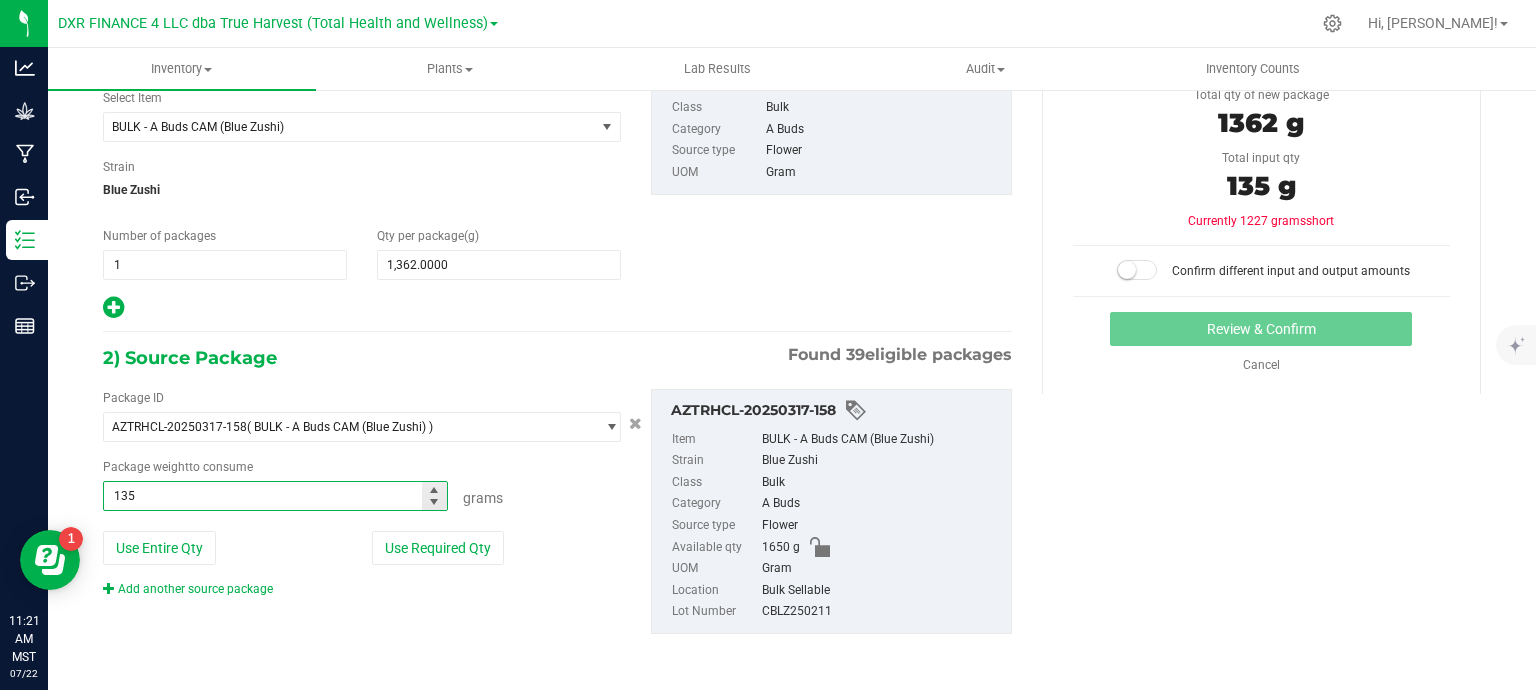type on "1359" 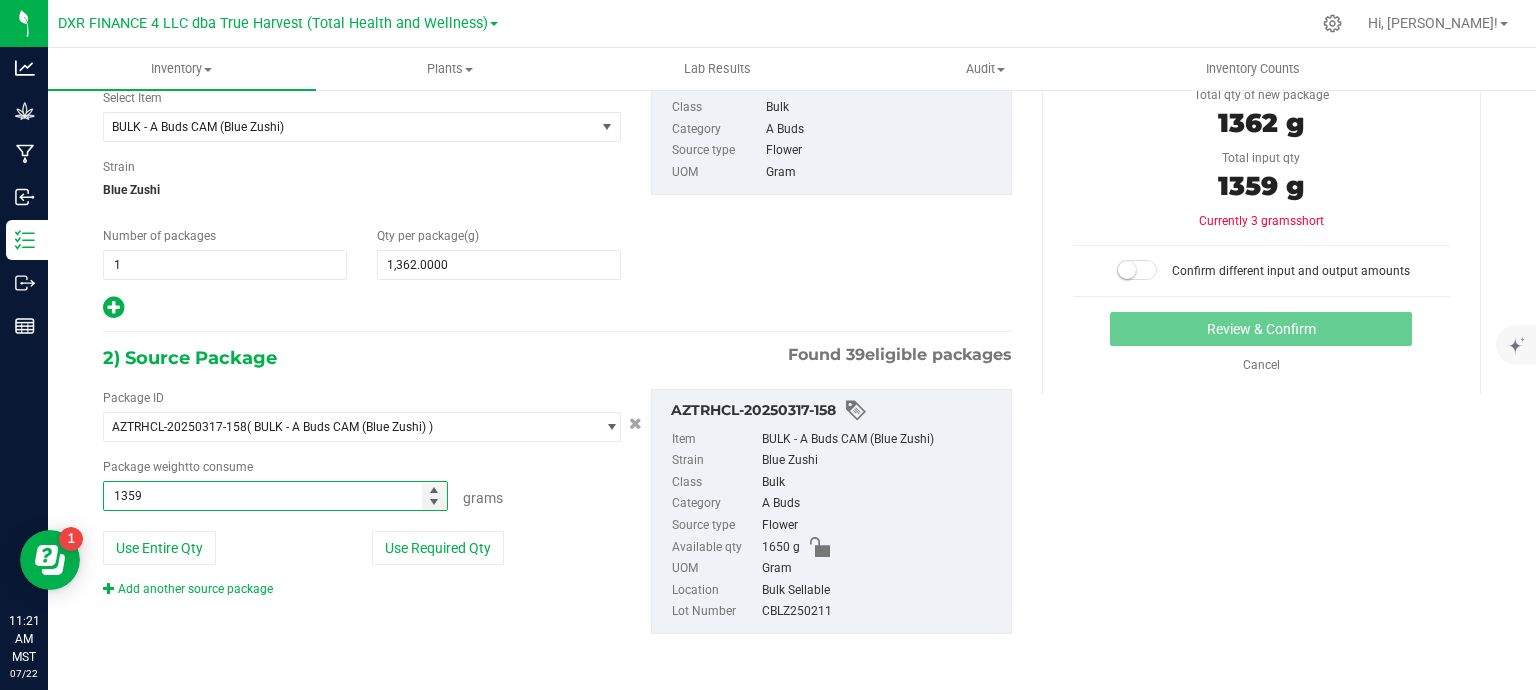 click on "1) New Package
Create lab sample
Select Item
BULK - A Buds CAM (Blue Zushi)
ARCHIVE - BULK - Test Sample (Live Rosin) AZCS - Flower - 14g Bag (Alien Pharaoh) AZCS - Flower - 14g Bag (Anslinger's Demise) AZCS - Flower - 14g Bag (Blue Zushi) AZCS - Flower - 14g Bag (Bubba's Girl) AZCS - Flower - 14g Bag (Cadillac Rainbows) AZCS - Flower - 14g Bag (Cam Pop) AZCS - Flower - 14g Bag (Cam Super Glue) AZCS - Flower - 14g Bag (Chembow) AZCS - Flower - 14g Bag (Devil Driver) AZCS - Flower - 14g Bag (Euro Step)" at bounding box center (792, 351) 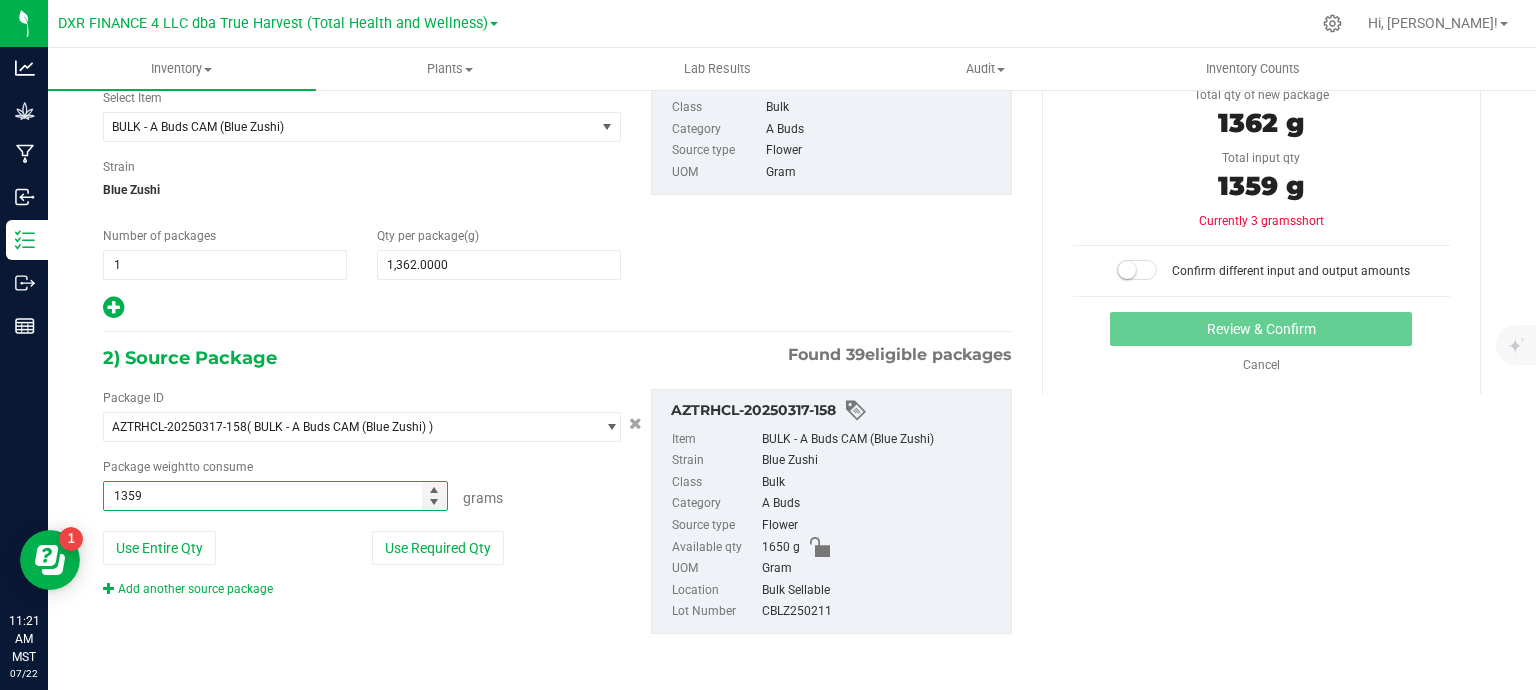 type on "1359.0000 g" 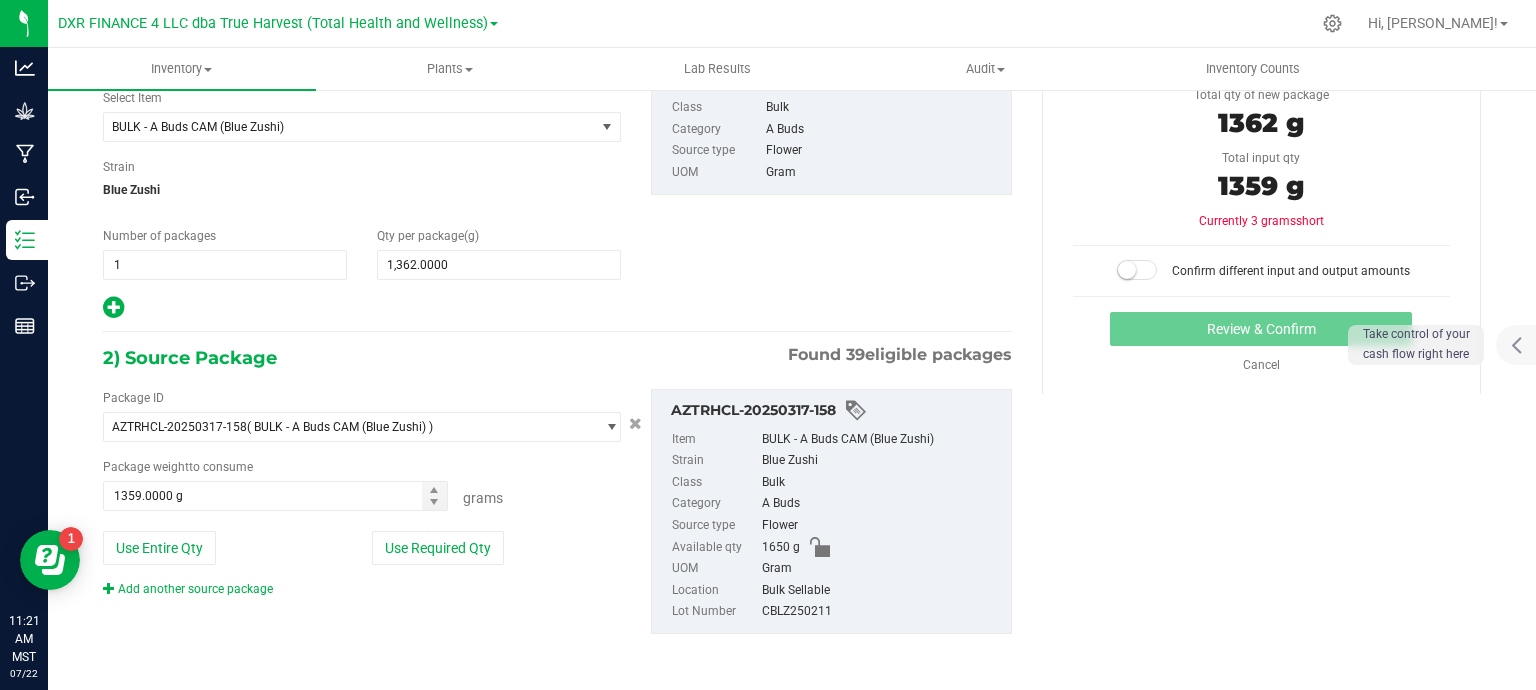 click at bounding box center (1127, 270) 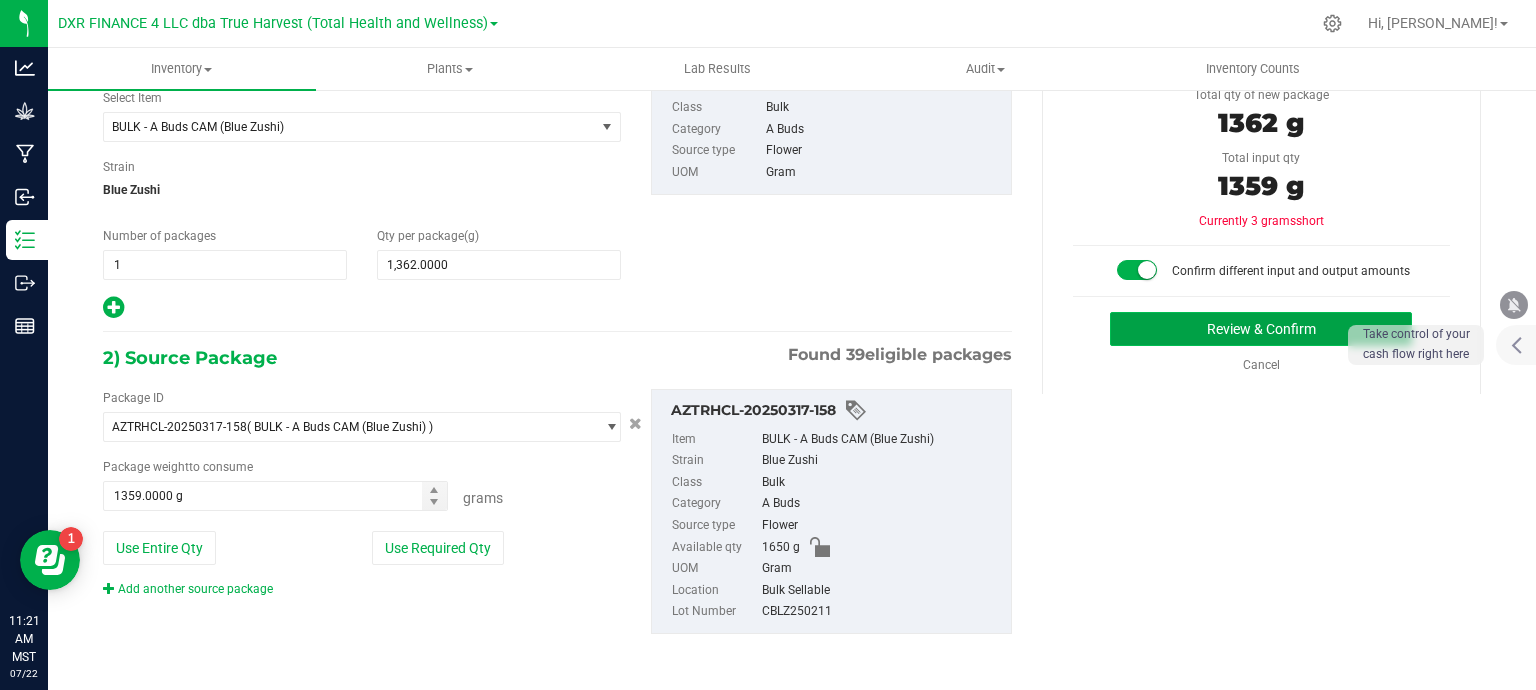 click on "Review & Confirm" at bounding box center (1261, 329) 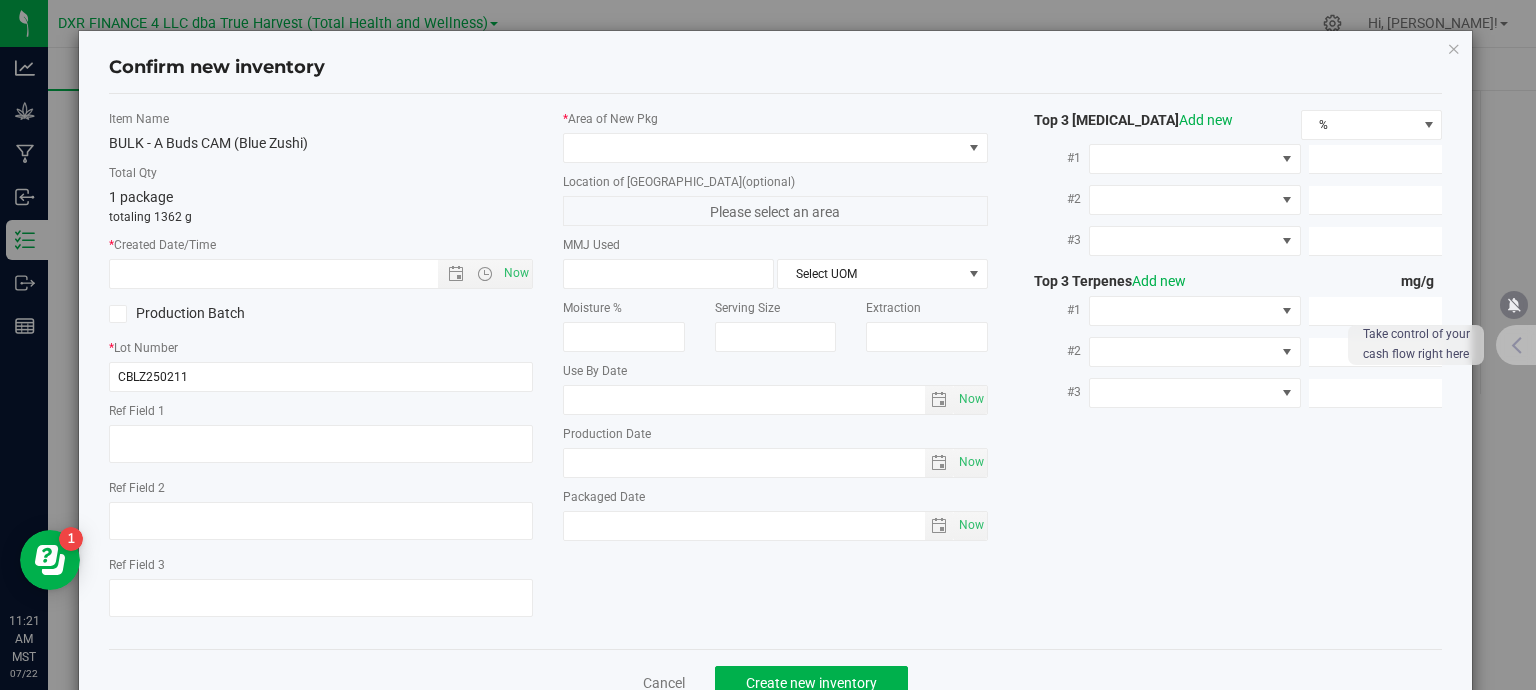 type on "[DATE]" 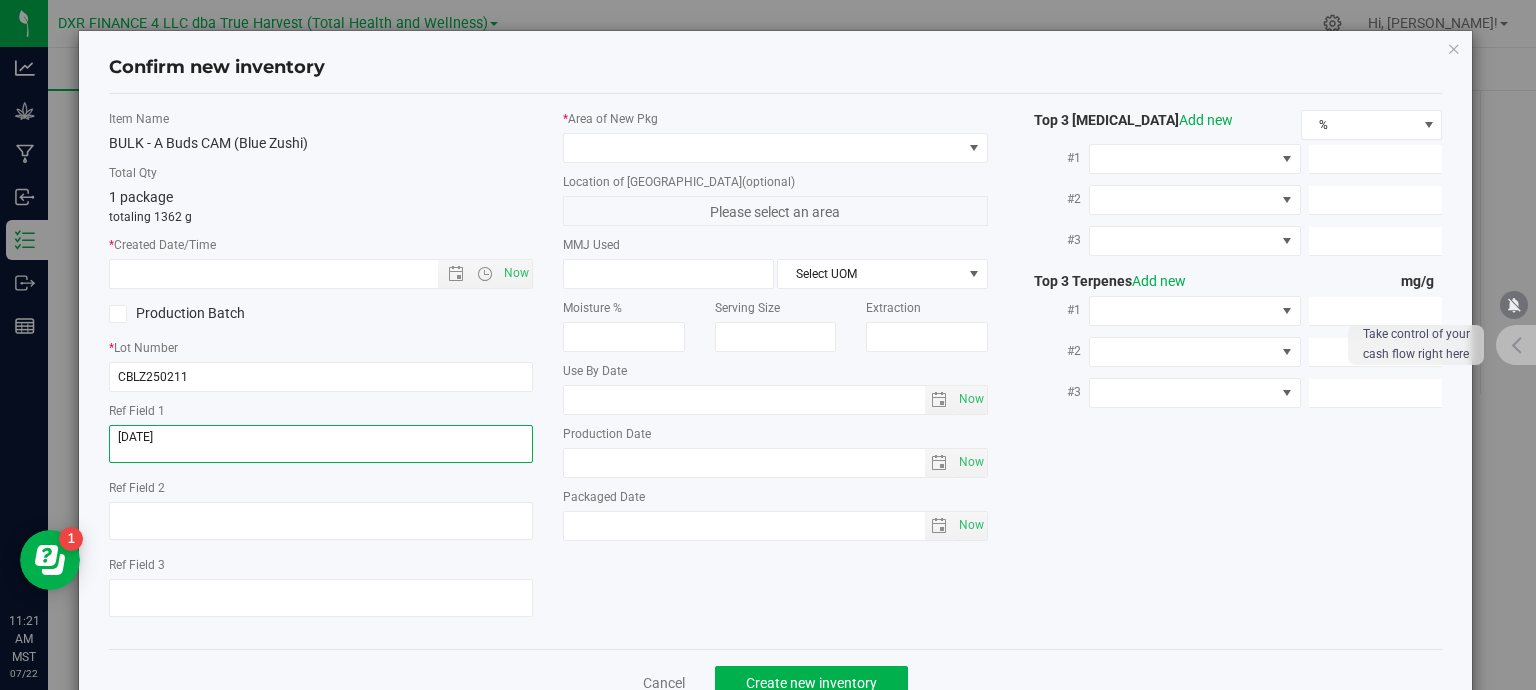 click at bounding box center [321, 444] 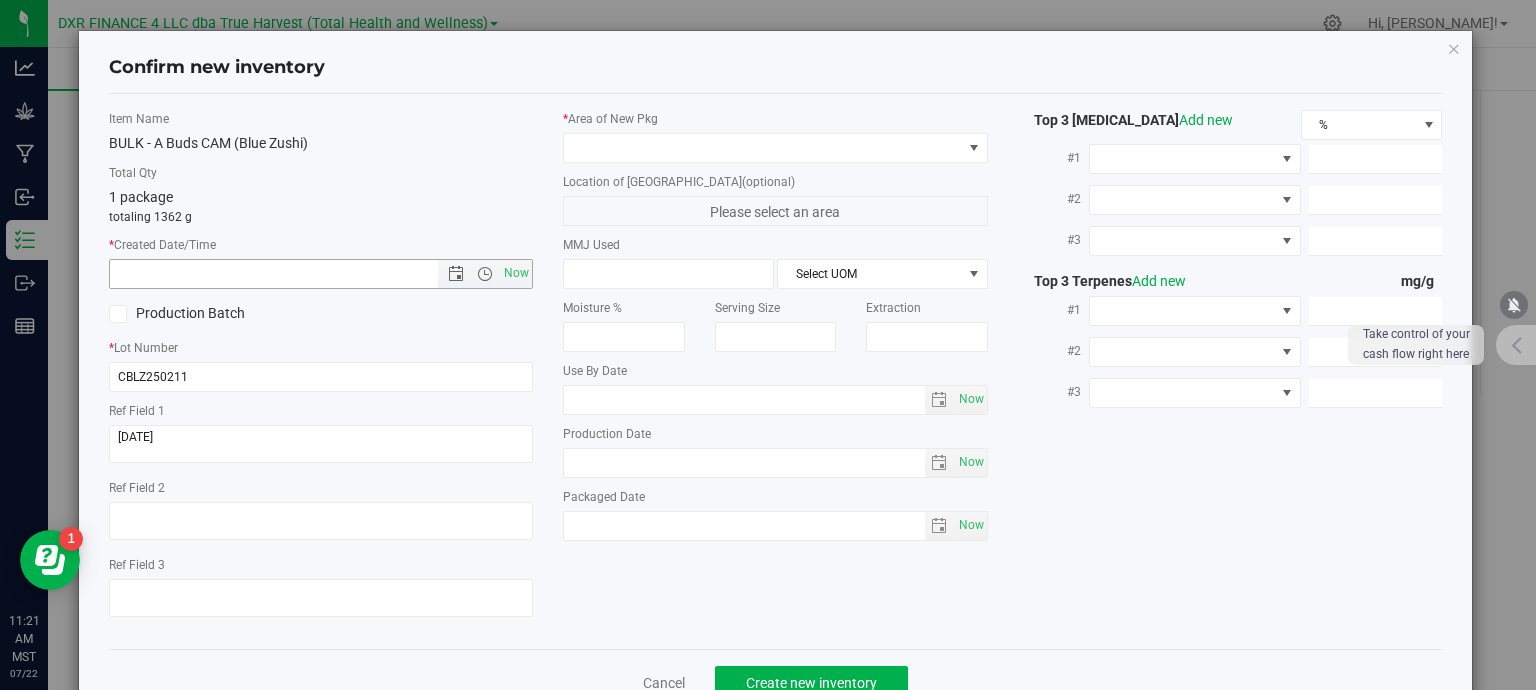 click at bounding box center [291, 274] 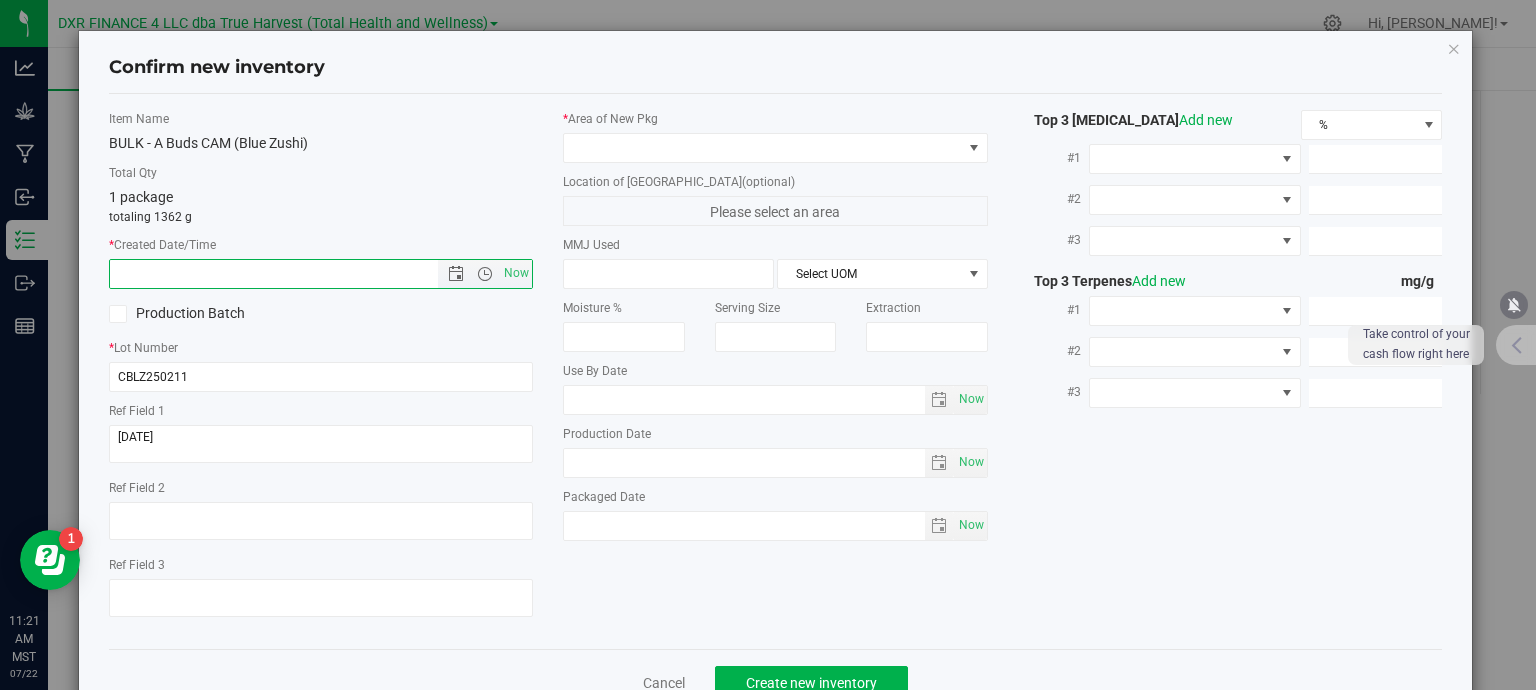 paste on "[DATE]" 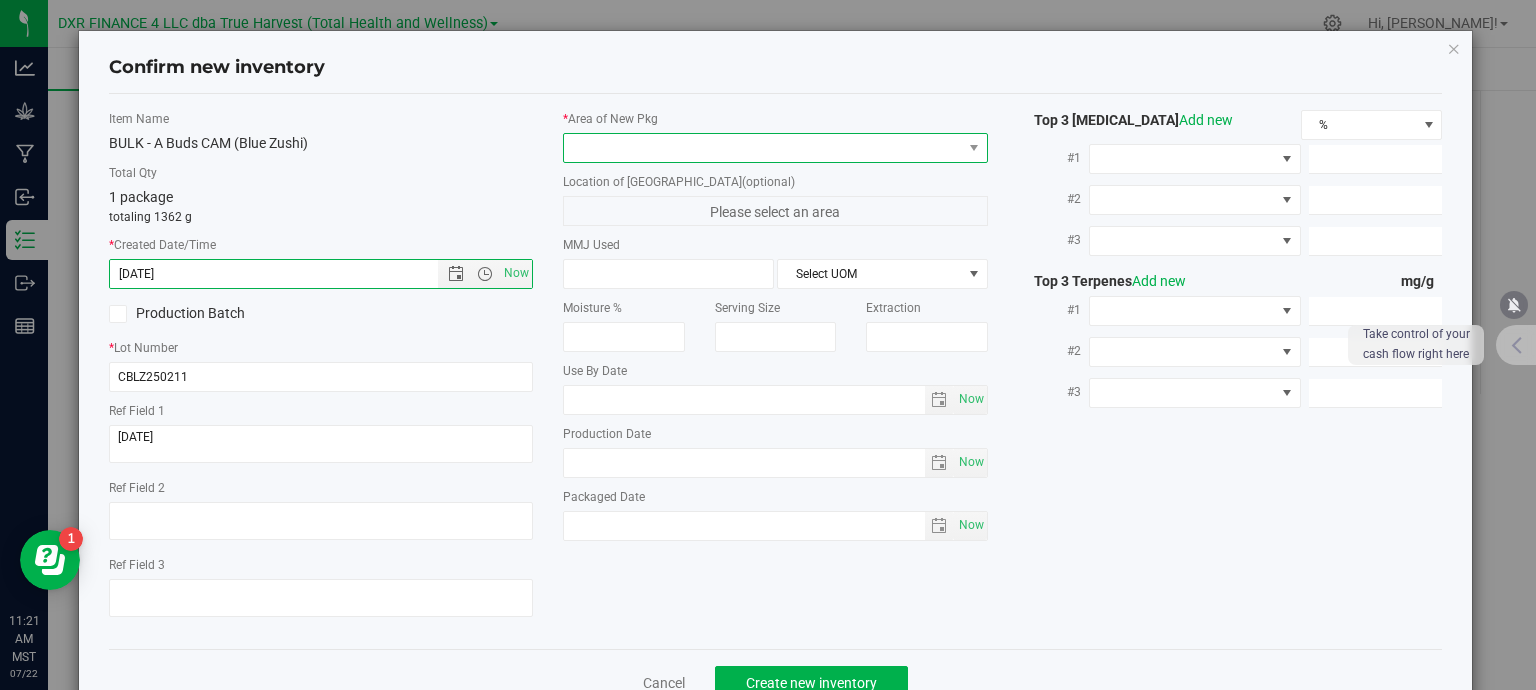 click at bounding box center (763, 148) 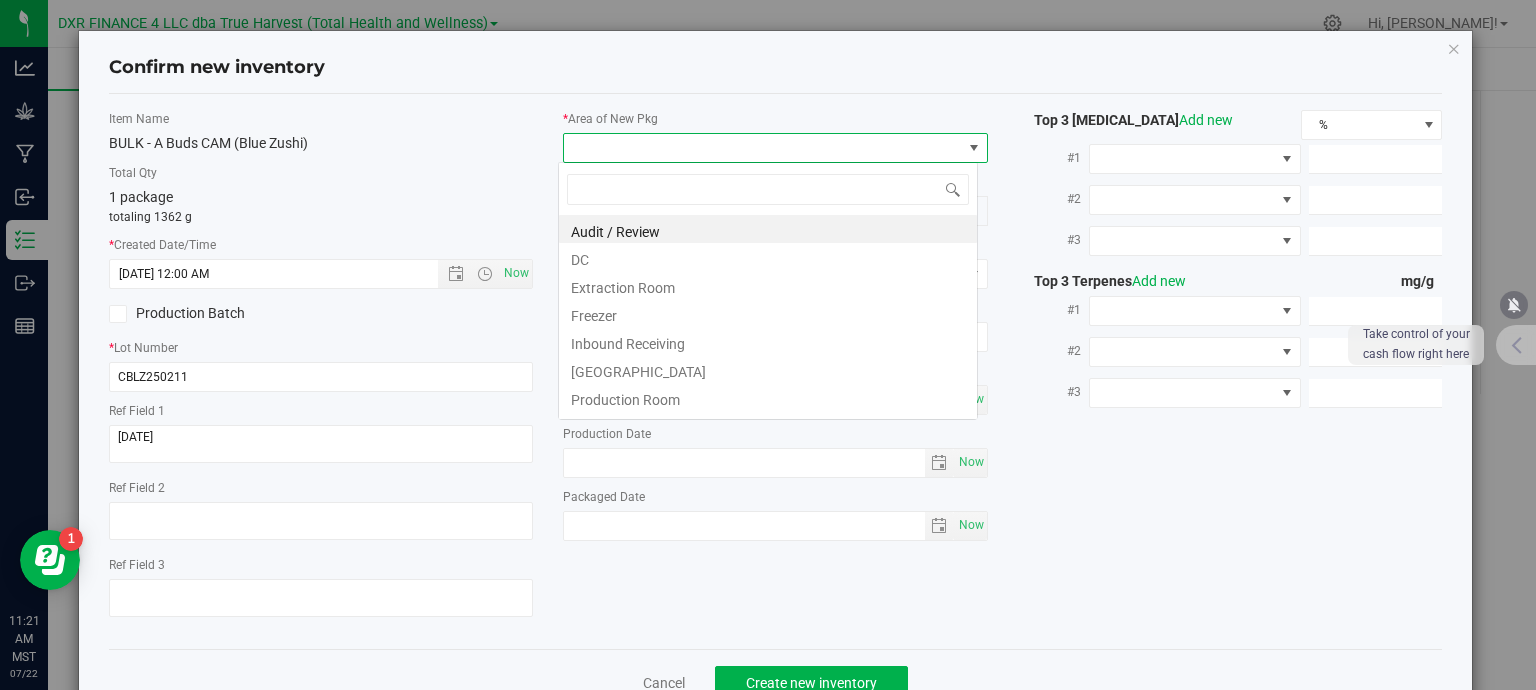 type on "2/11/2025 11:21 AM" 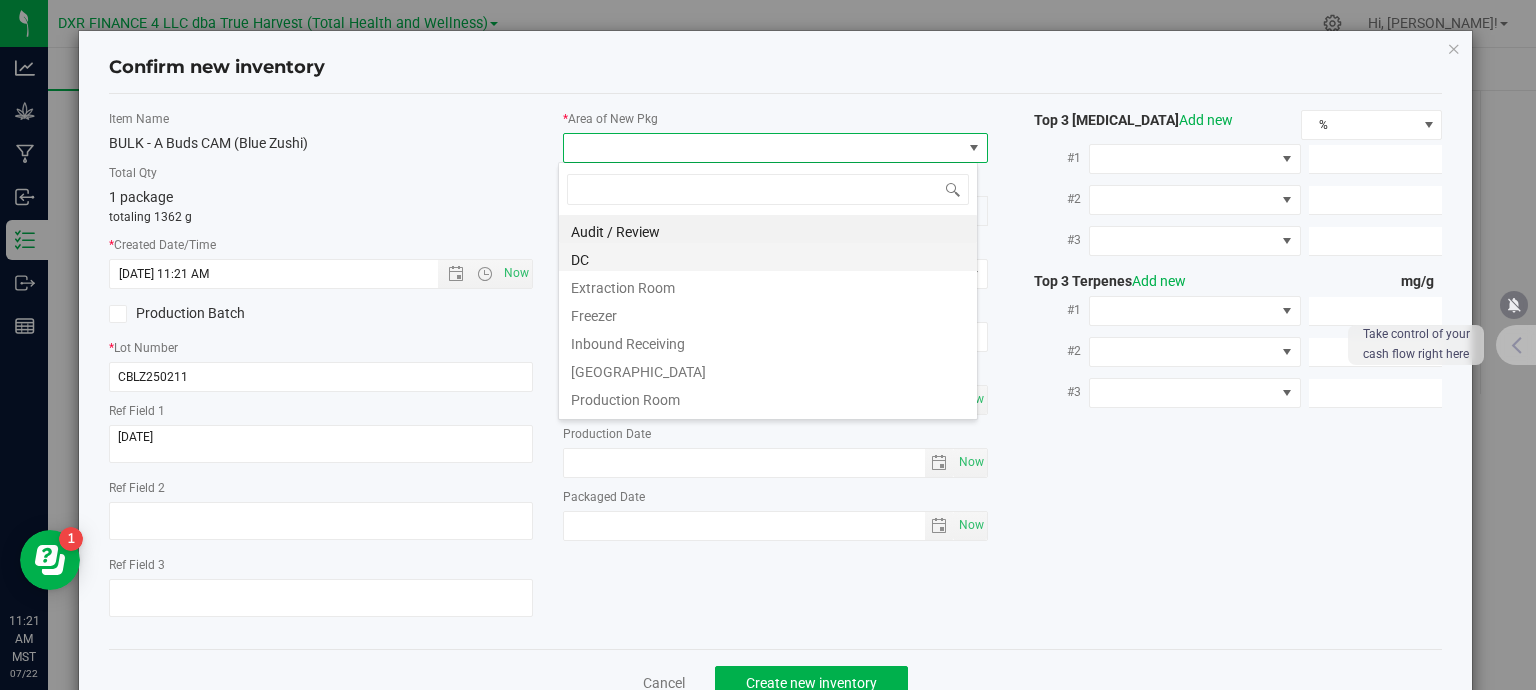 scroll, scrollTop: 99970, scrollLeft: 99580, axis: both 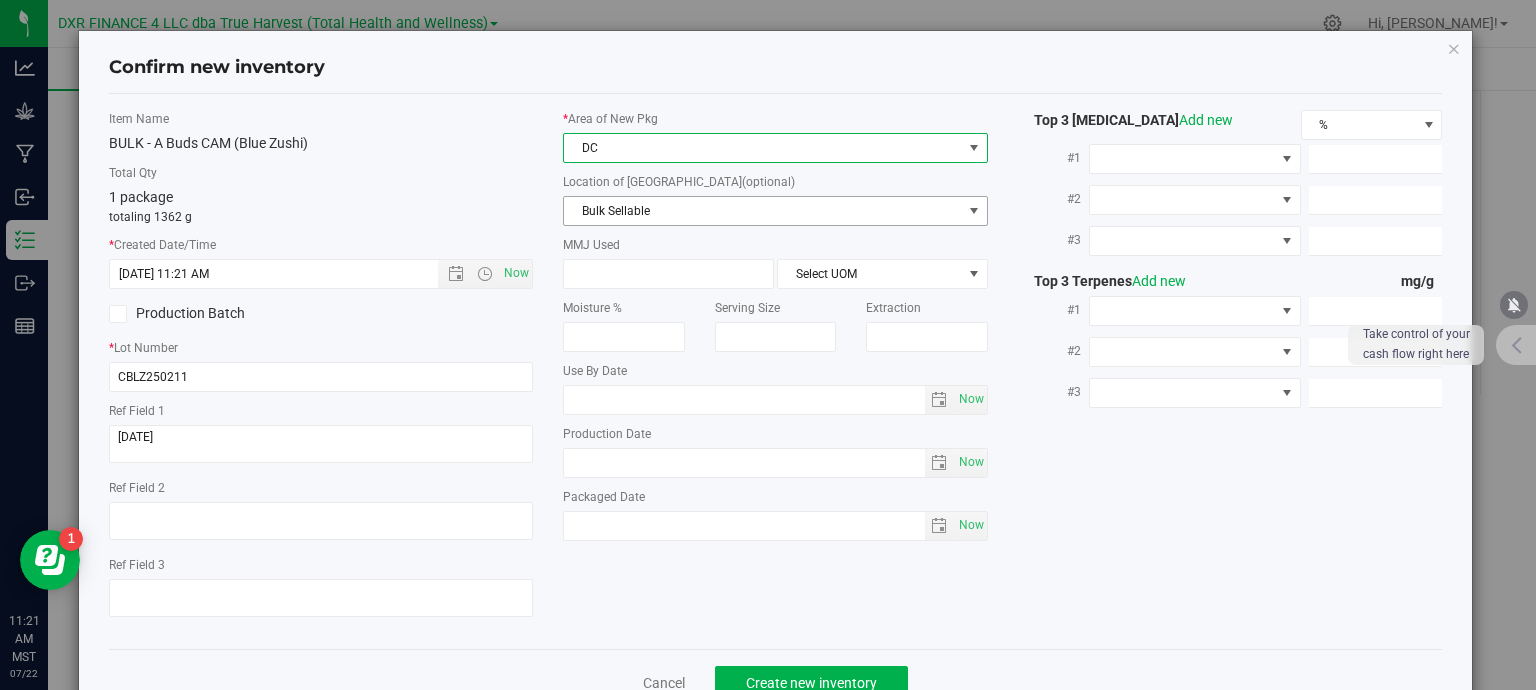 click on "Bulk Sellable" at bounding box center (763, 211) 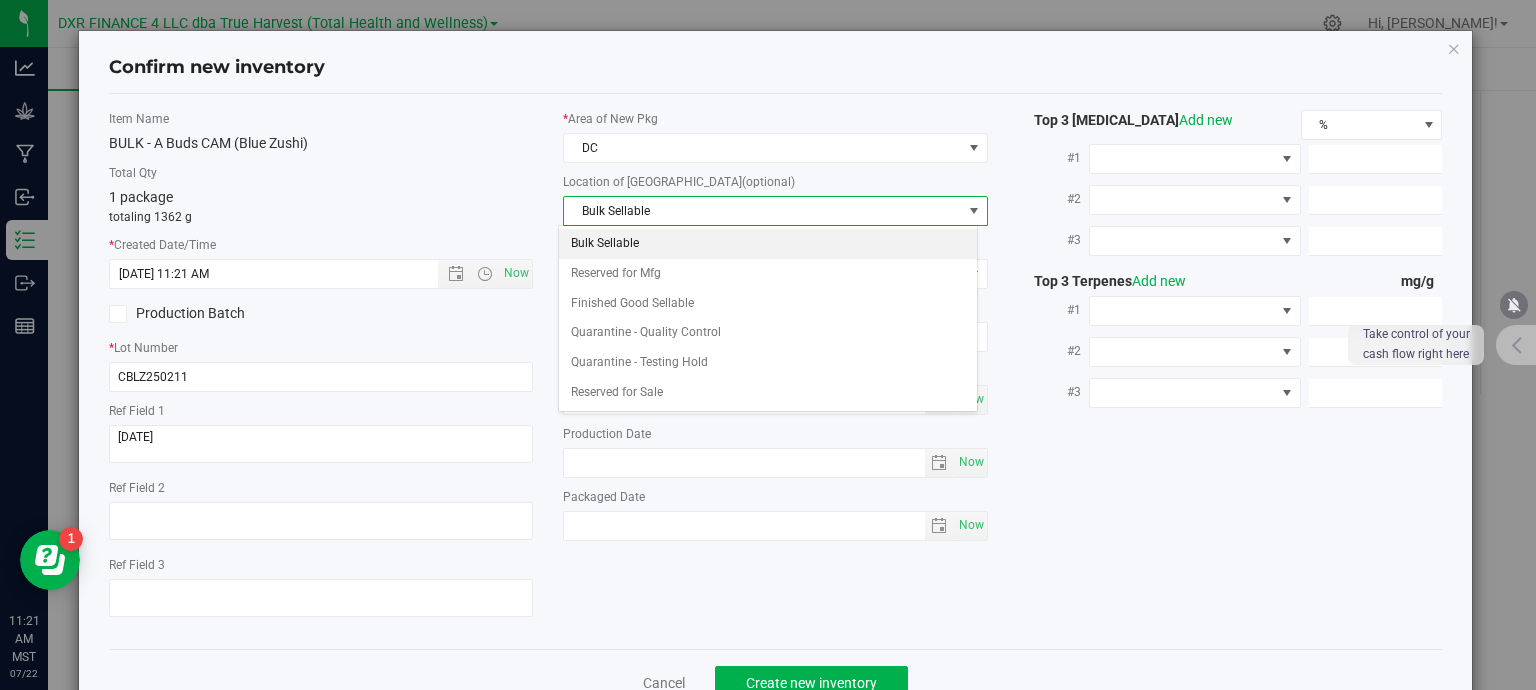 click on "Bulk Sellable" at bounding box center (768, 244) 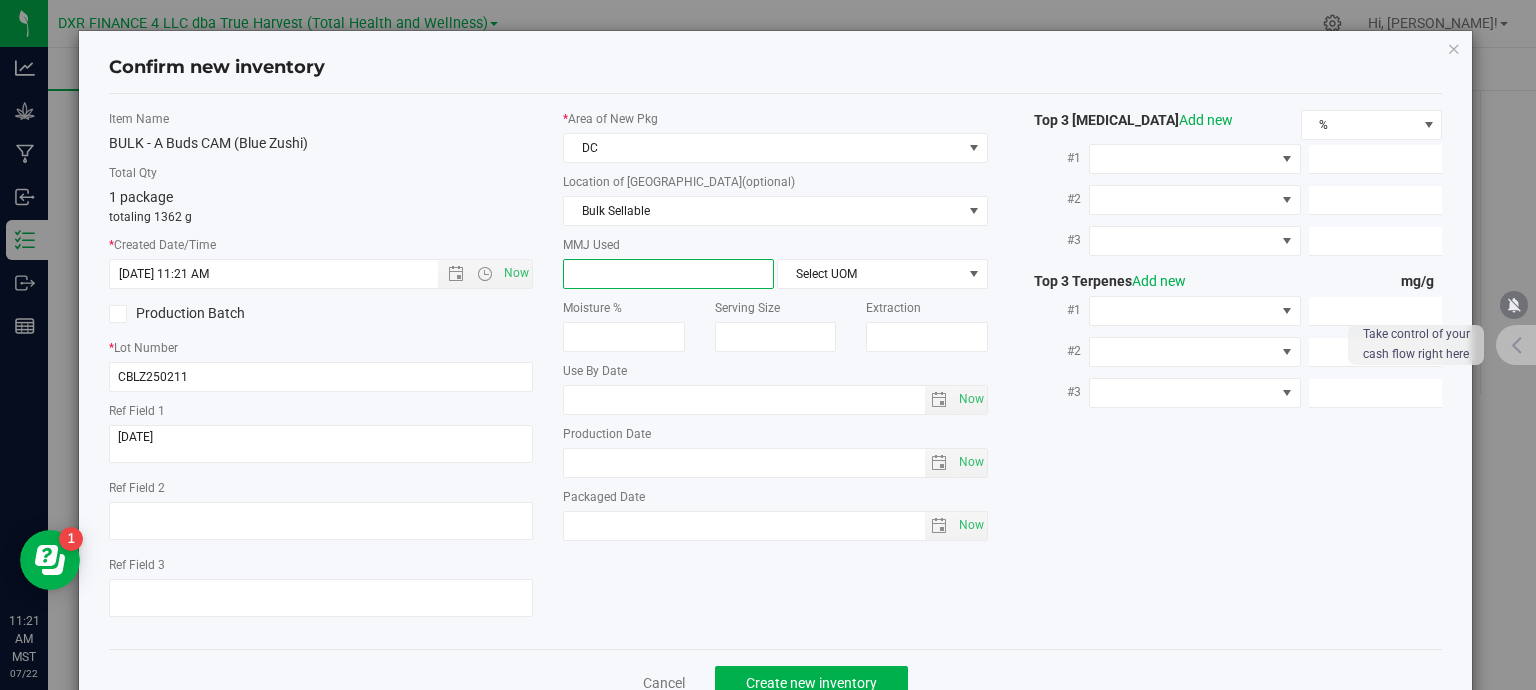 click at bounding box center (668, 274) 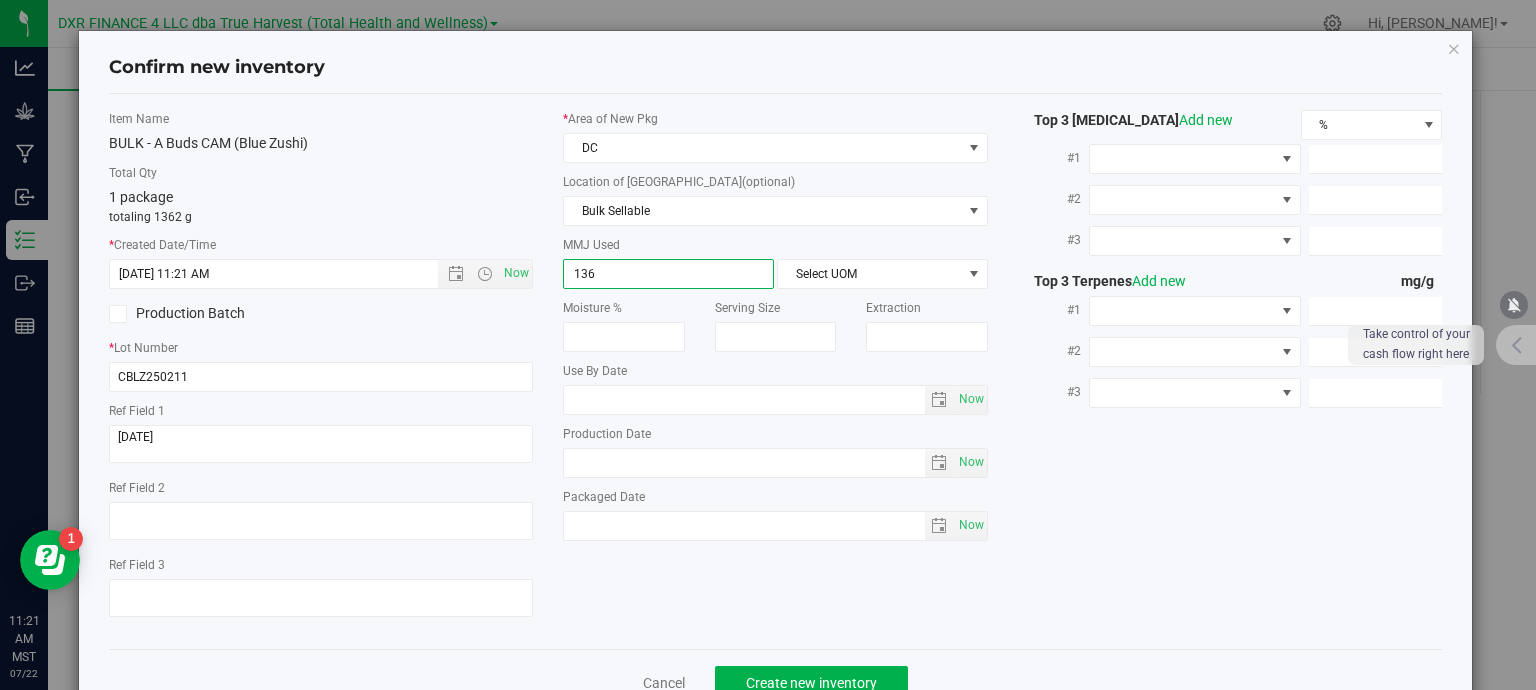type on "1362" 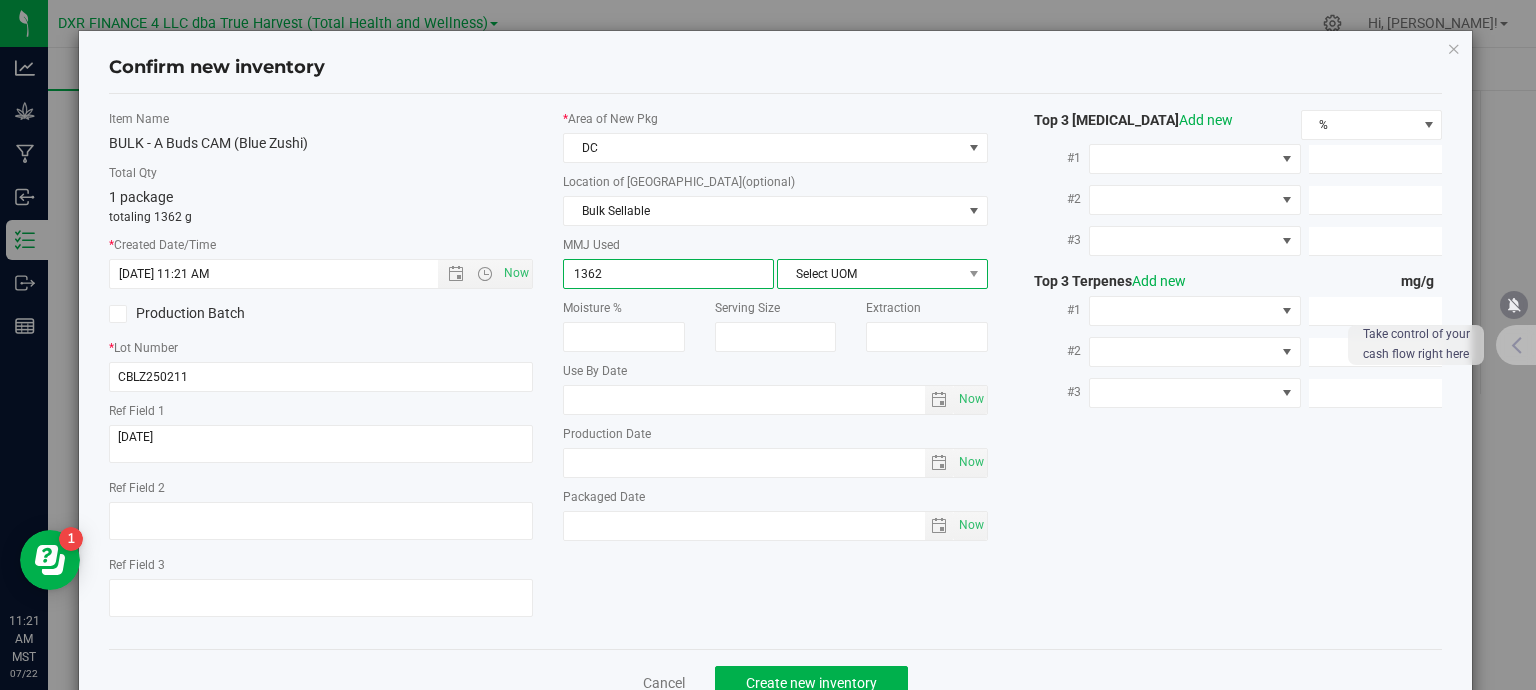 click on "Select UOM" at bounding box center (870, 274) 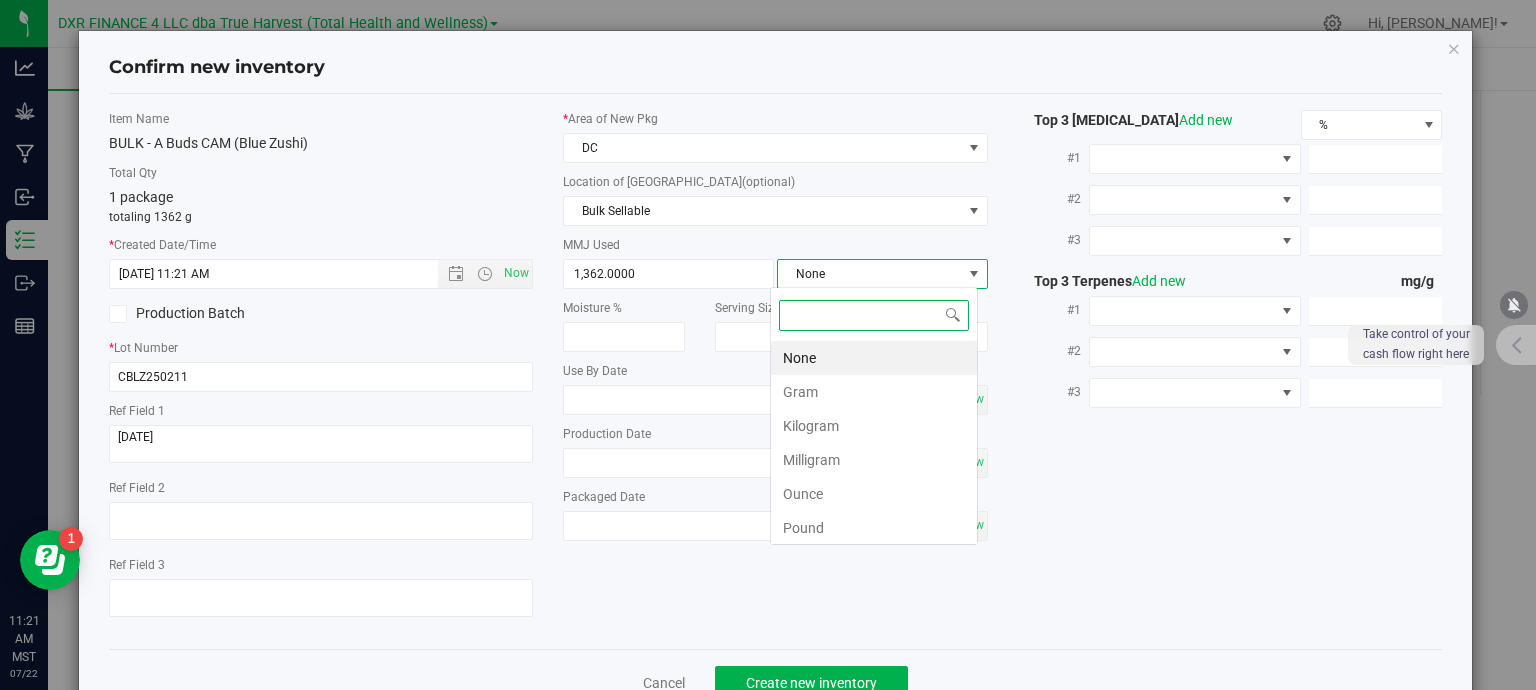 scroll, scrollTop: 99970, scrollLeft: 99792, axis: both 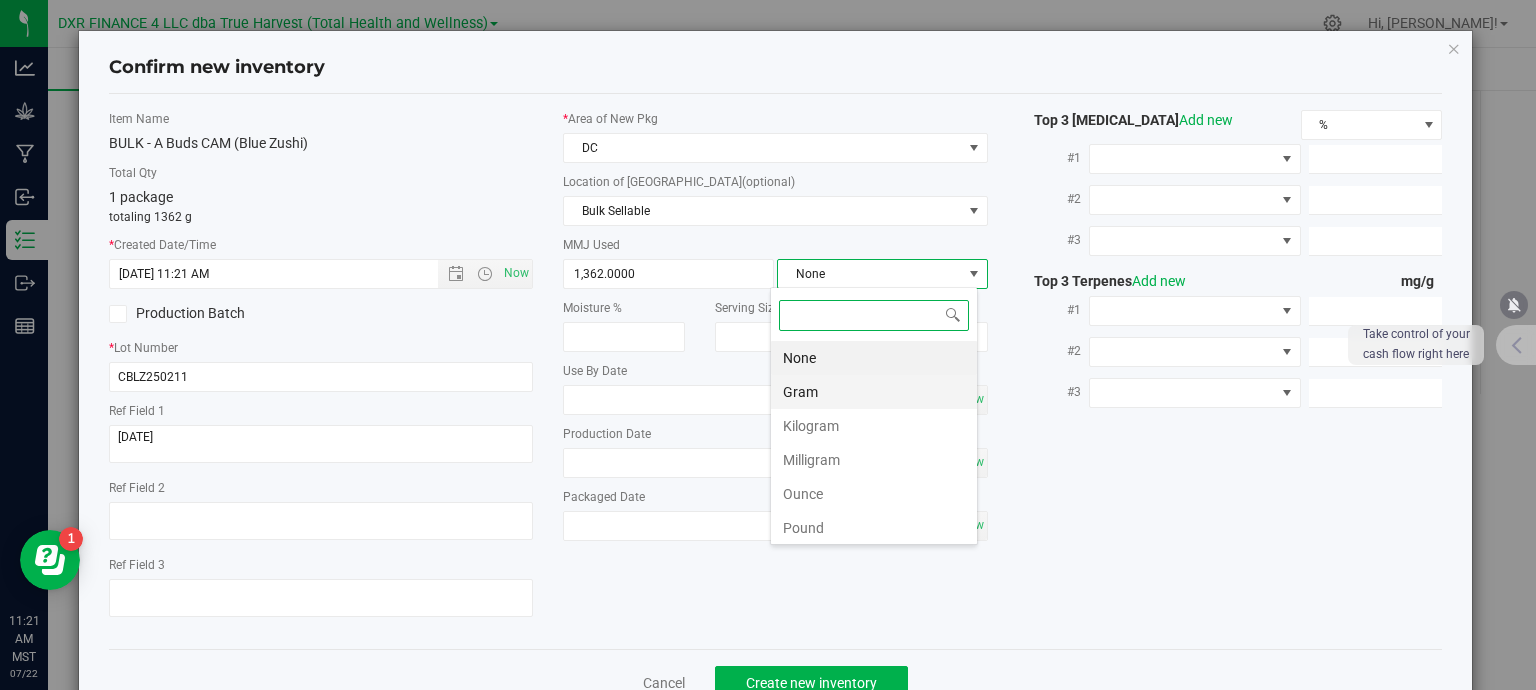 click on "Gram" at bounding box center [874, 392] 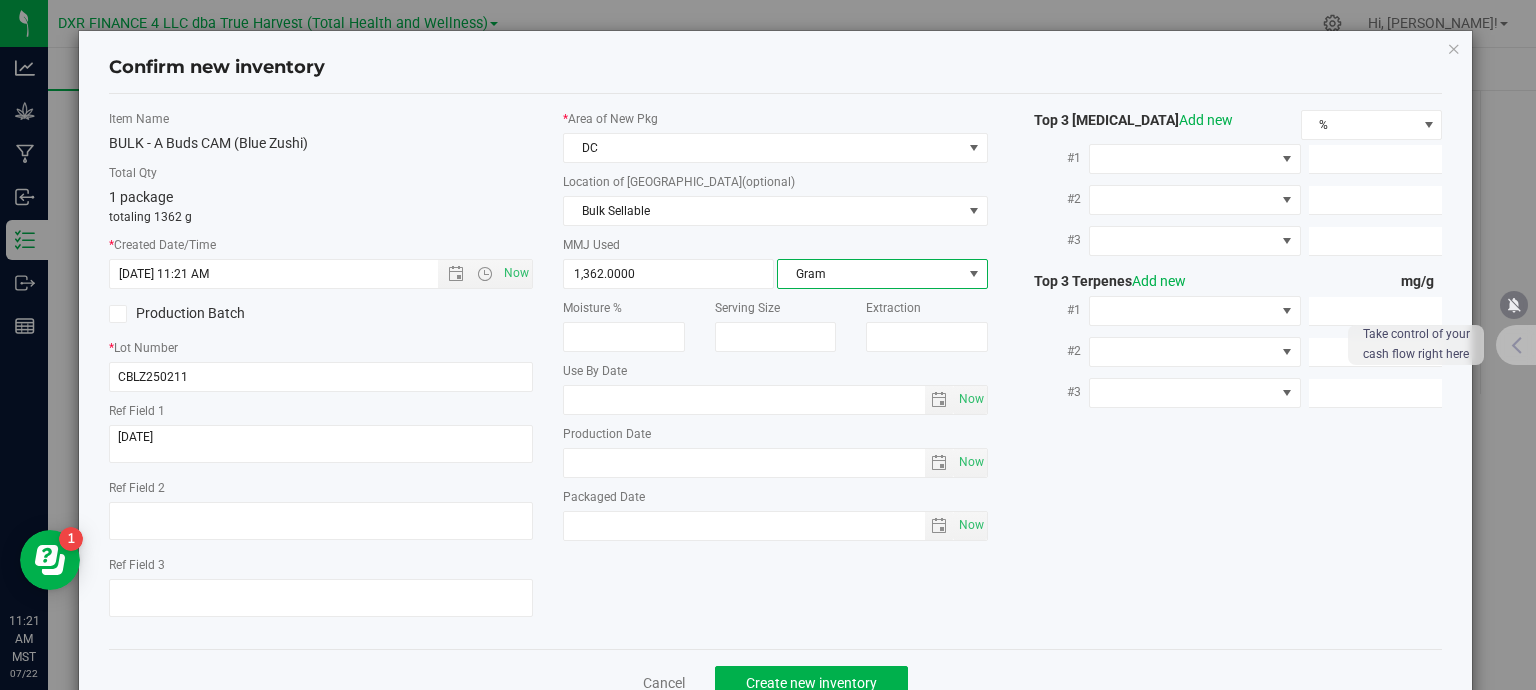 scroll, scrollTop: 55, scrollLeft: 0, axis: vertical 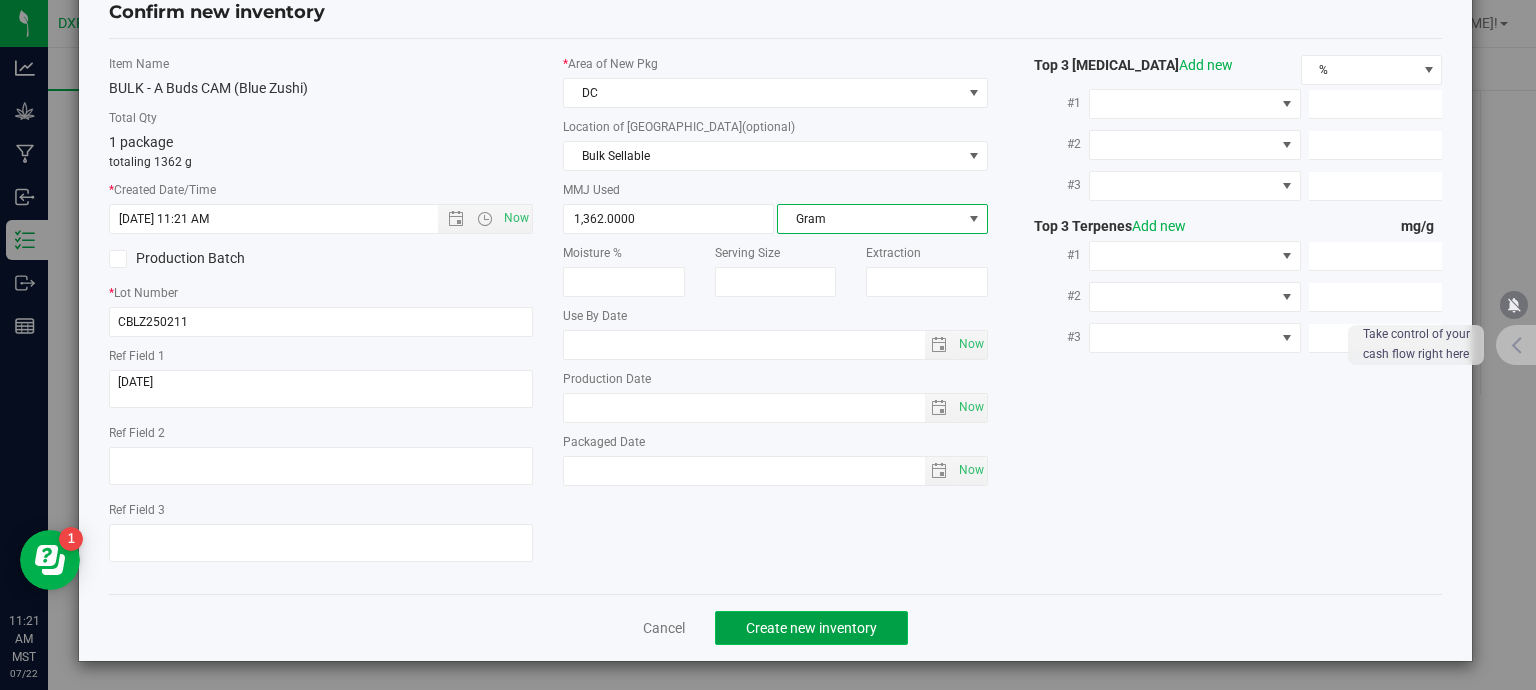 click on "Create new inventory" 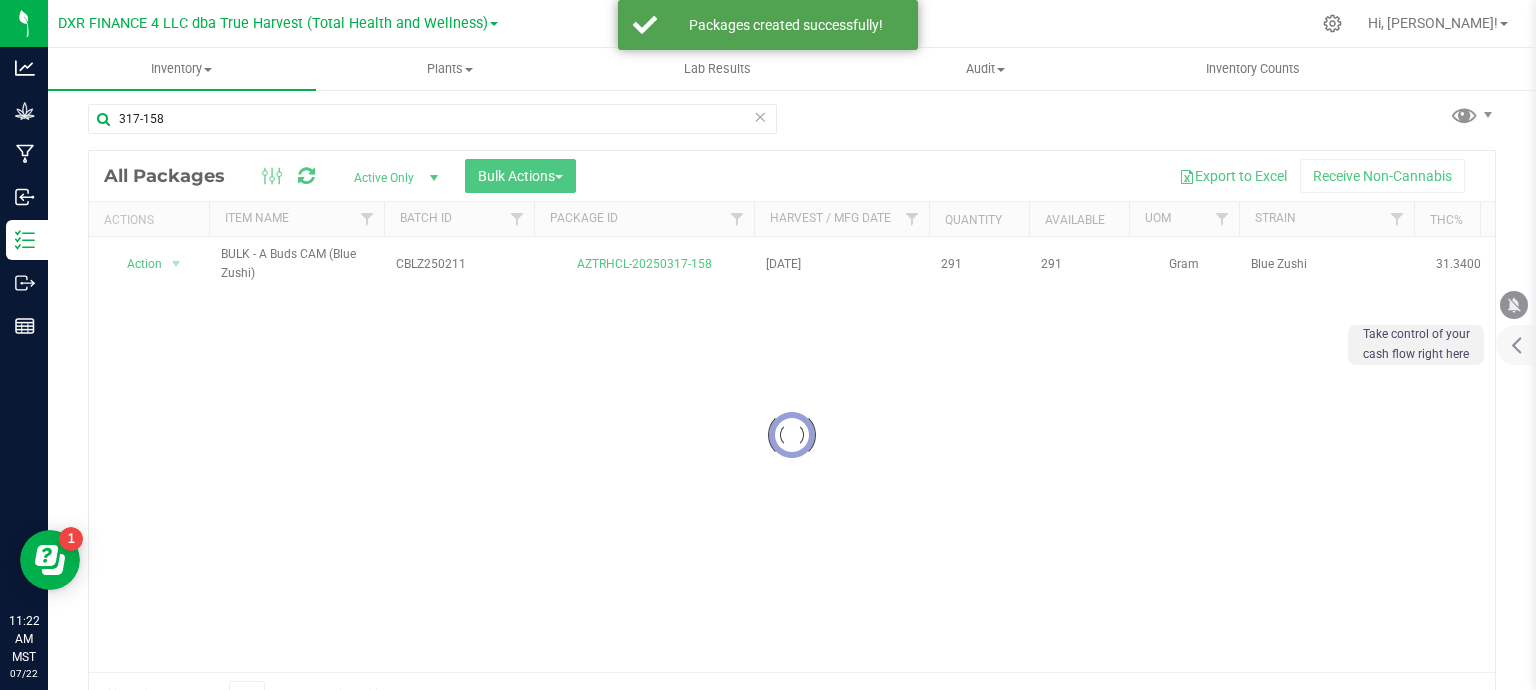 scroll, scrollTop: 37, scrollLeft: 0, axis: vertical 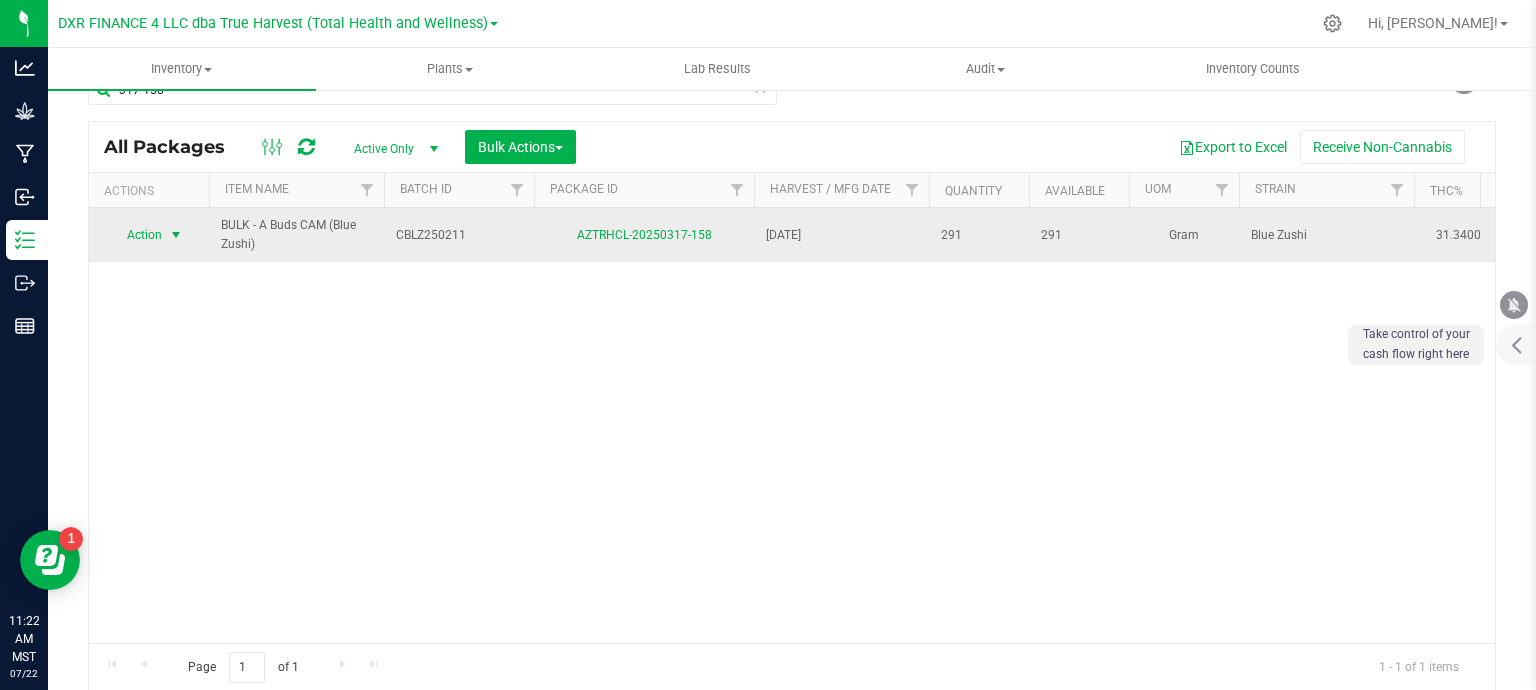 click at bounding box center (176, 235) 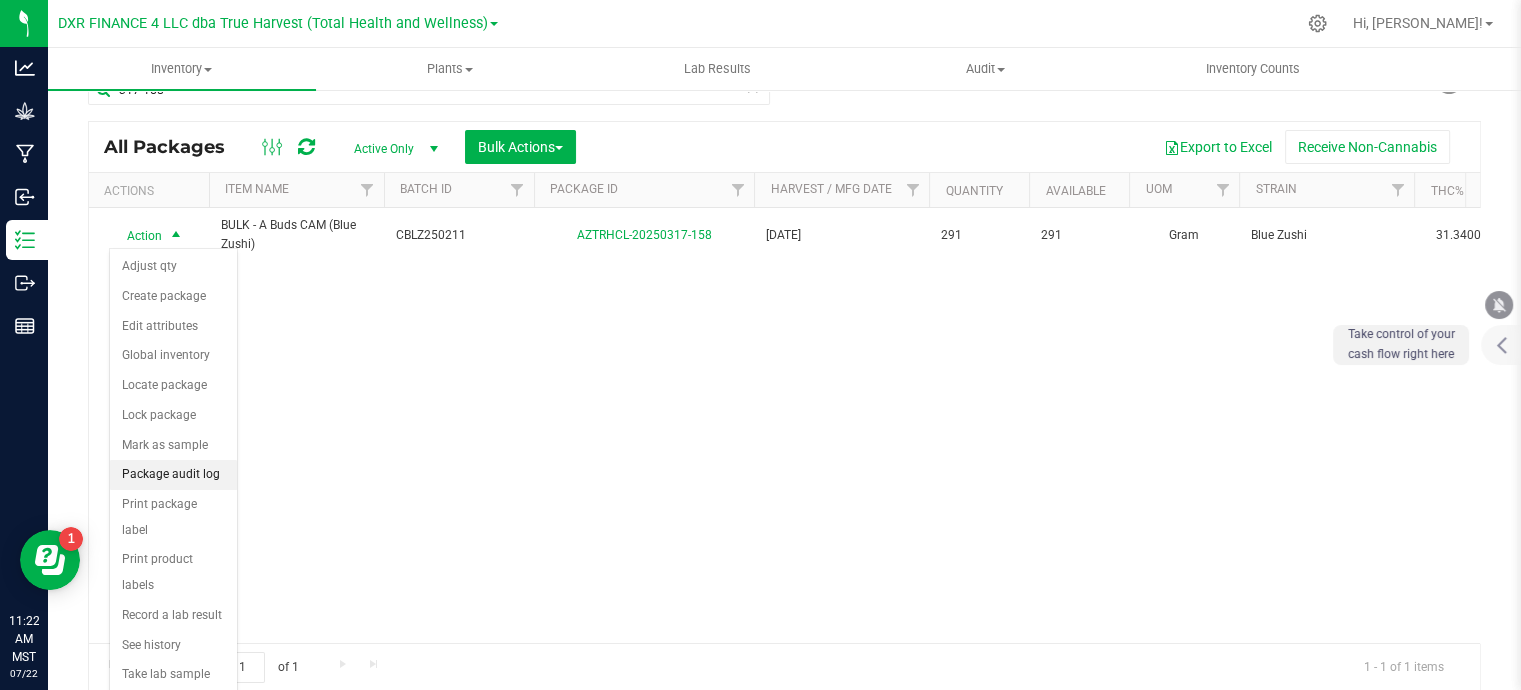 click on "Package audit log" at bounding box center (173, 475) 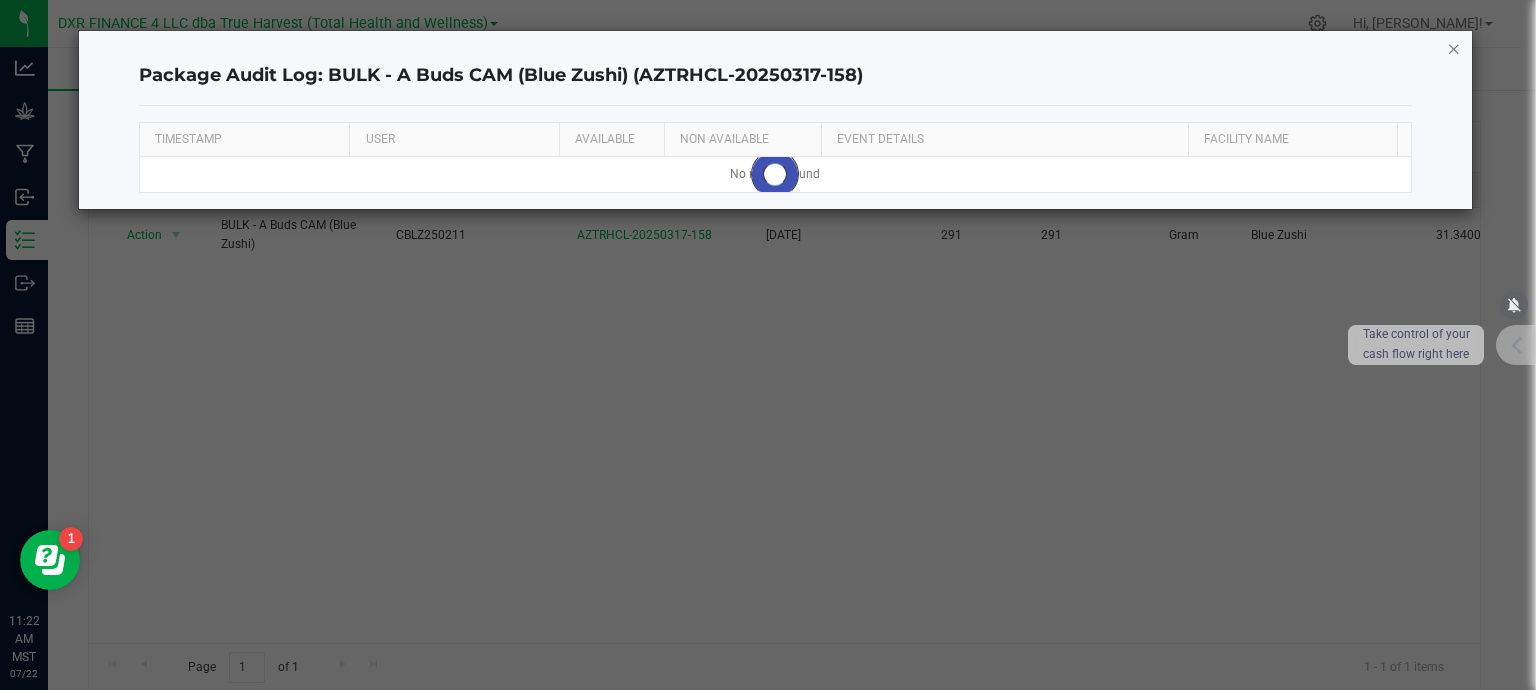 click 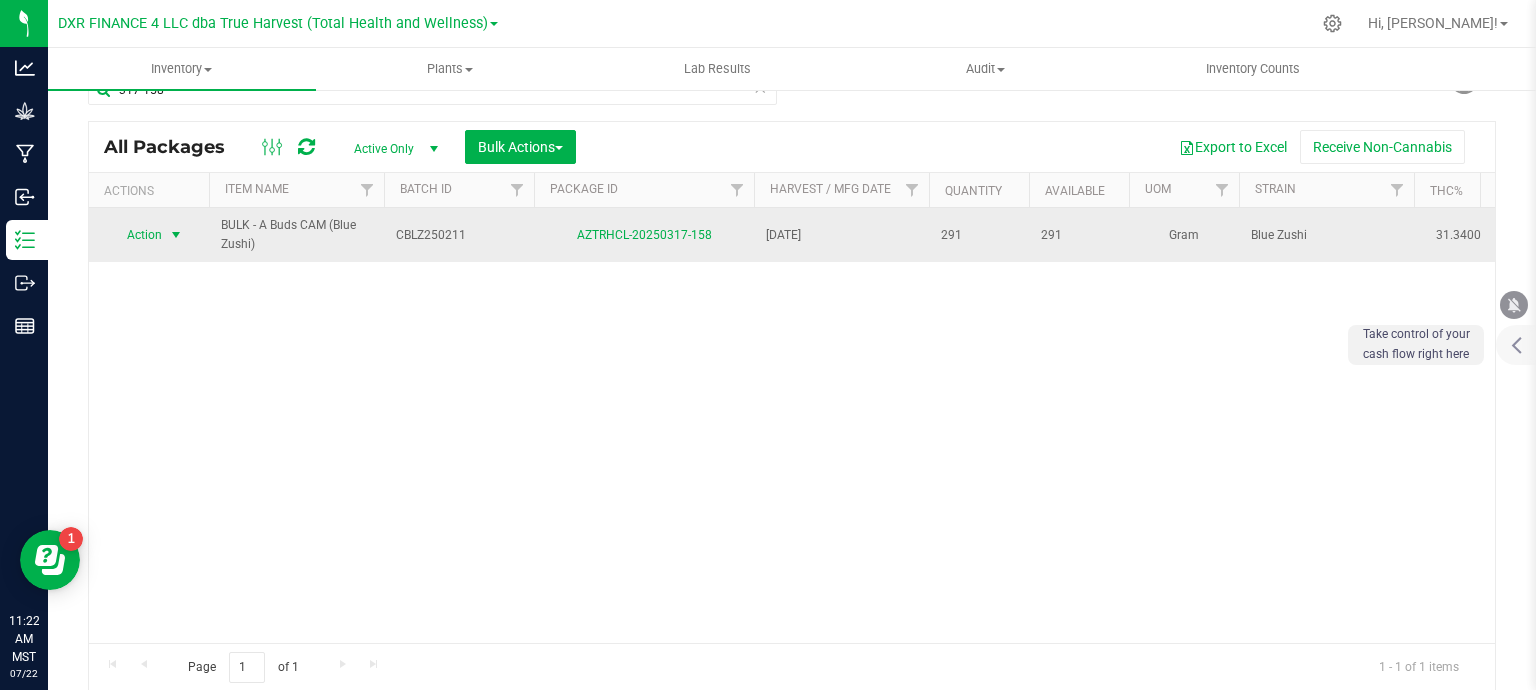 click at bounding box center [176, 235] 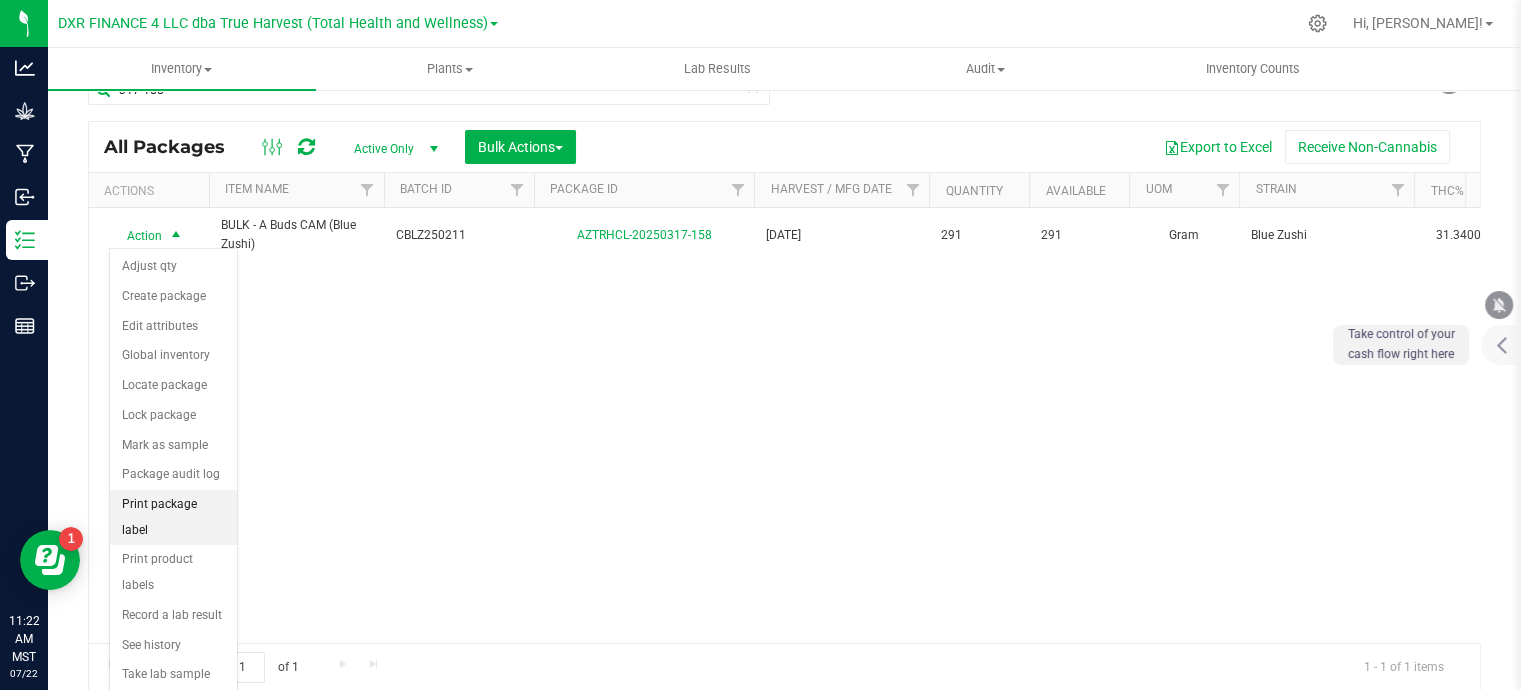 click on "Print package label" at bounding box center (173, 517) 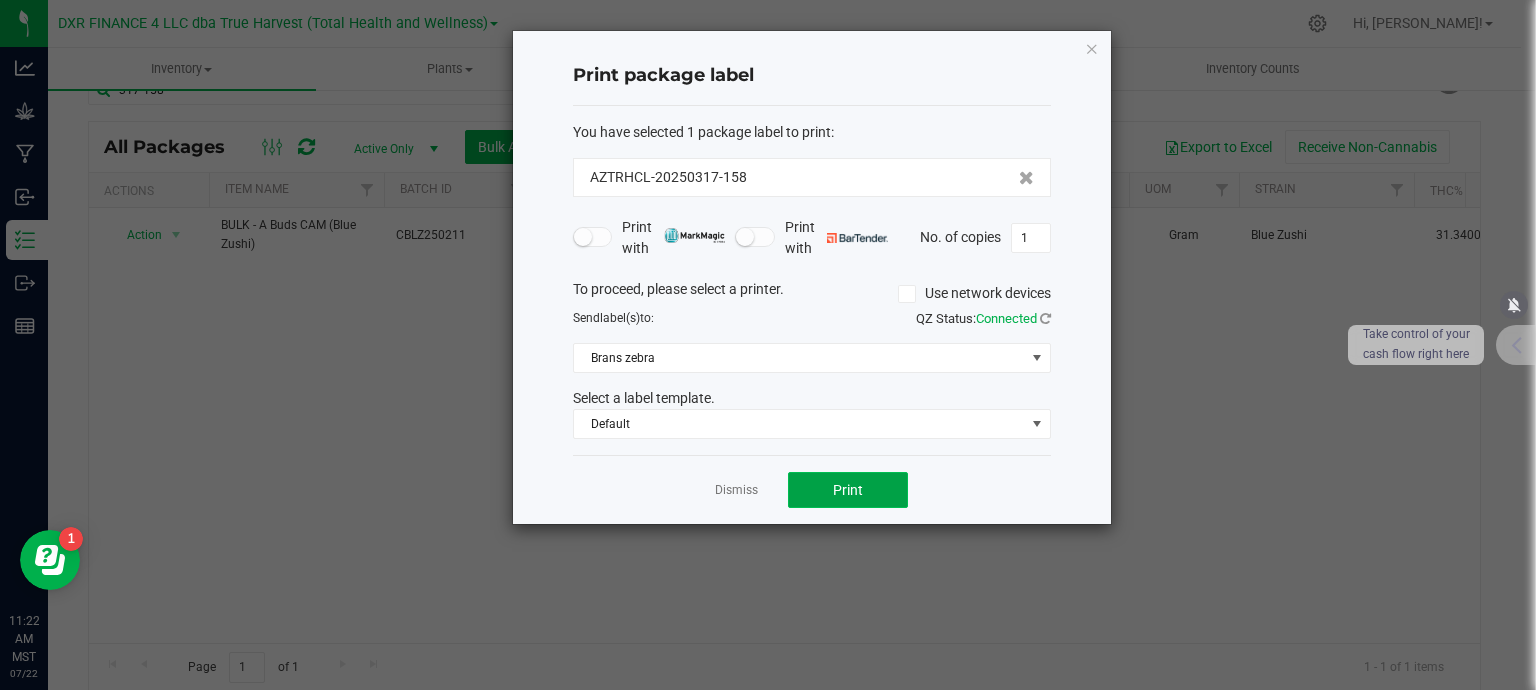 click on "Print" 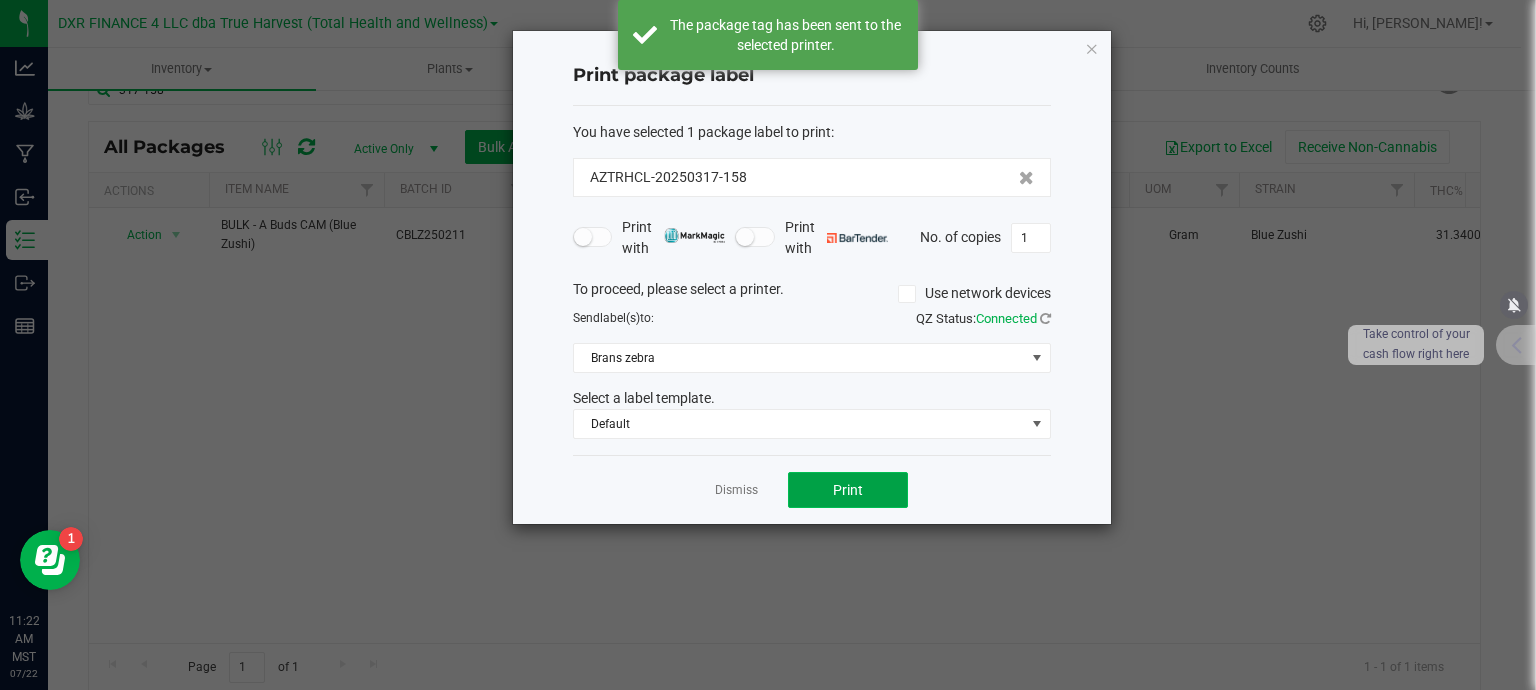 click on "Print" 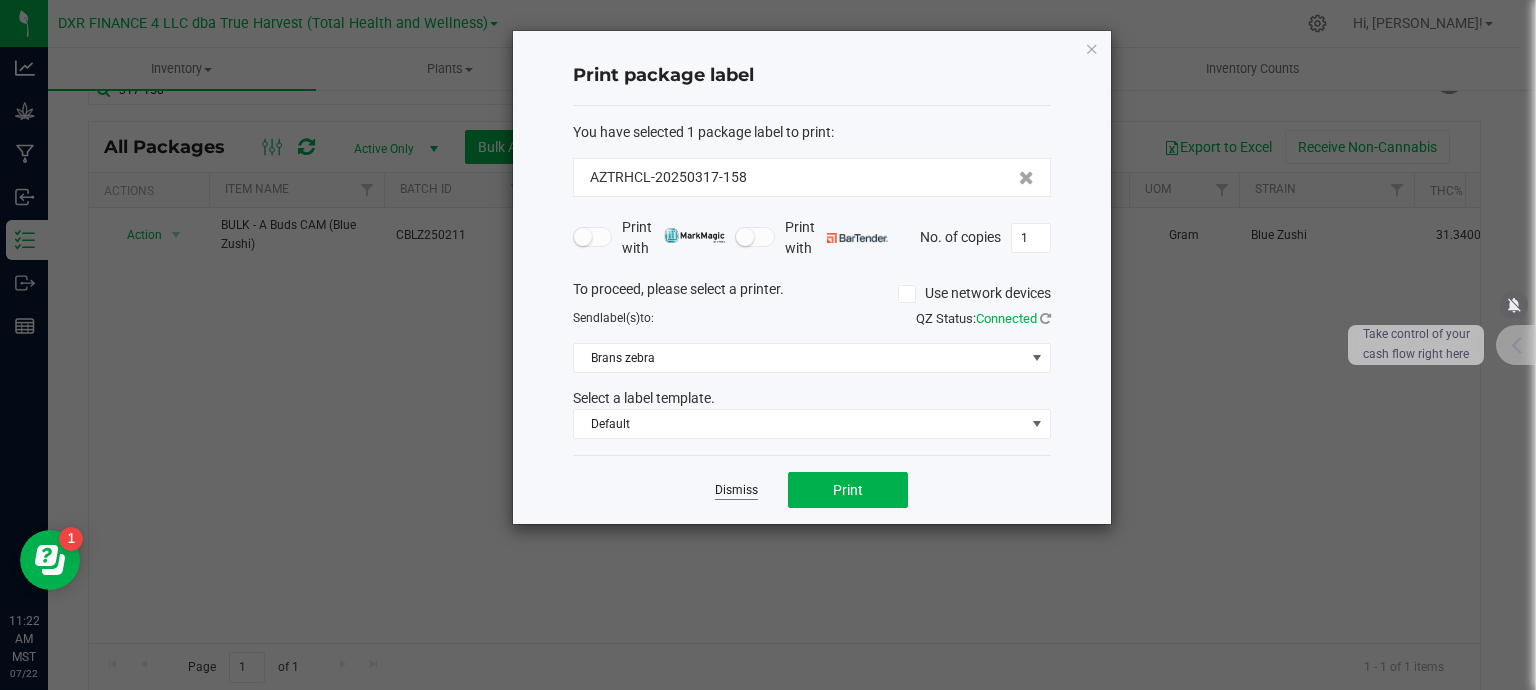 click on "Dismiss" 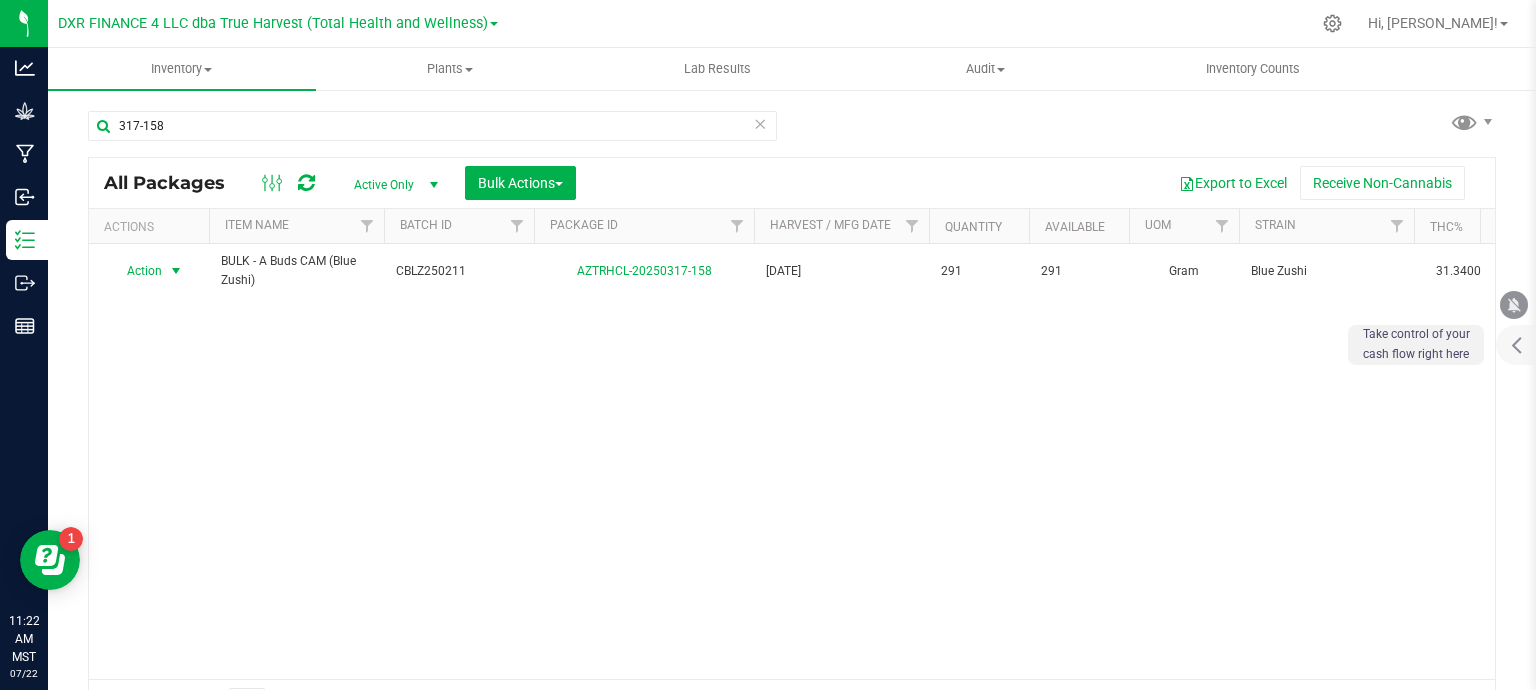 scroll, scrollTop: 0, scrollLeft: 0, axis: both 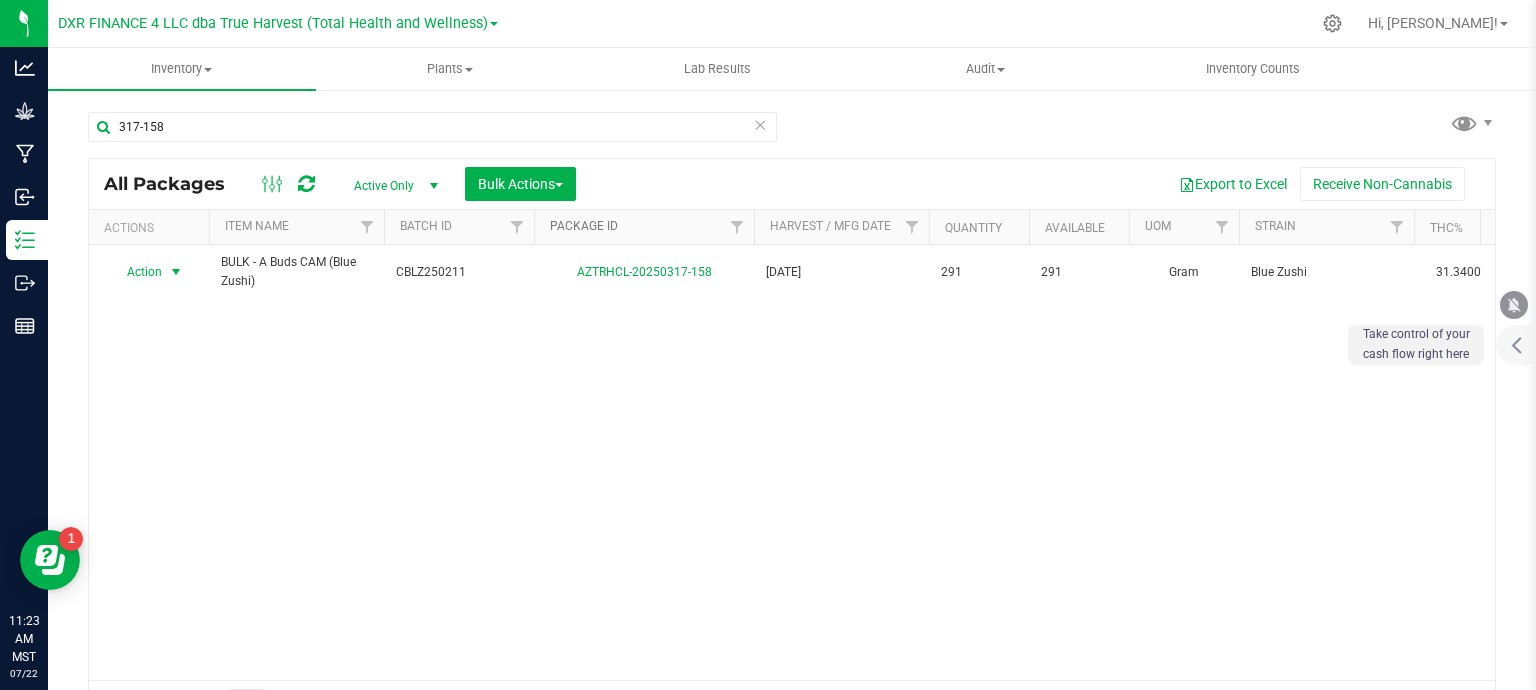 click on "Package ID" at bounding box center [584, 226] 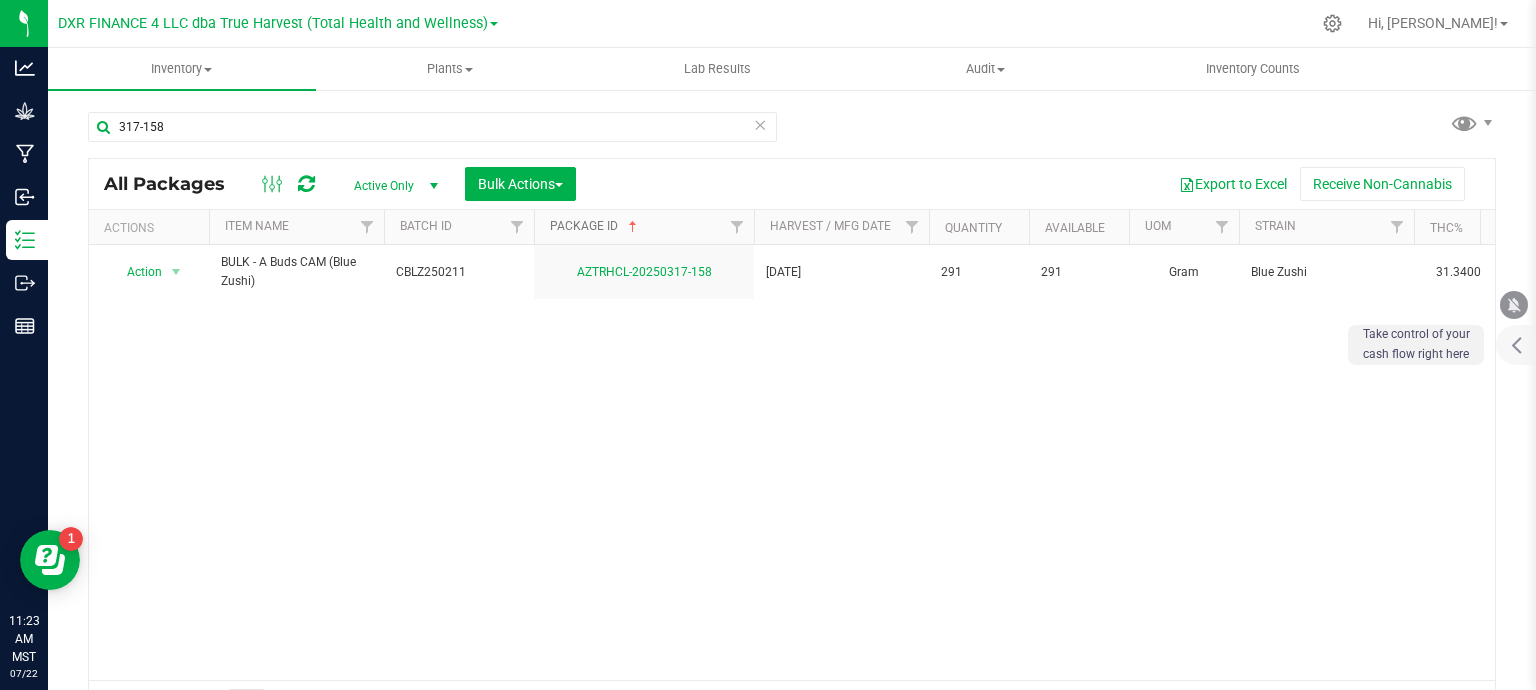 click on "Package ID" at bounding box center (595, 226) 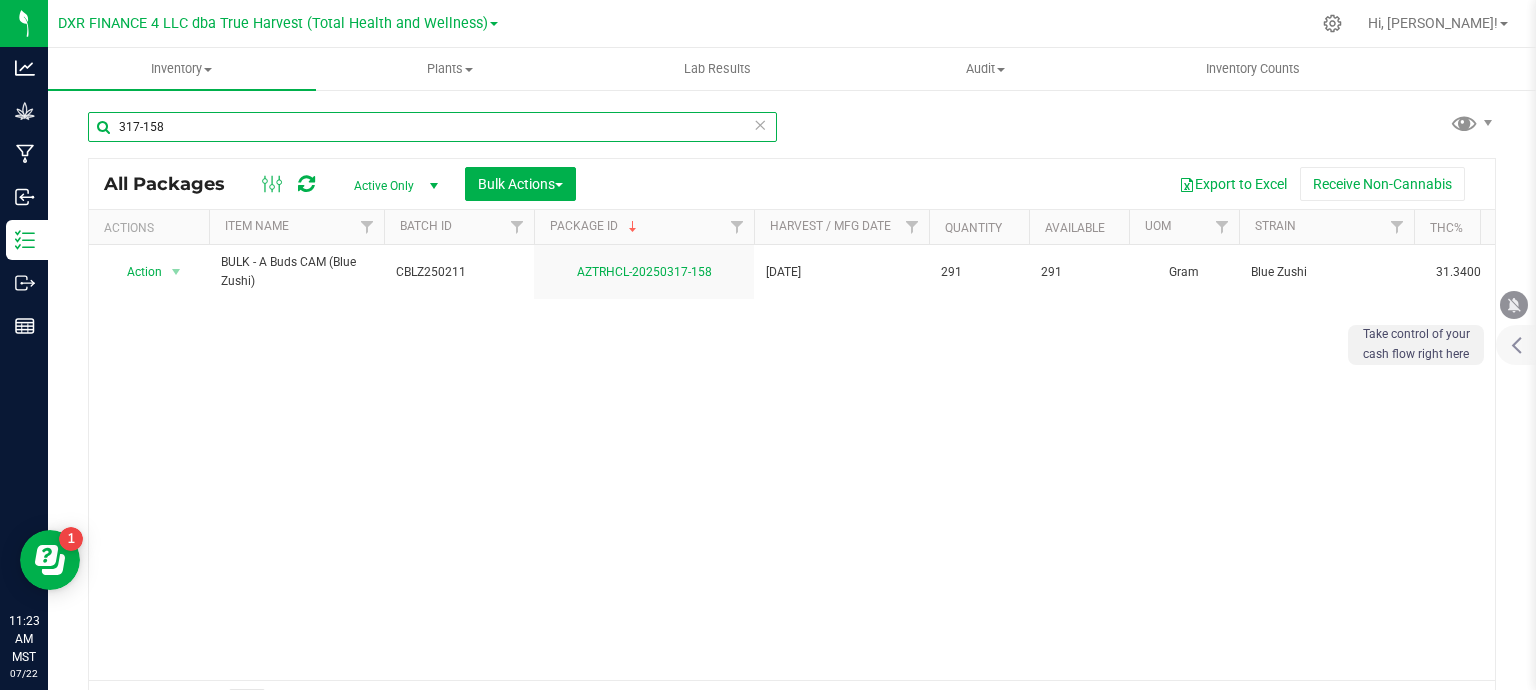click on "317-158" at bounding box center [432, 127] 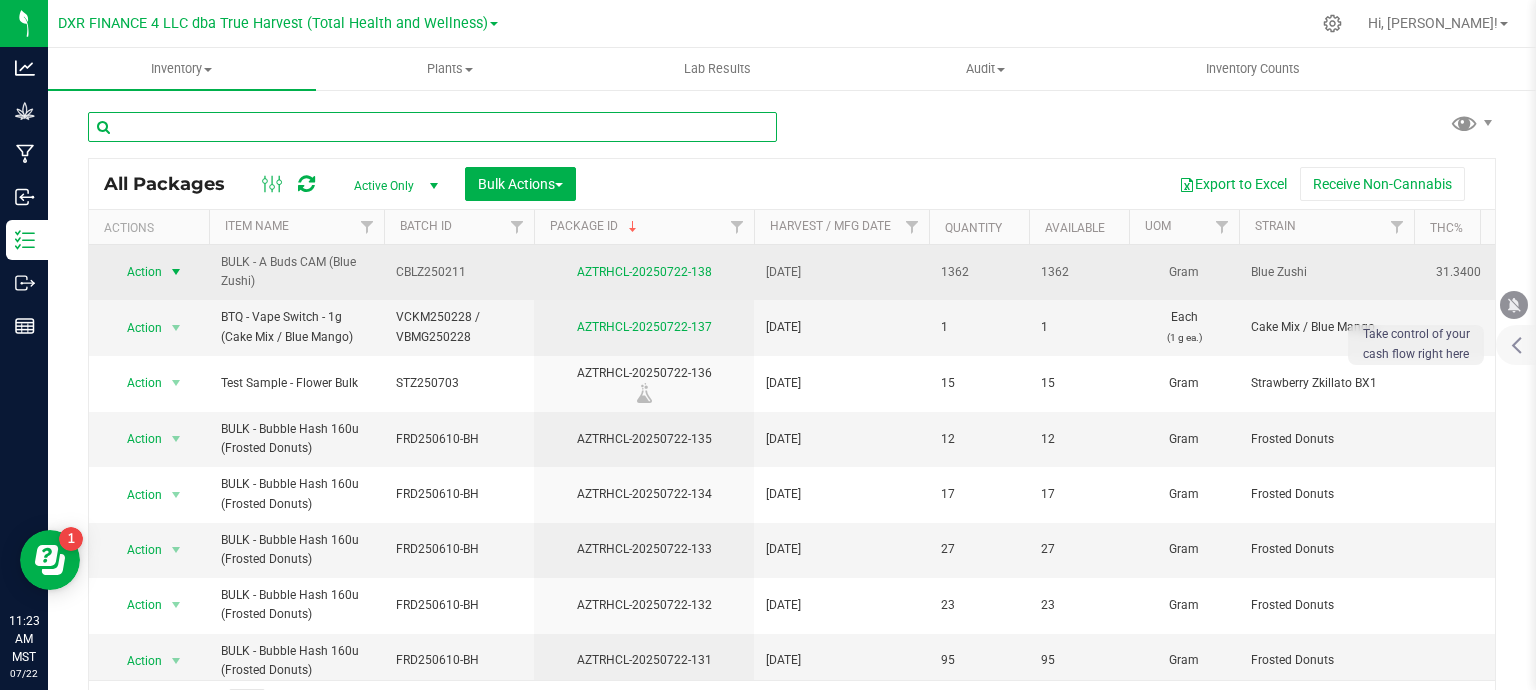 type 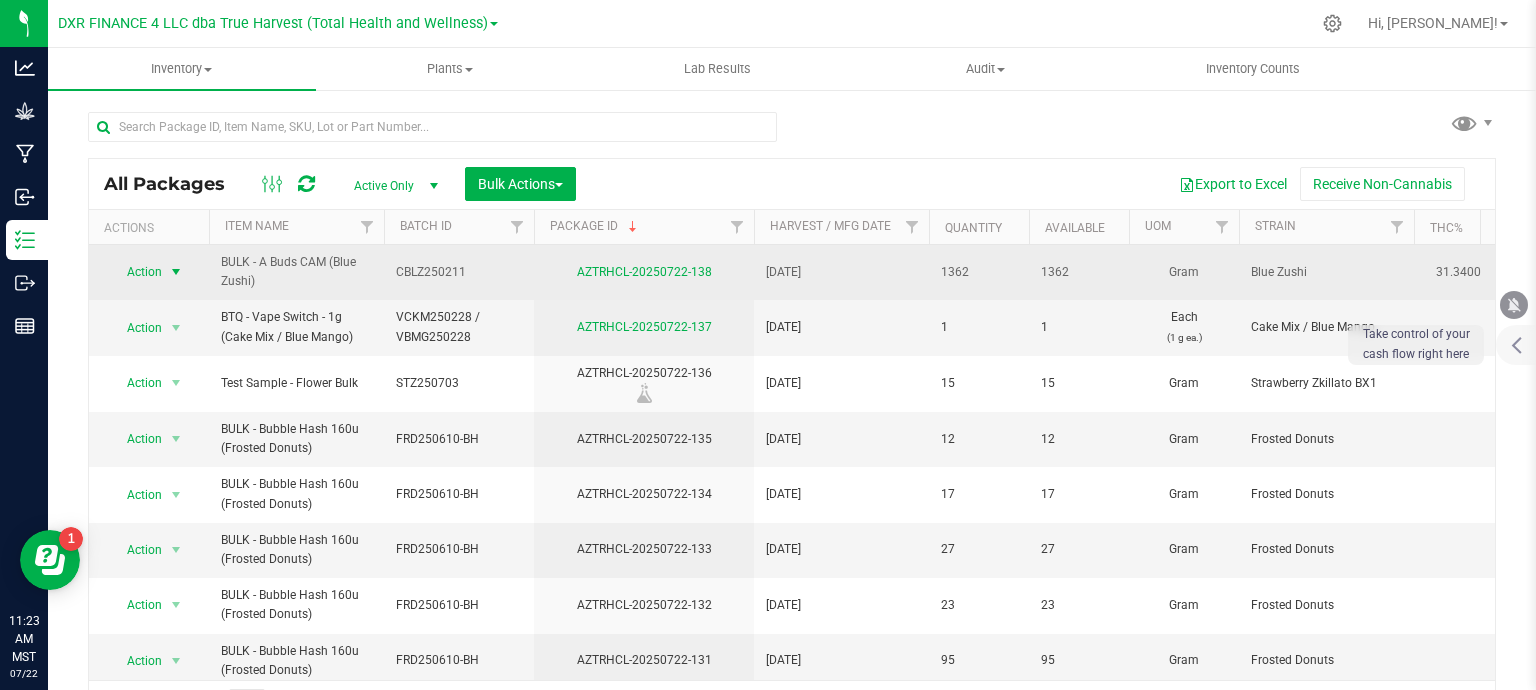 click at bounding box center (176, 272) 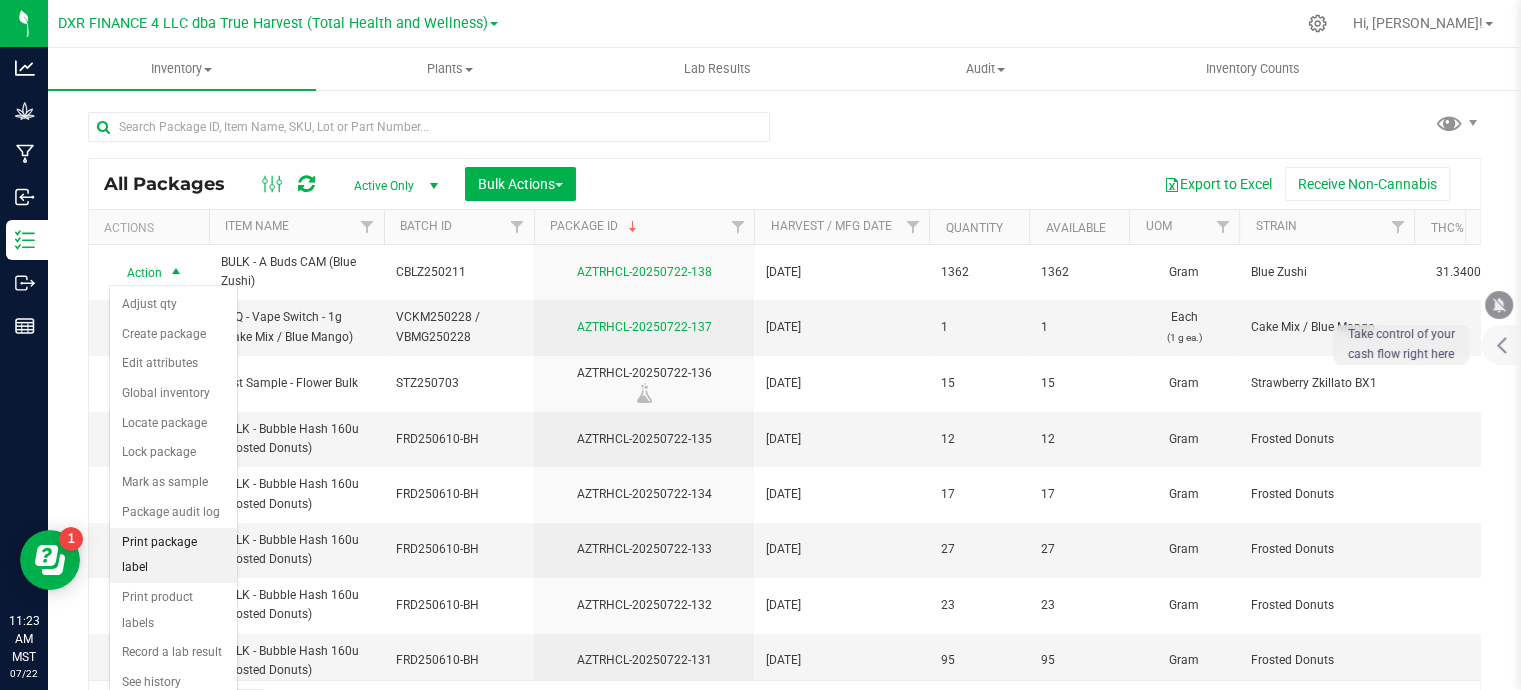 click on "Print package label" at bounding box center (173, 555) 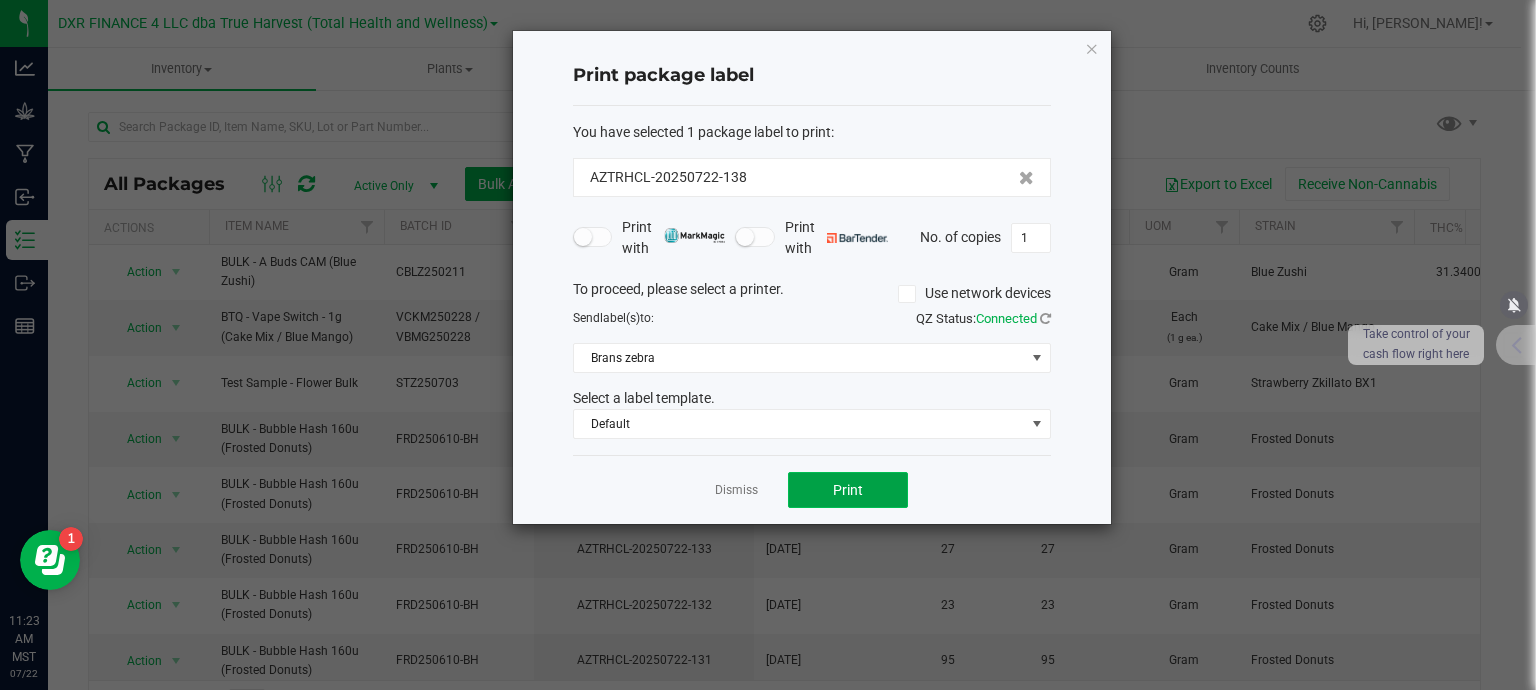click on "Print" 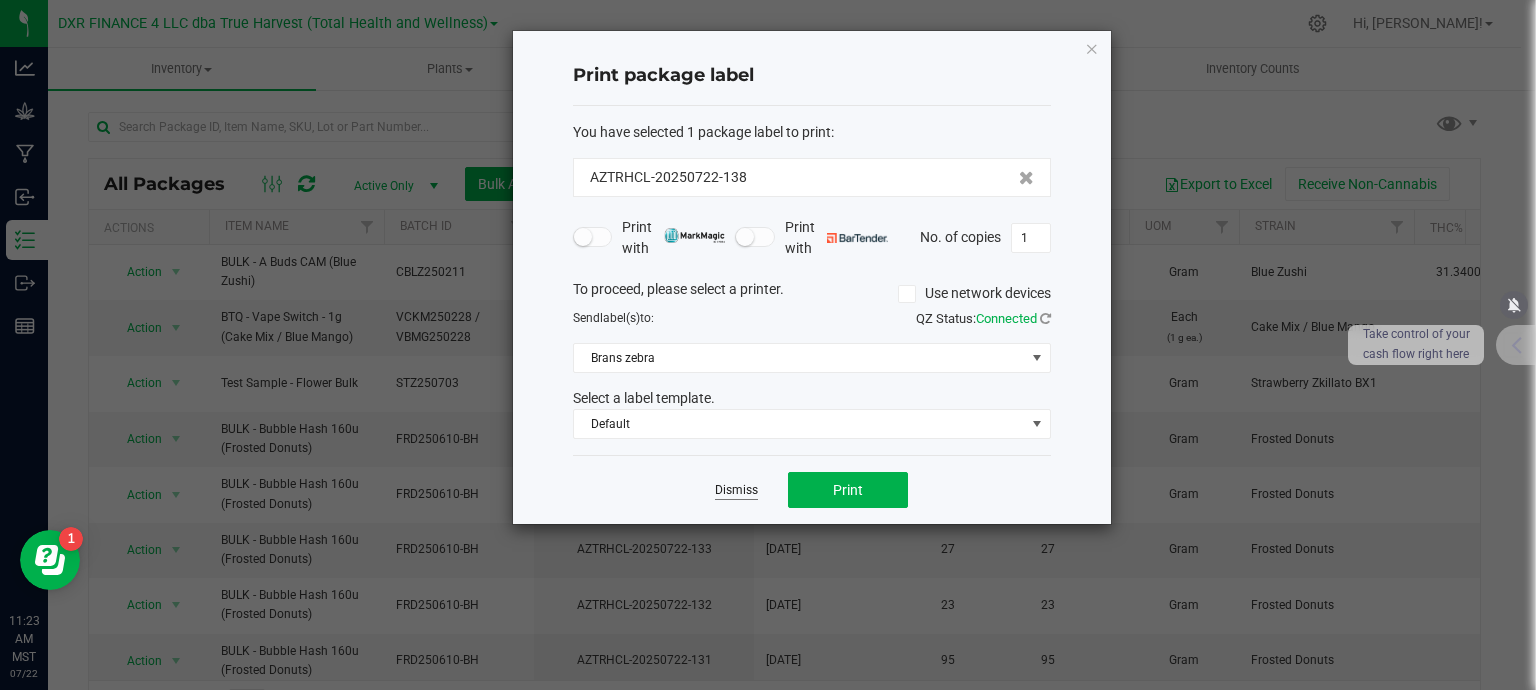 click on "Dismiss" 